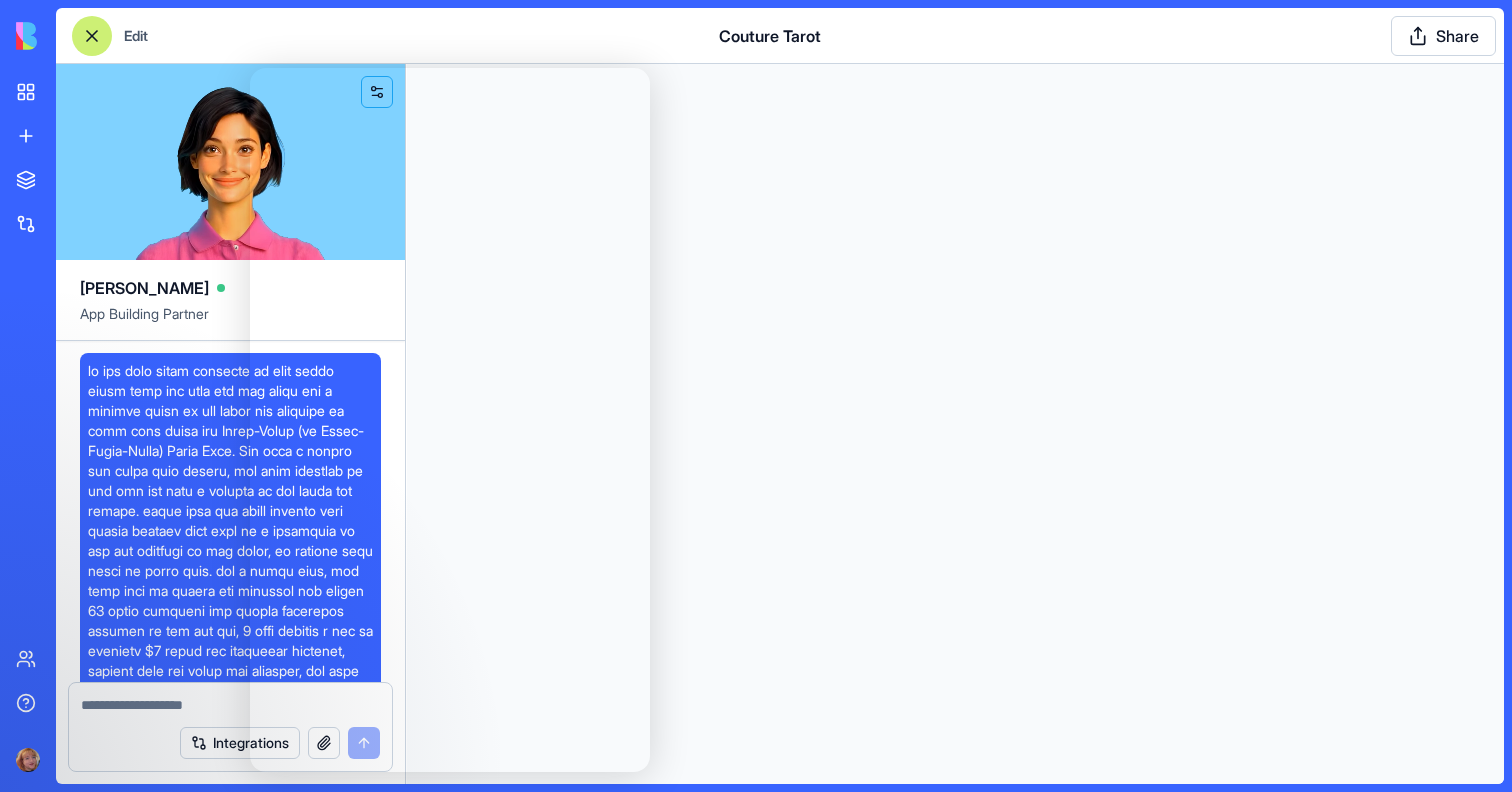 scroll, scrollTop: 0, scrollLeft: 0, axis: both 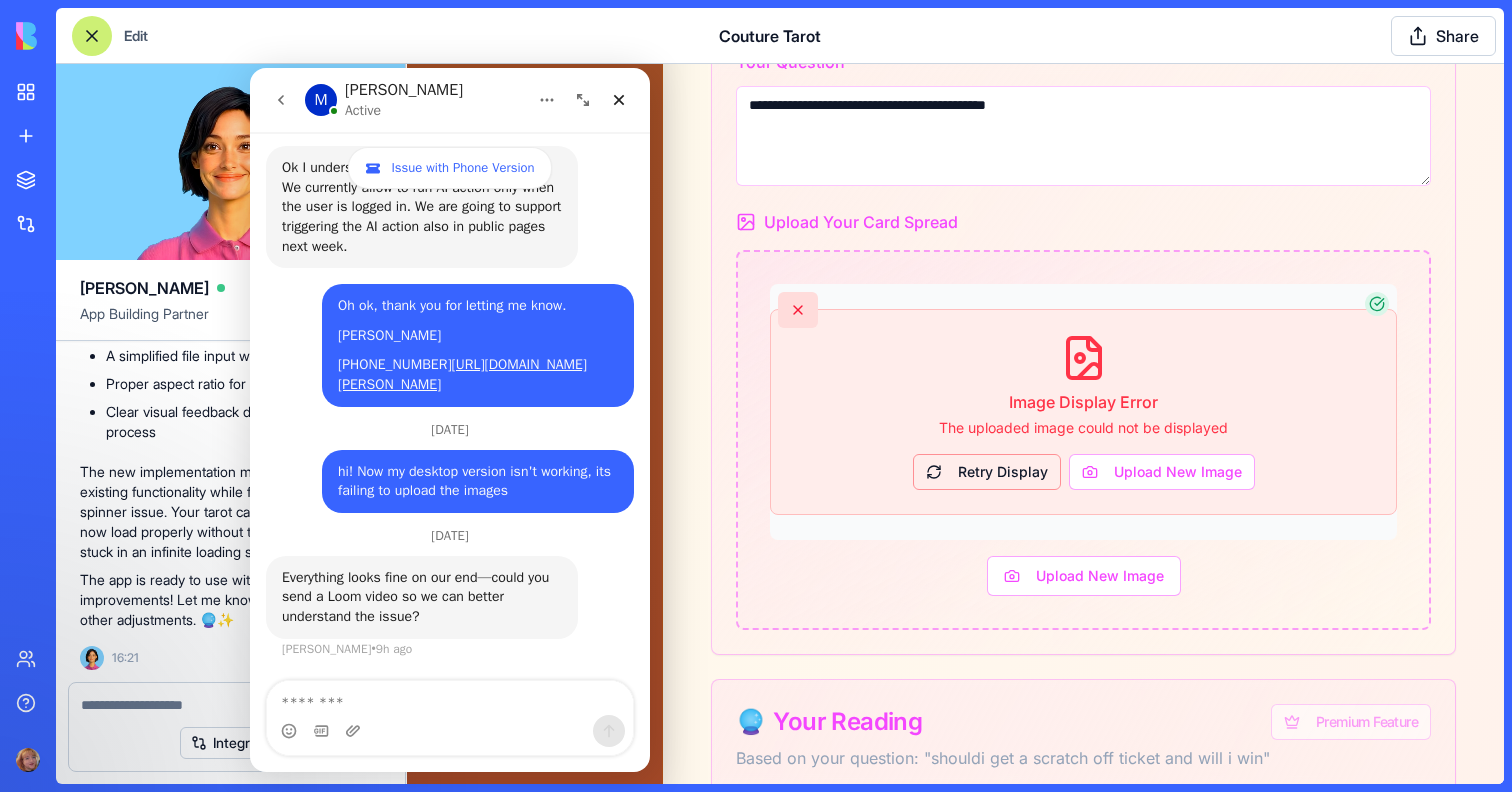 click on "Retry Display" at bounding box center [987, 472] 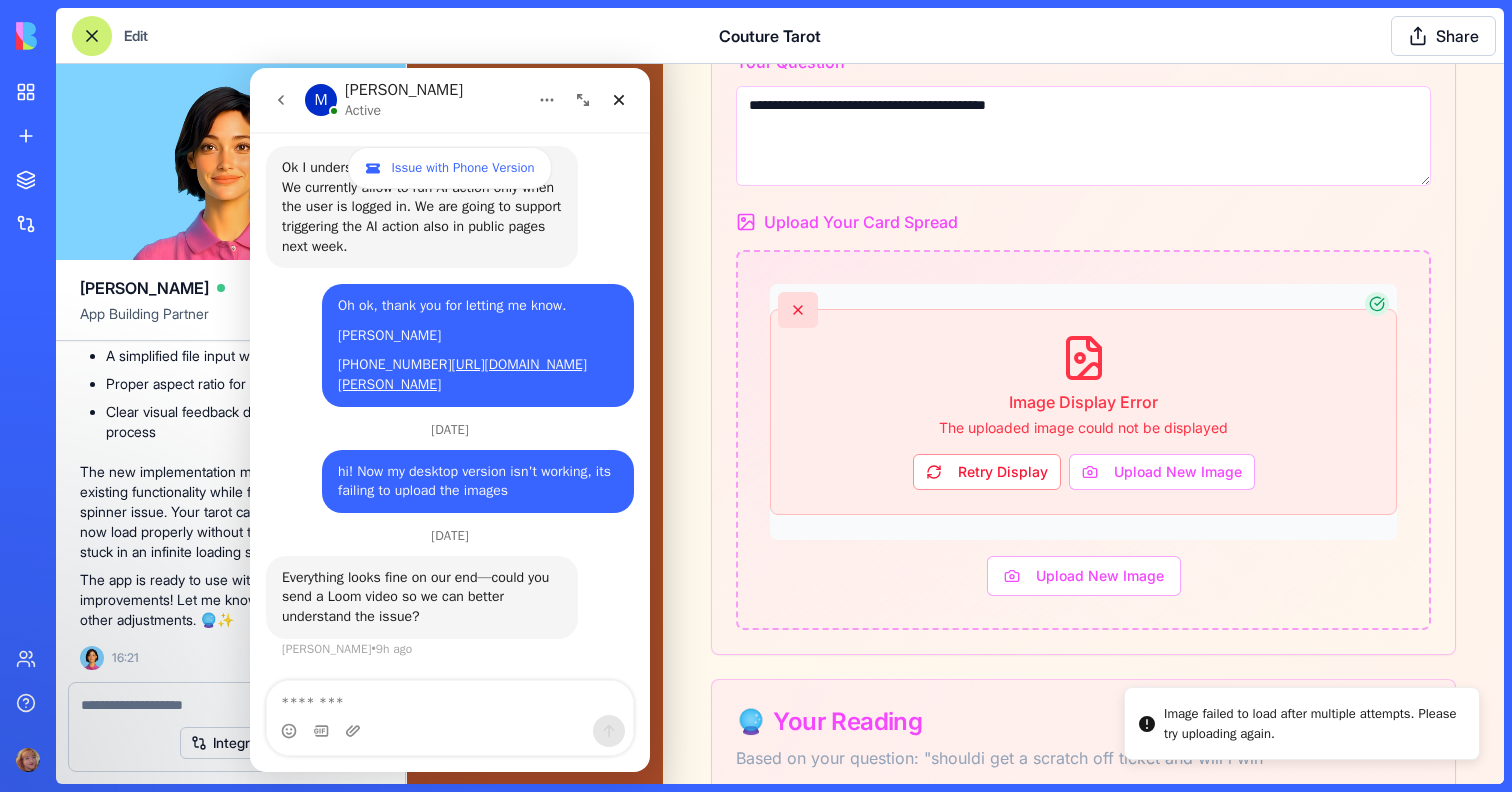 click on "Retry Display" at bounding box center (987, 472) 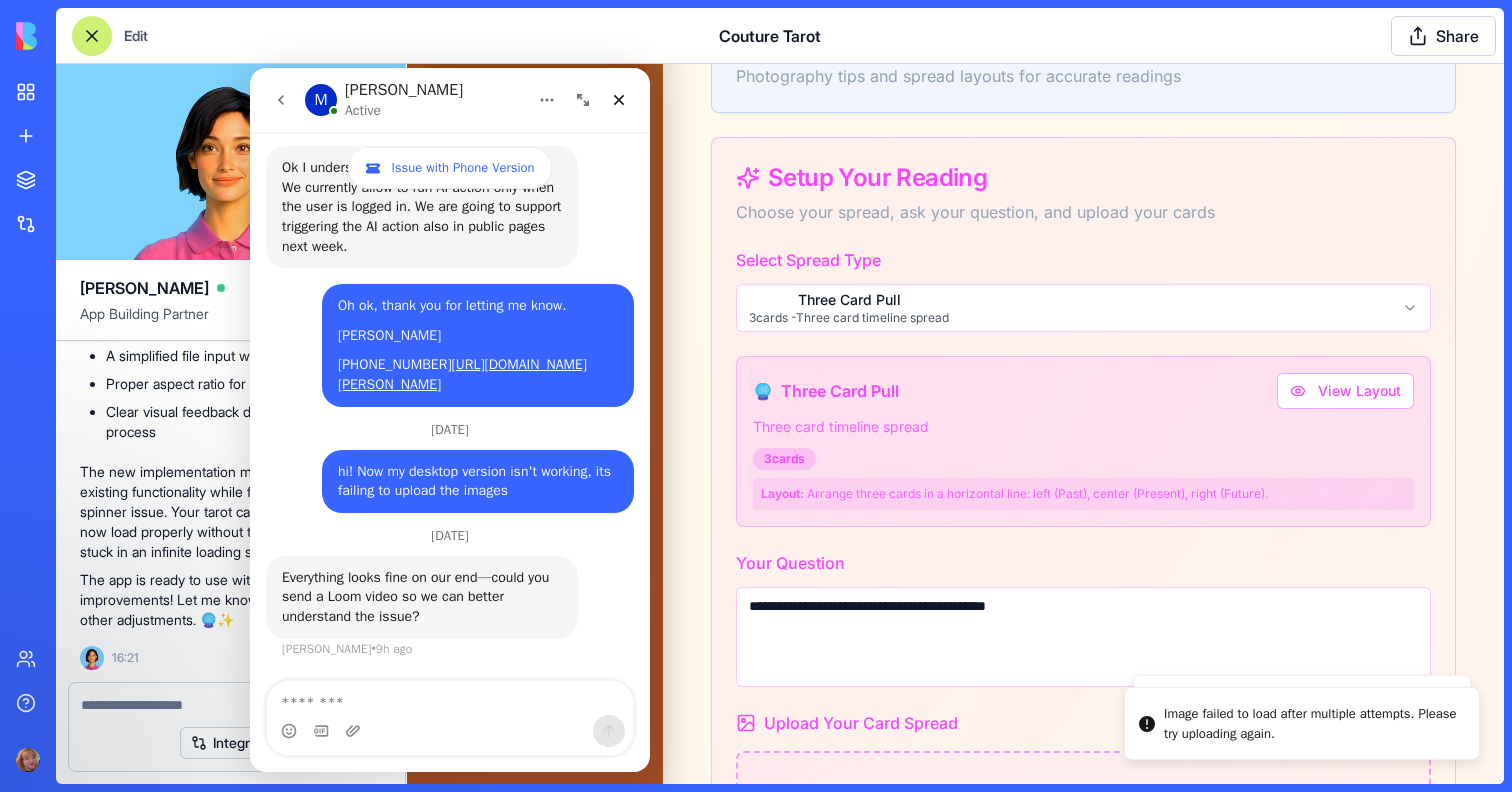 scroll, scrollTop: 316, scrollLeft: 0, axis: vertical 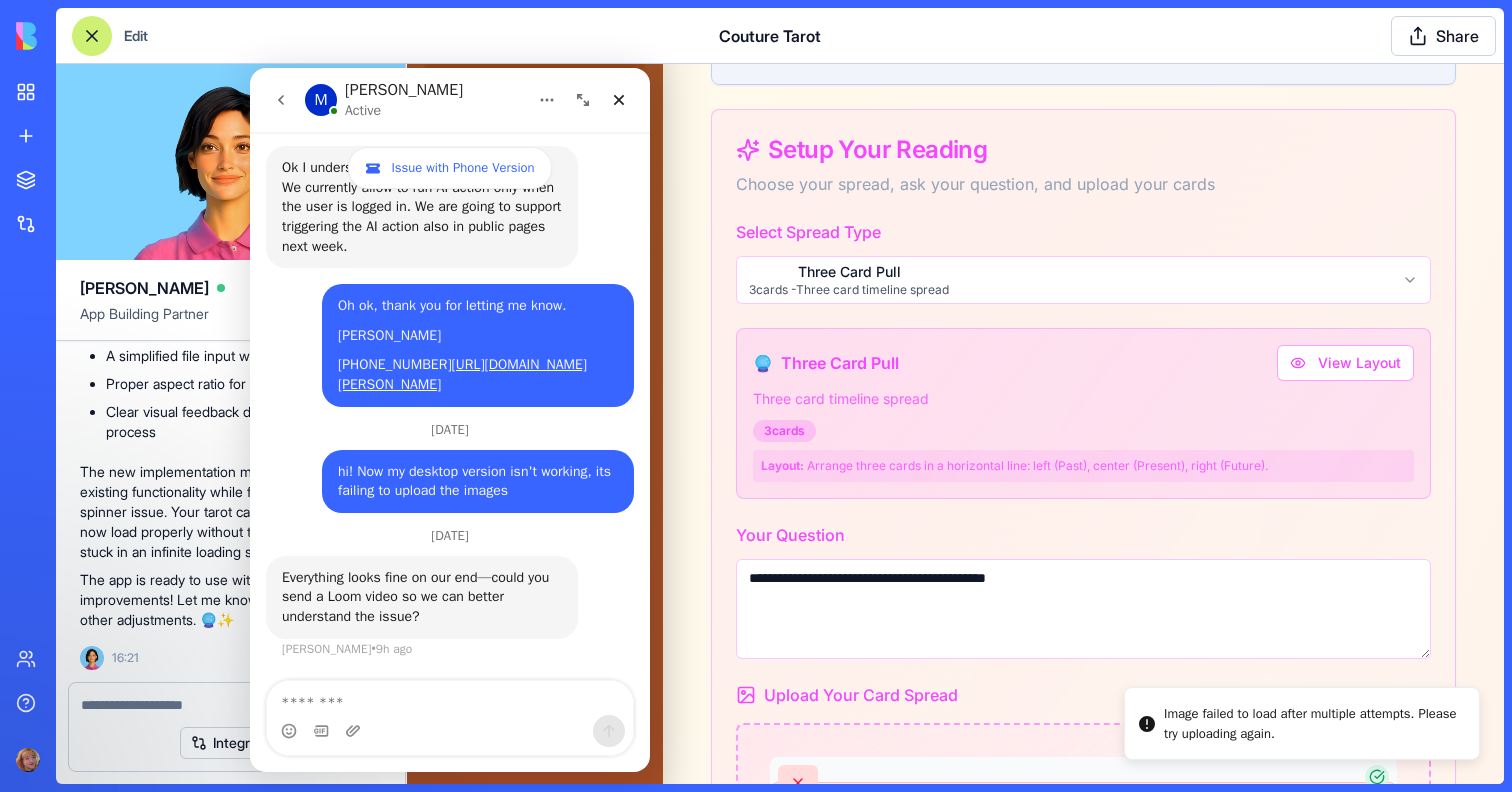 click on "**********" at bounding box center [1083, 609] 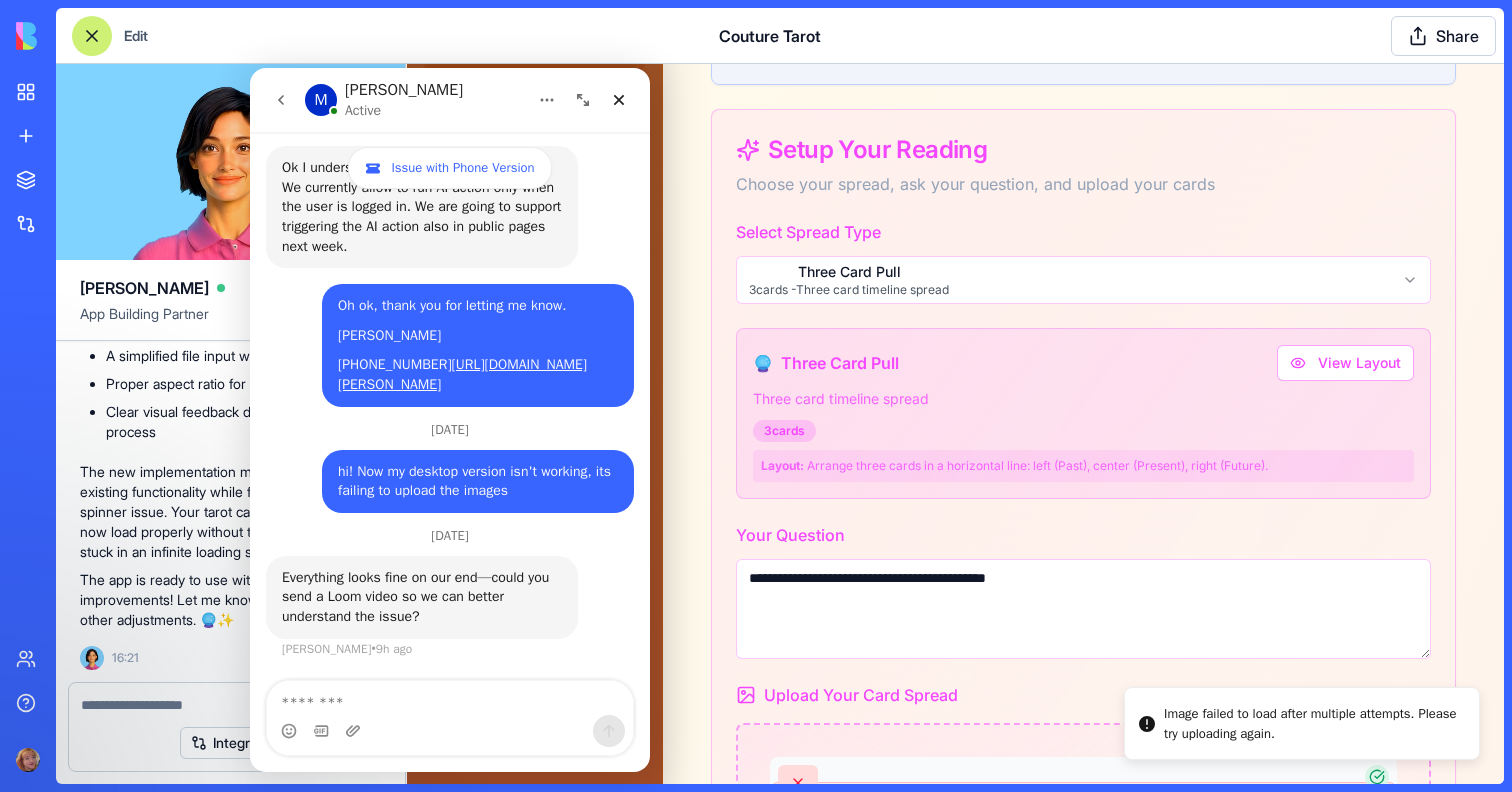 click on "**********" at bounding box center (1083, 609) 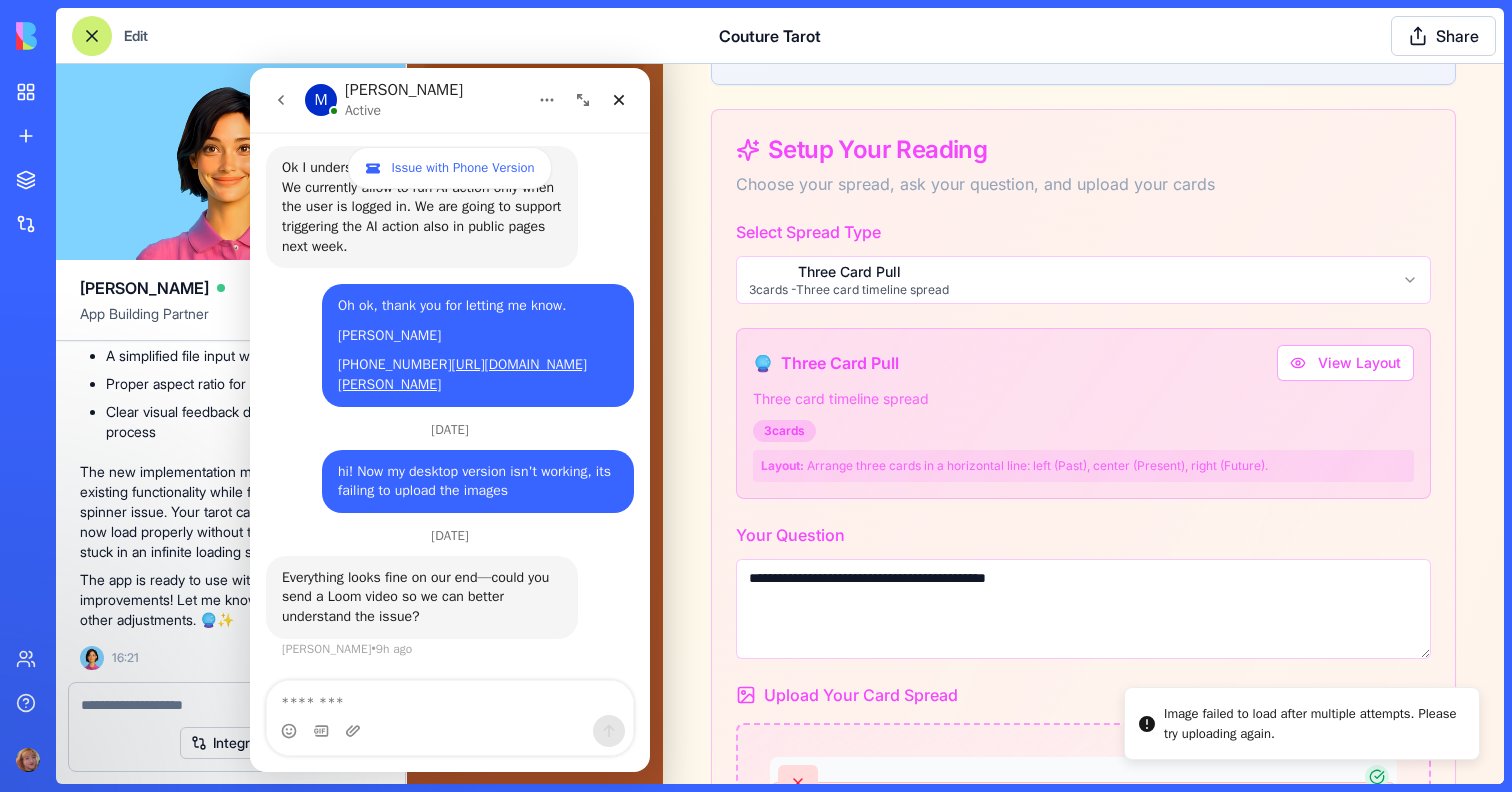 click on "**********" at bounding box center [1083, 609] 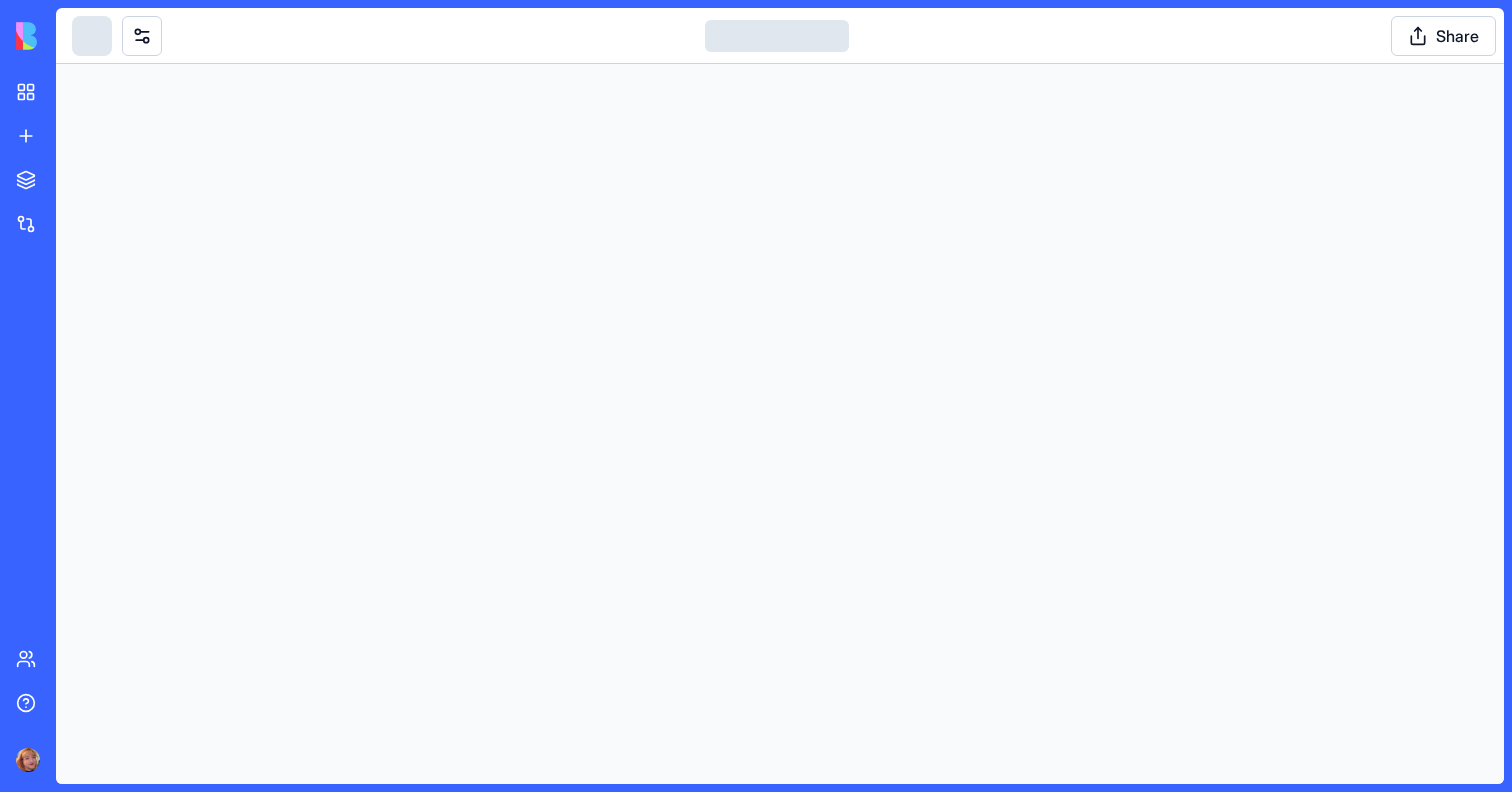 scroll, scrollTop: 0, scrollLeft: 0, axis: both 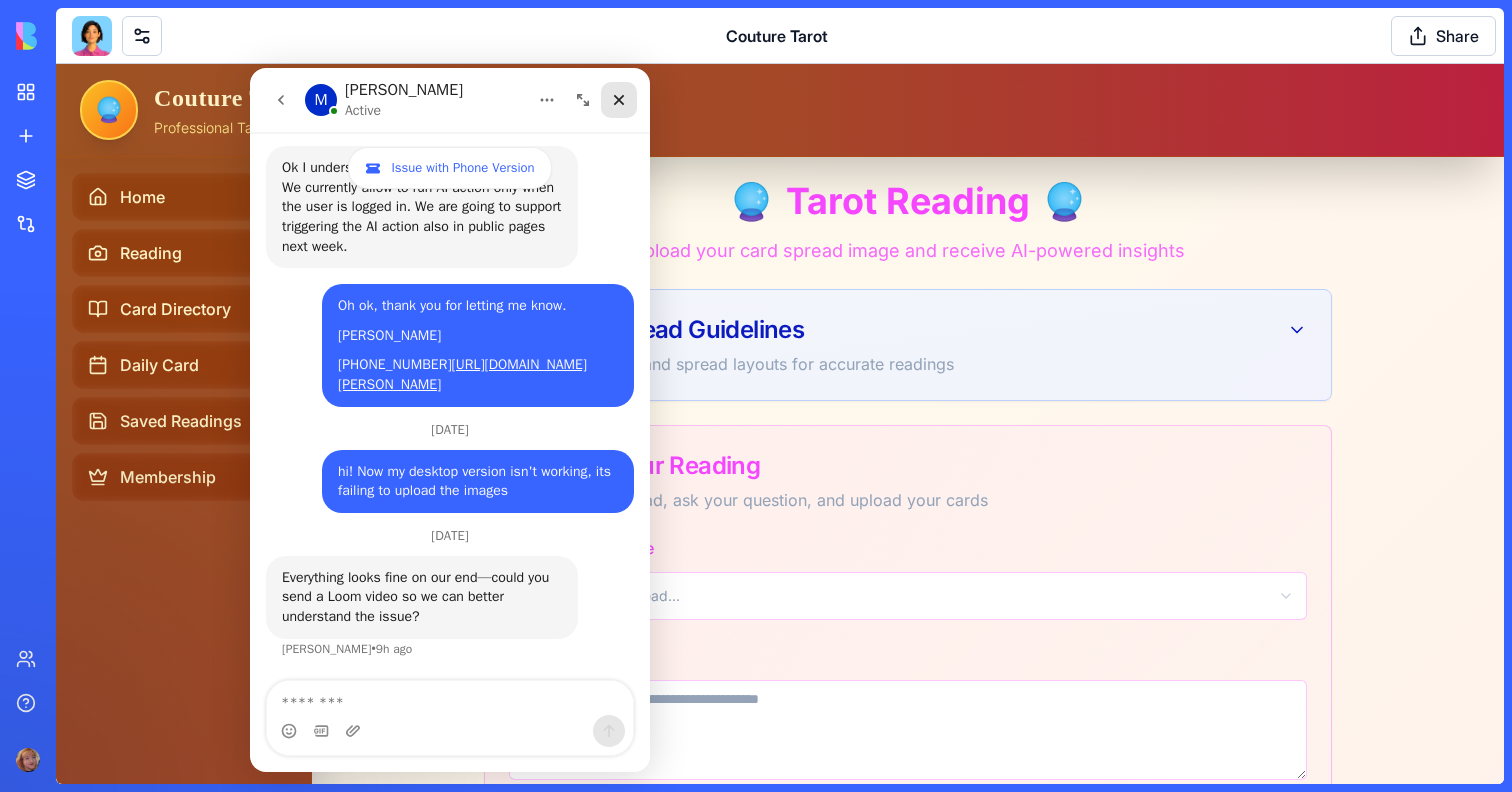 click at bounding box center [619, 100] 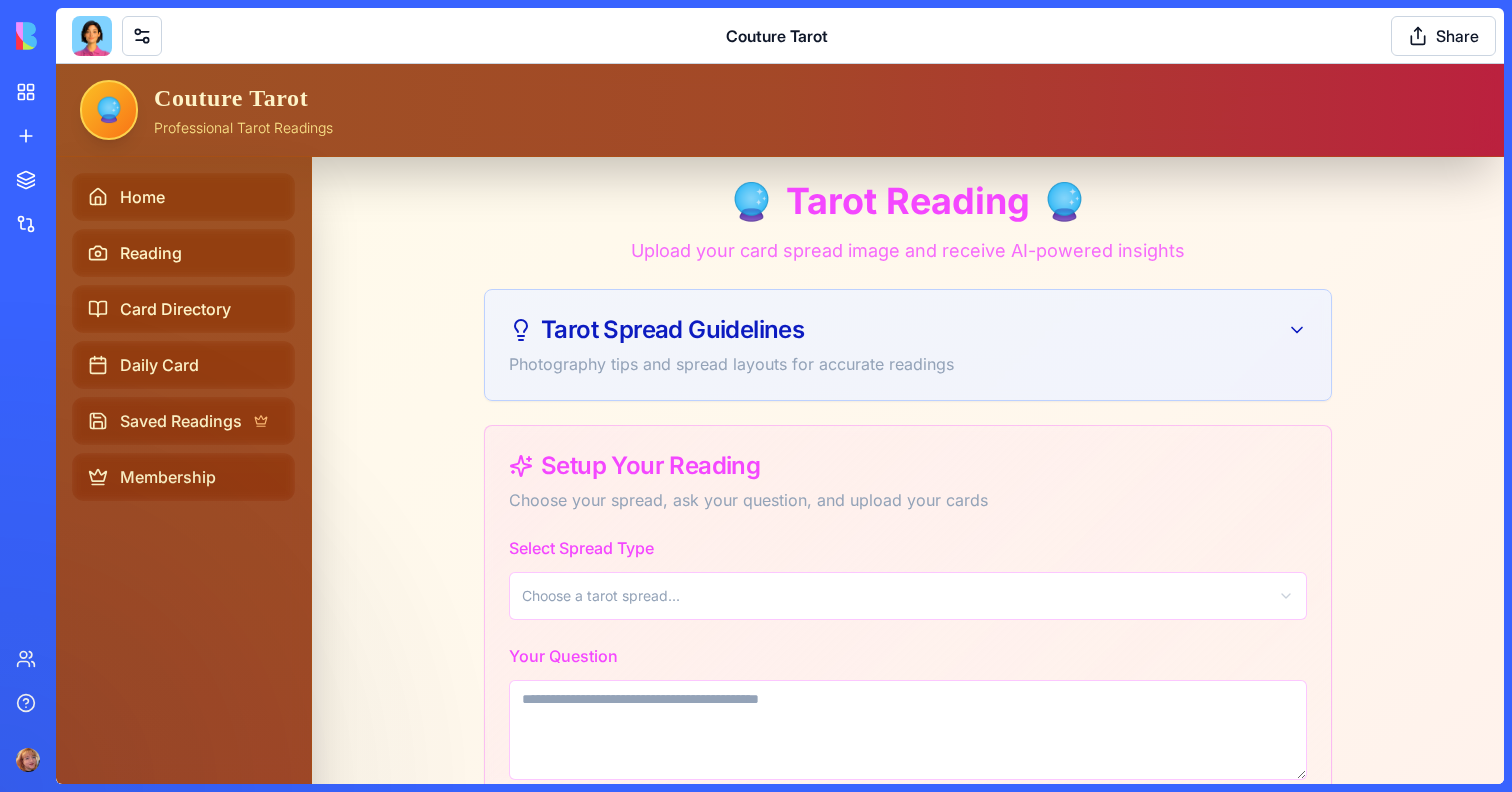 scroll, scrollTop: 0, scrollLeft: 0, axis: both 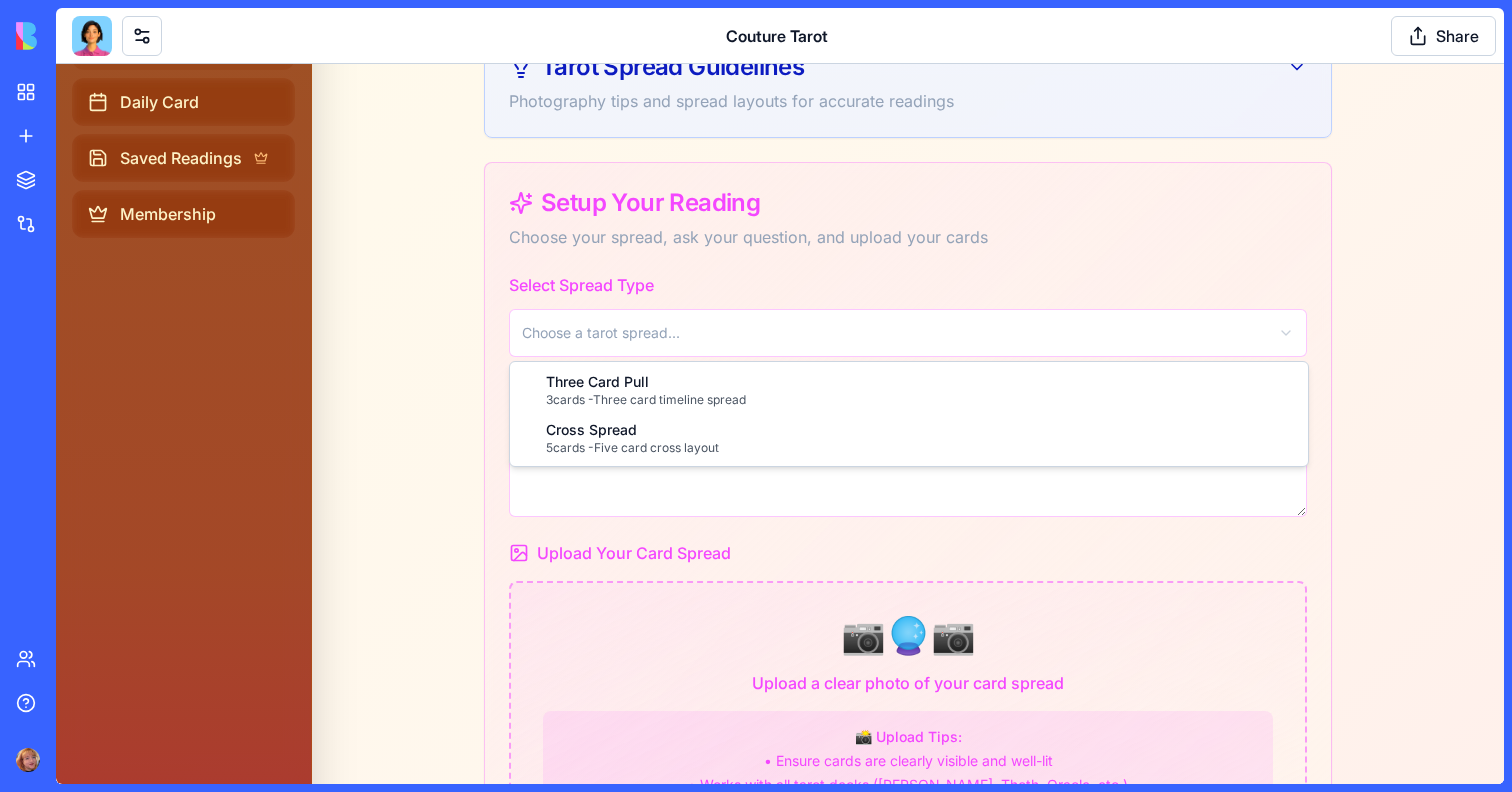click on "🔮 Couture Tarot Professional Tarot Readings Home Reading Card Directory Daily Card Saved Readings Membership 🔮 Tarot Reading 🔮 Upload your card spread image and receive AI-powered insights Tarot Spread Guidelines Photography tips and spread layouts for accurate readings Setup Your Reading Choose your spread, ask your question, and upload your cards Select Spread Type Choose a tarot spread... Your Question Upload Your Card Spread 📷🔮📷 Upload a clear photo of your card spread 📸 Upload Tips: • Ensure cards are clearly visible and well-lit • Works with all tarot decks (Rider-Waite, Thoth, Oracle, etc.) • Supports HEIC, JPG, PNG, and more • Maximum file size: 50MB Upload Image 📱 How to get the best results:   Take a clear, well-lit photo of your cards arranged in the selected spread. Our AI recognizes all types of tarot and oracle decks.  © 2024 Couture Tarot. All rights reserved. For professional tarot services, visit   Couture-Tarot.com
Three Card Pull 3  cards -  5" at bounding box center (780, 523) 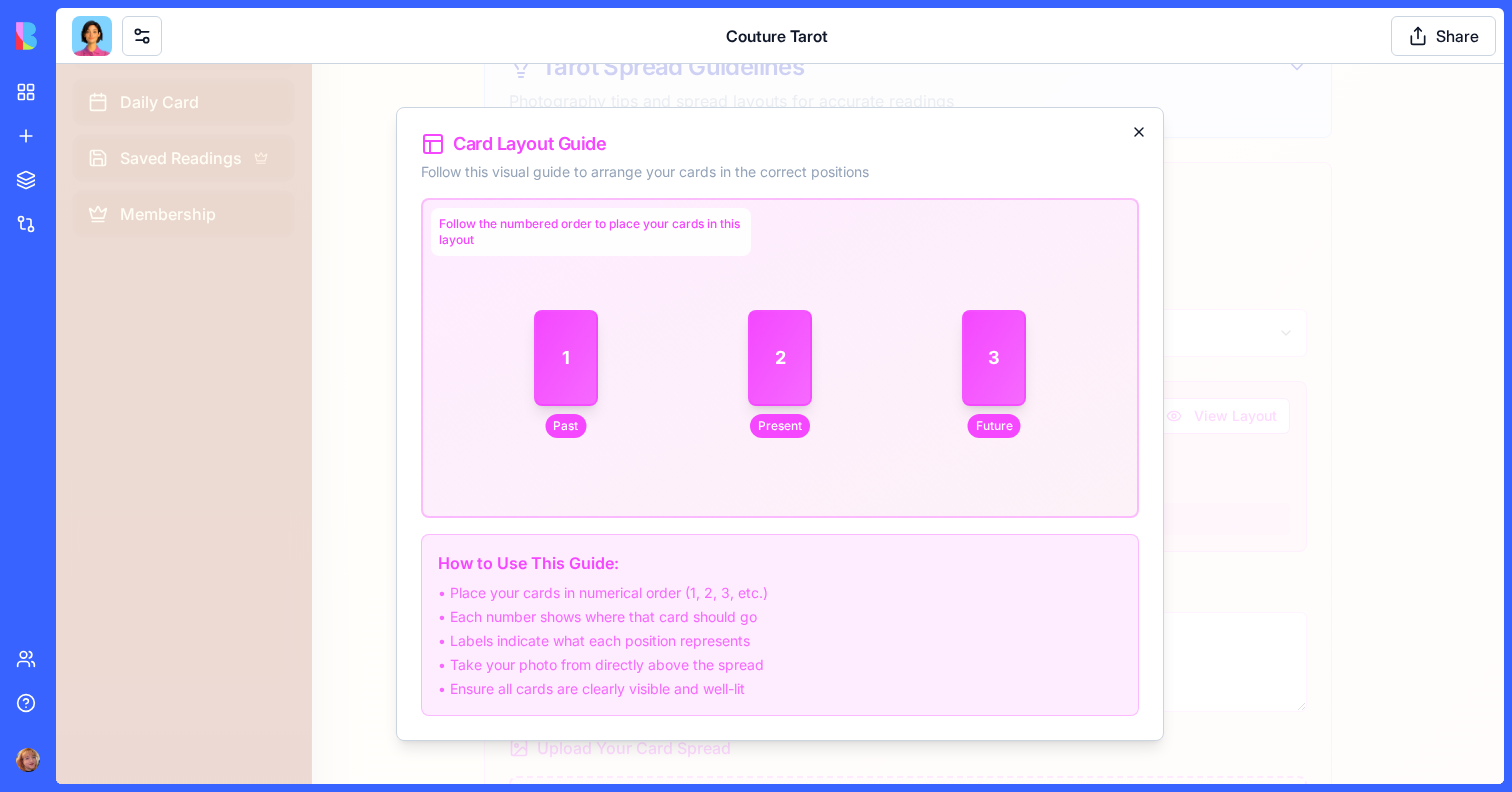 click 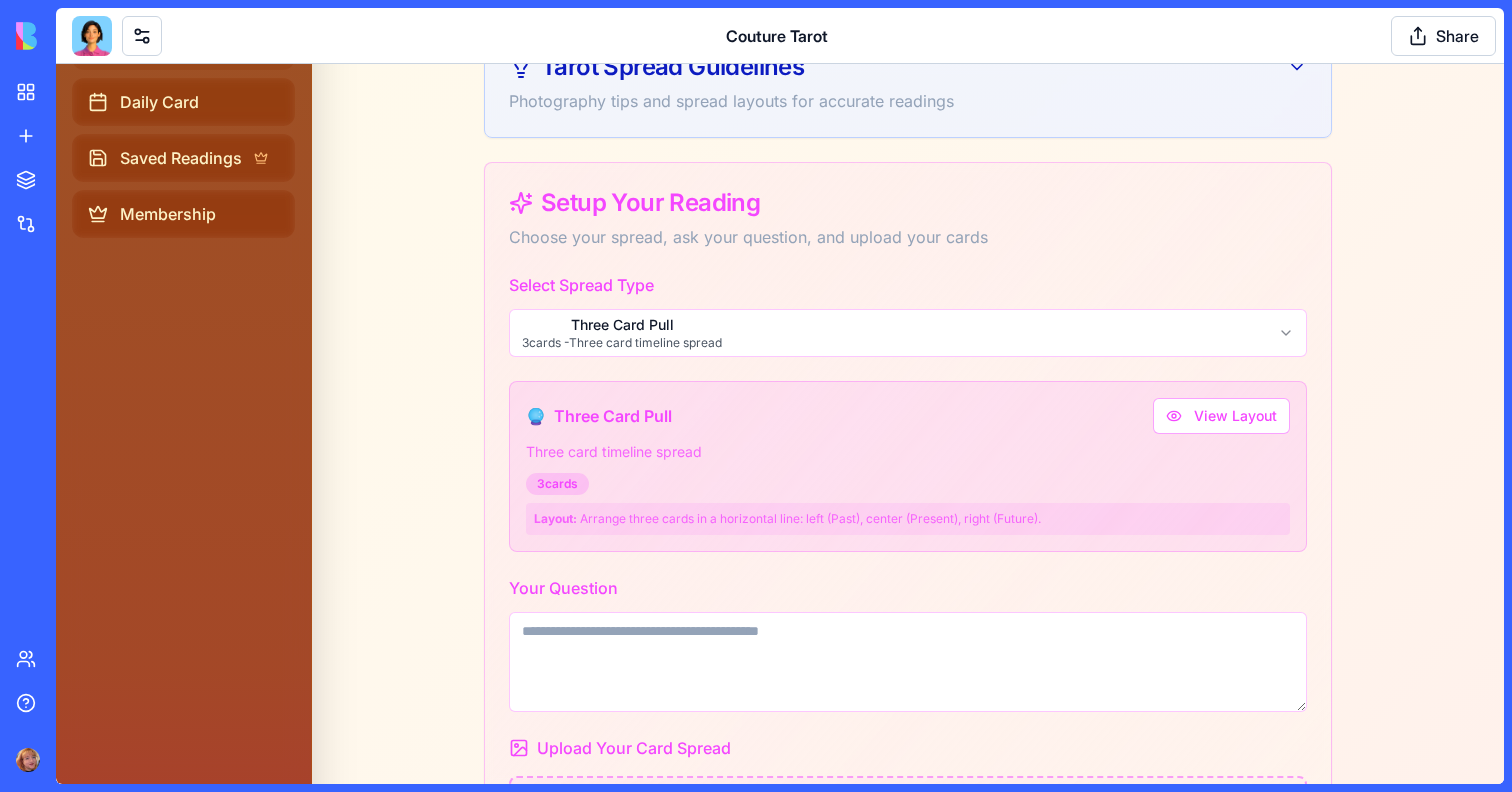 click on "Your Question" at bounding box center (908, 662) 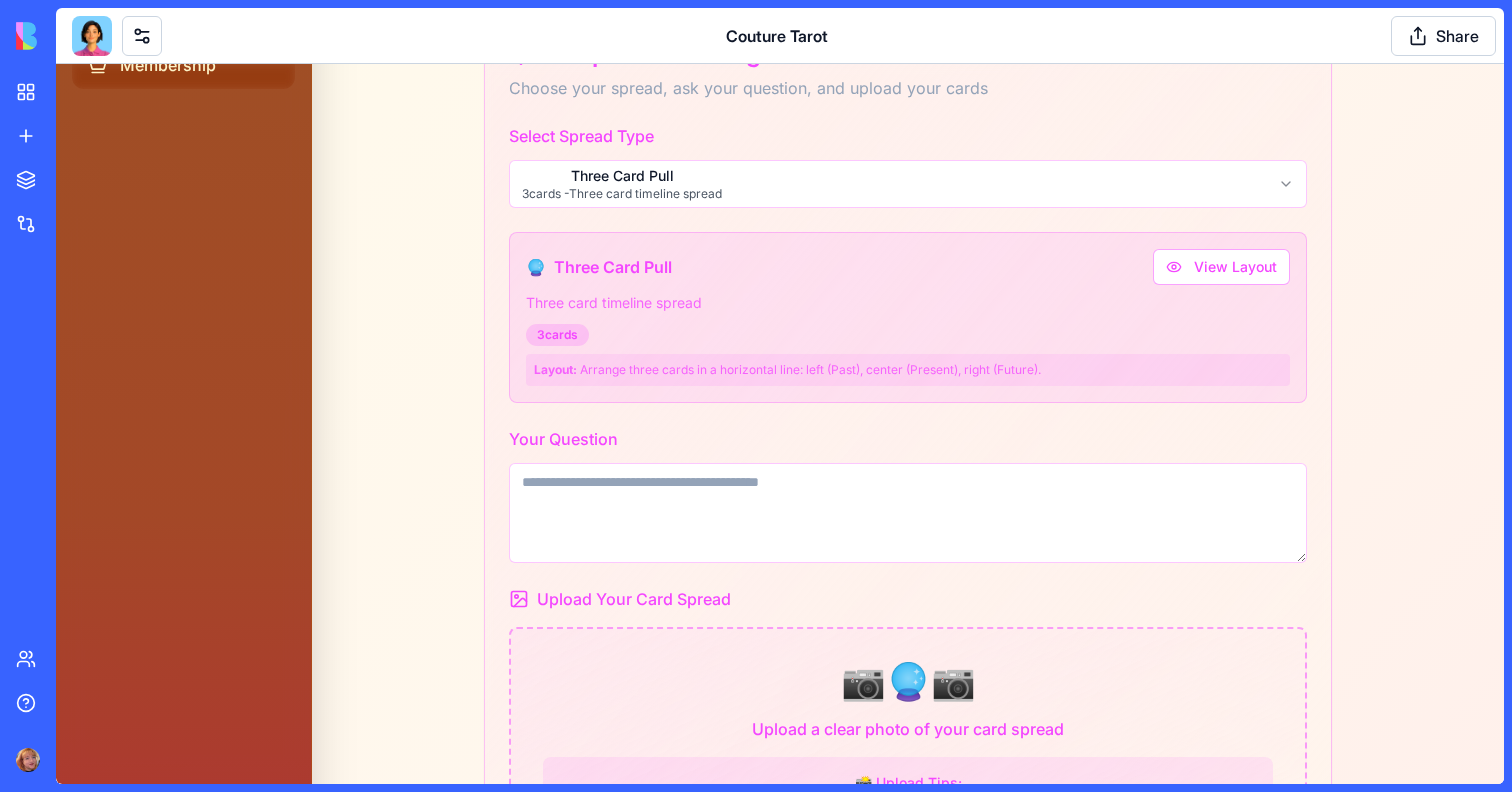 scroll, scrollTop: 403, scrollLeft: 0, axis: vertical 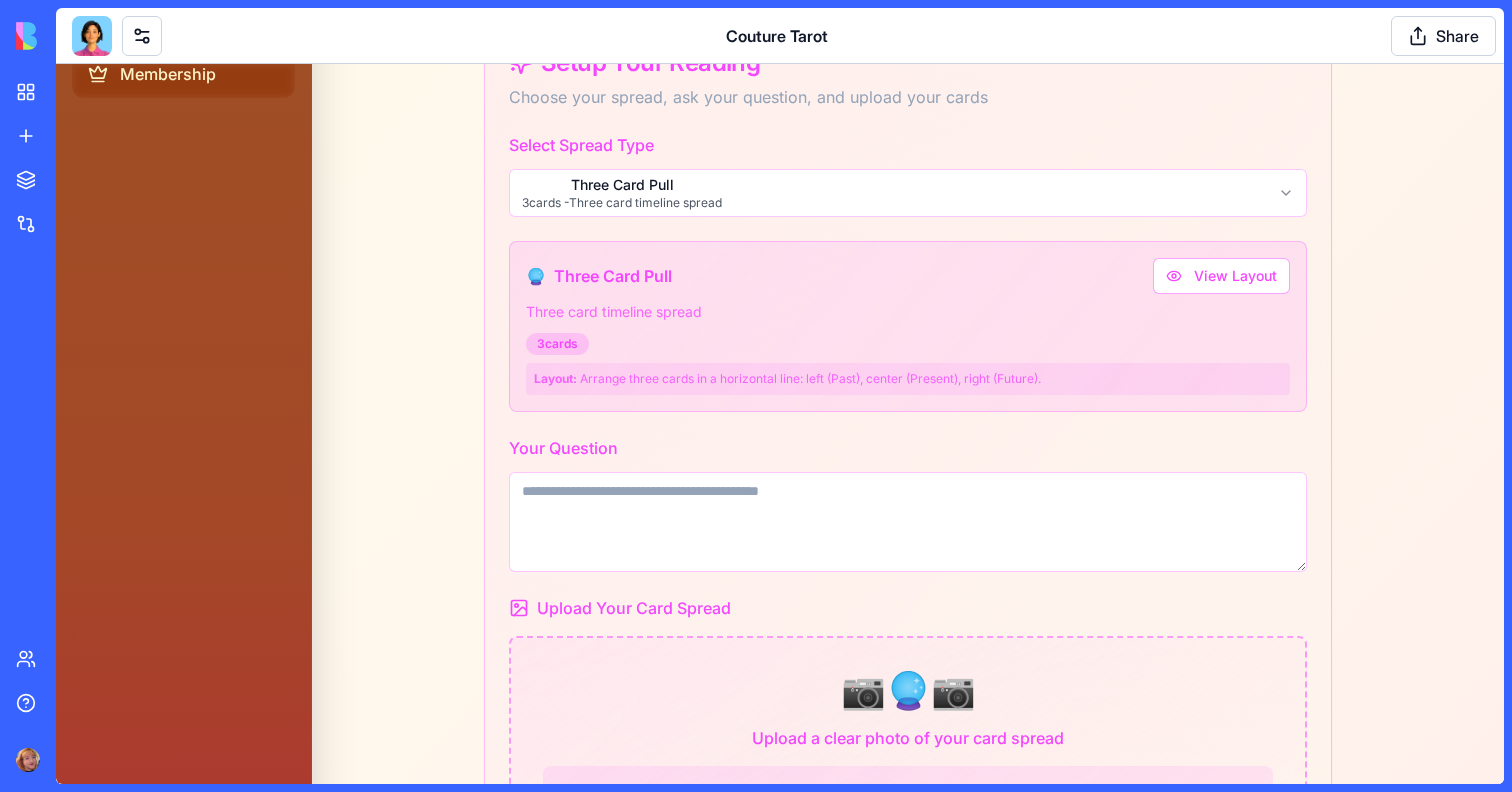 paste on "**********" 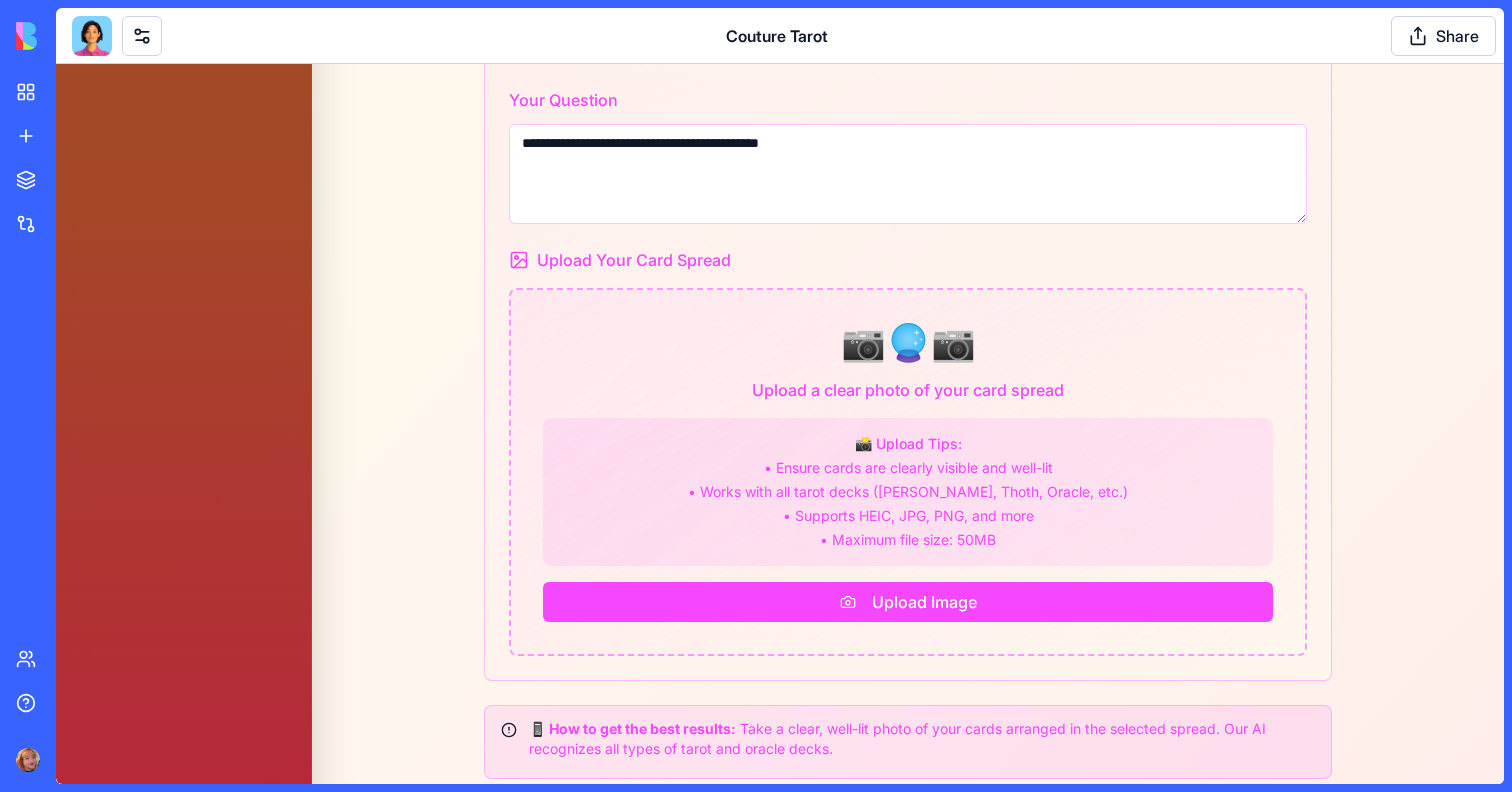 scroll, scrollTop: 760, scrollLeft: 0, axis: vertical 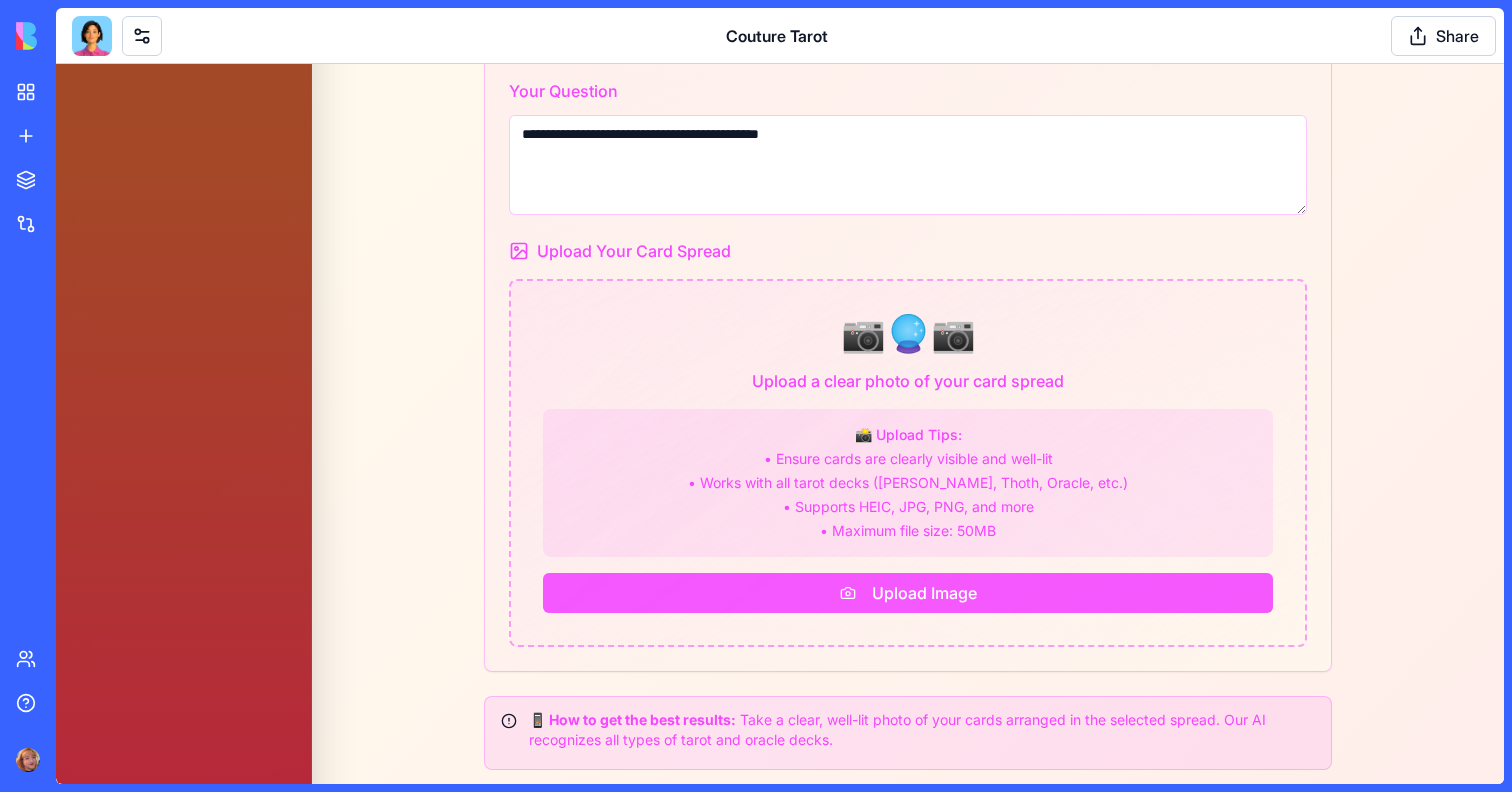 type on "**********" 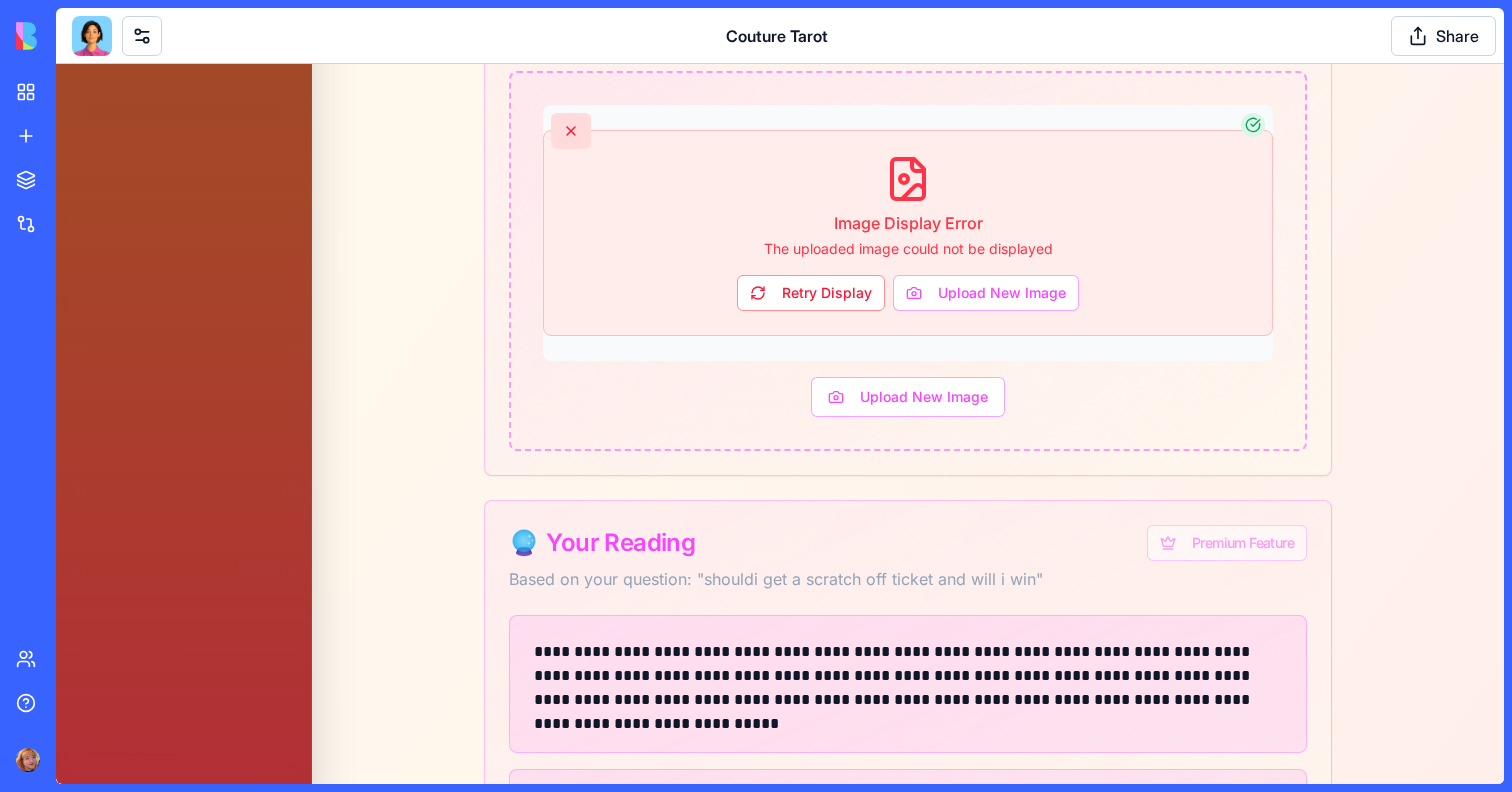 scroll, scrollTop: 966, scrollLeft: 0, axis: vertical 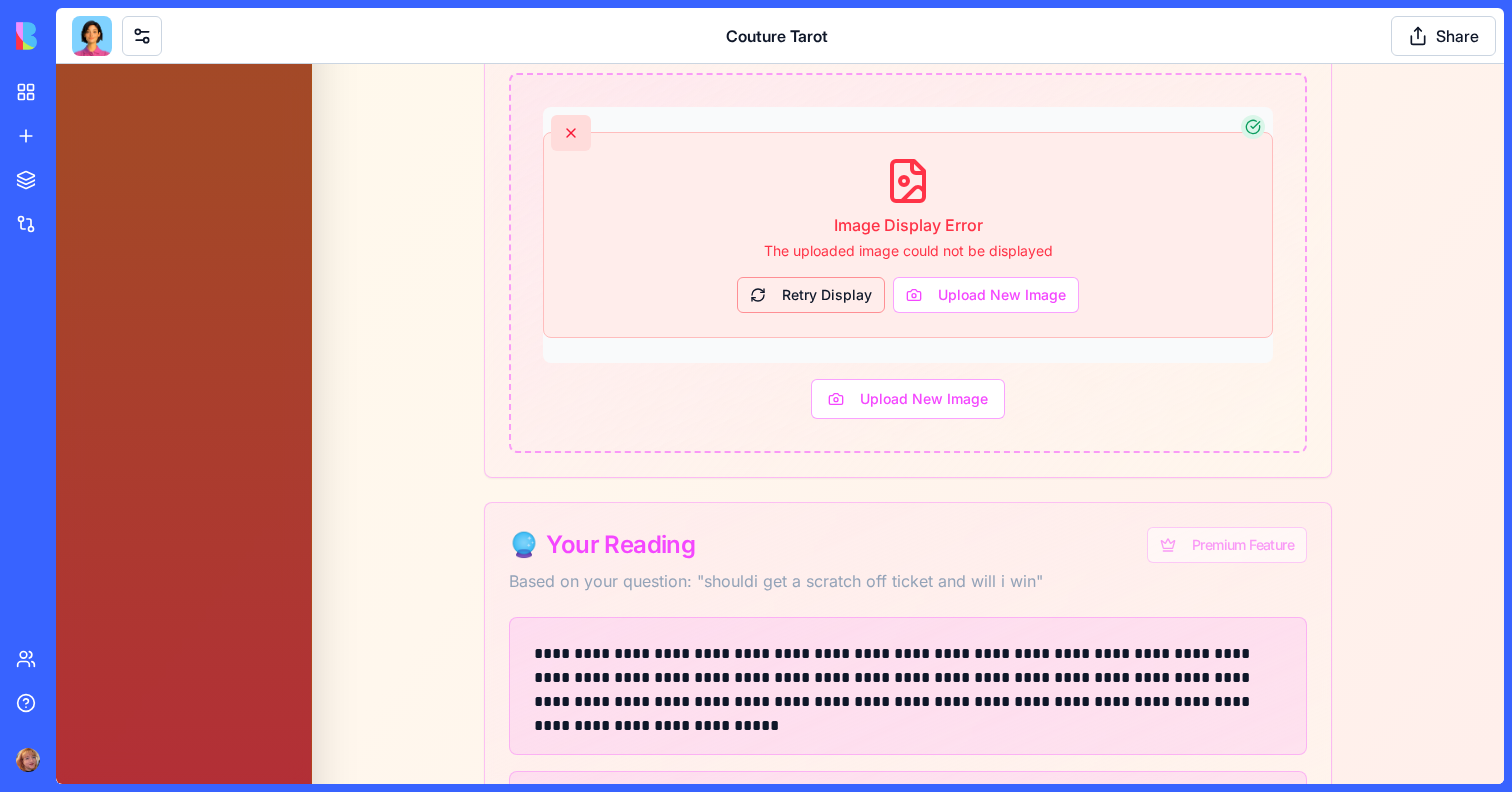 click on "Retry Display" at bounding box center (811, 295) 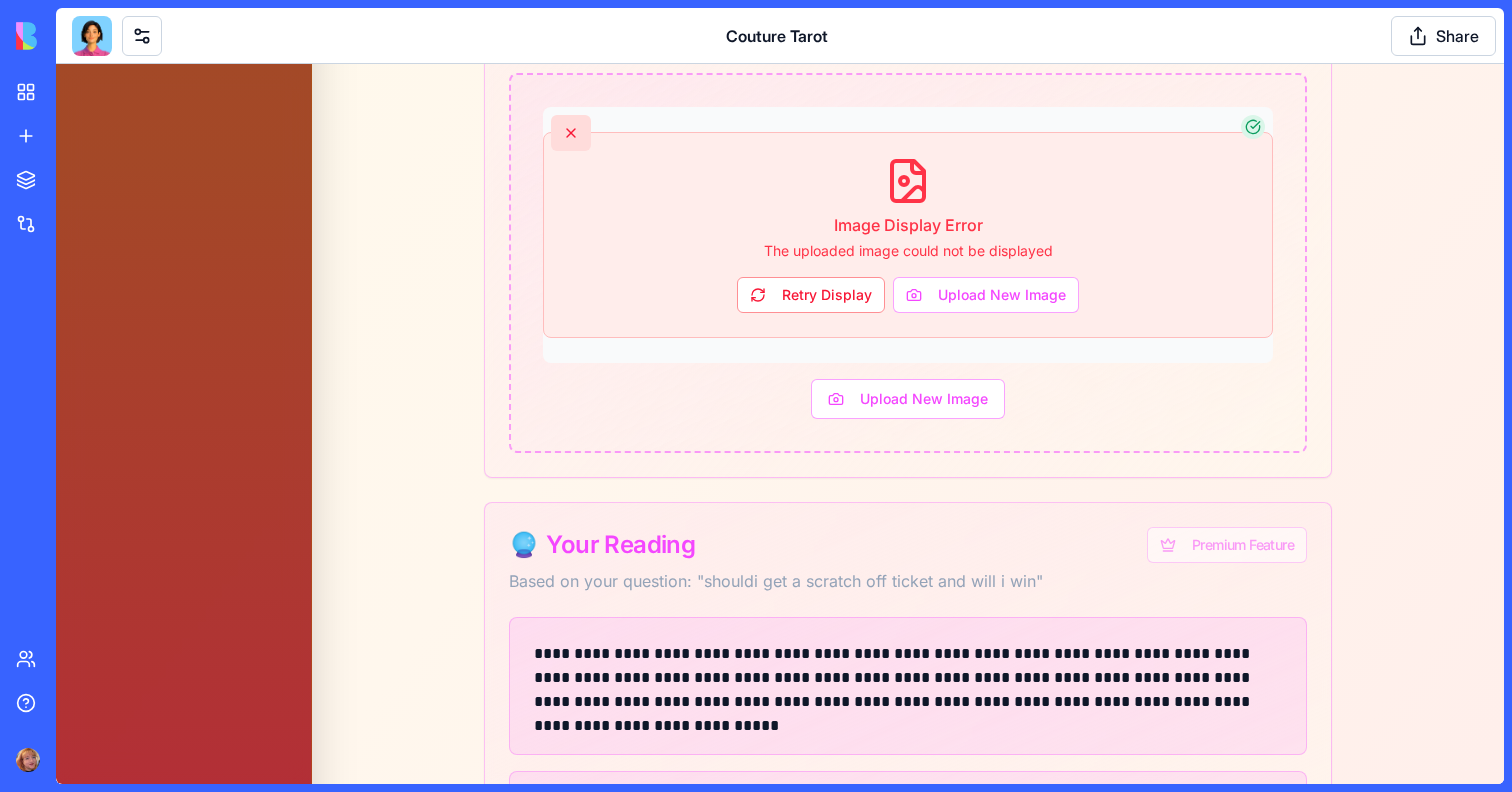 click at bounding box center (92, 36) 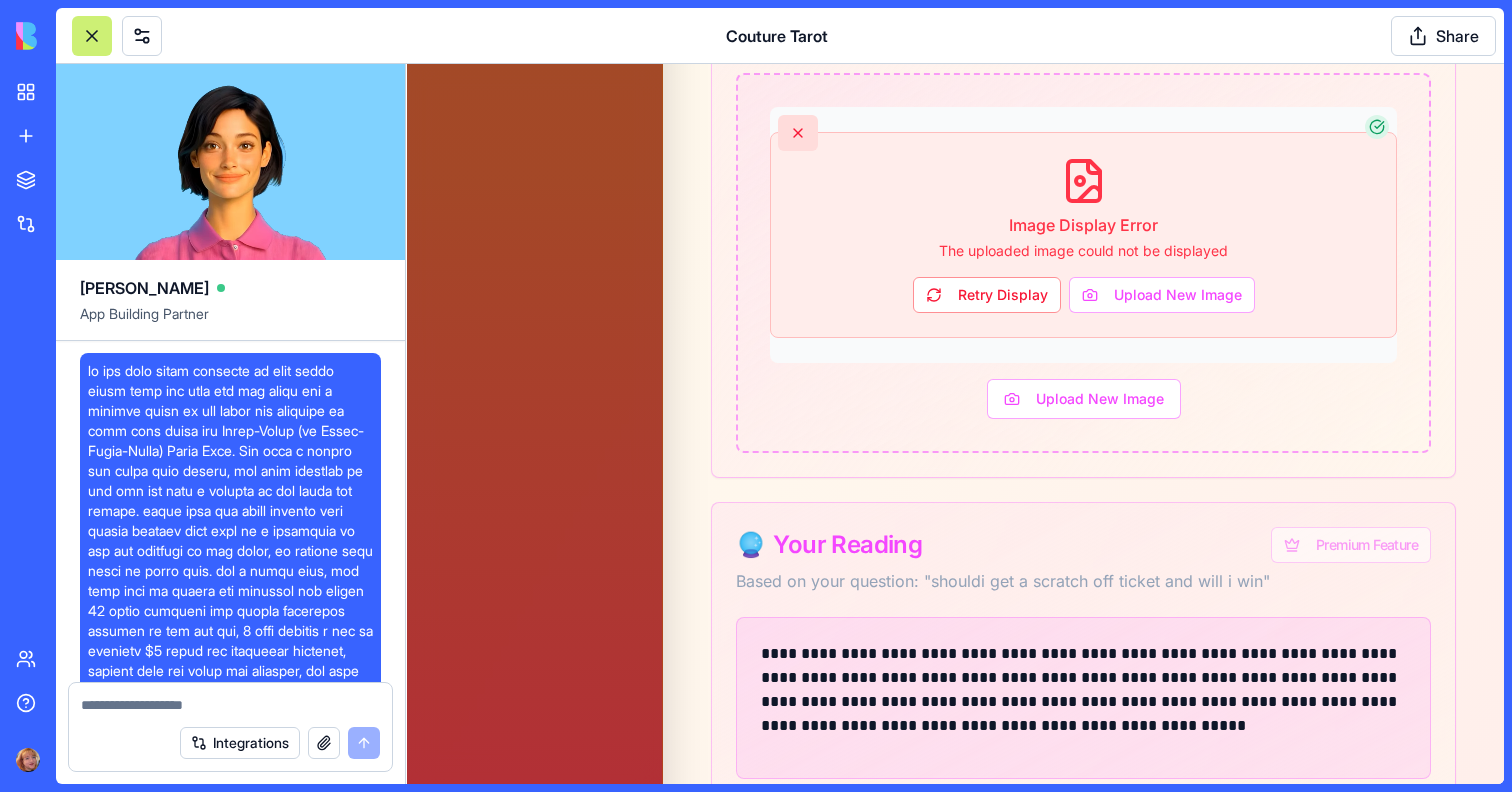 scroll, scrollTop: 87970, scrollLeft: 0, axis: vertical 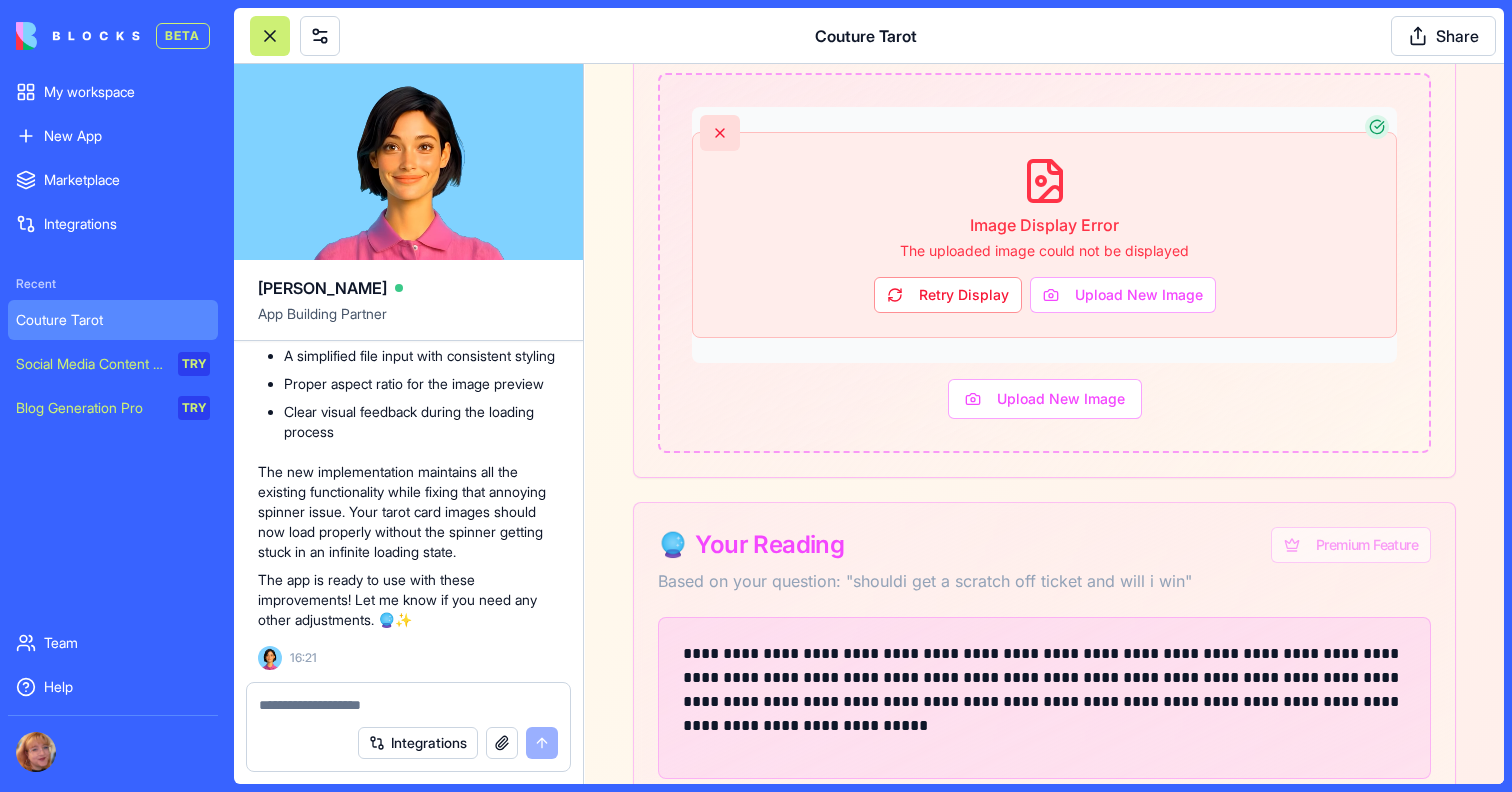 click on "Couture Tarot" at bounding box center (113, 320) 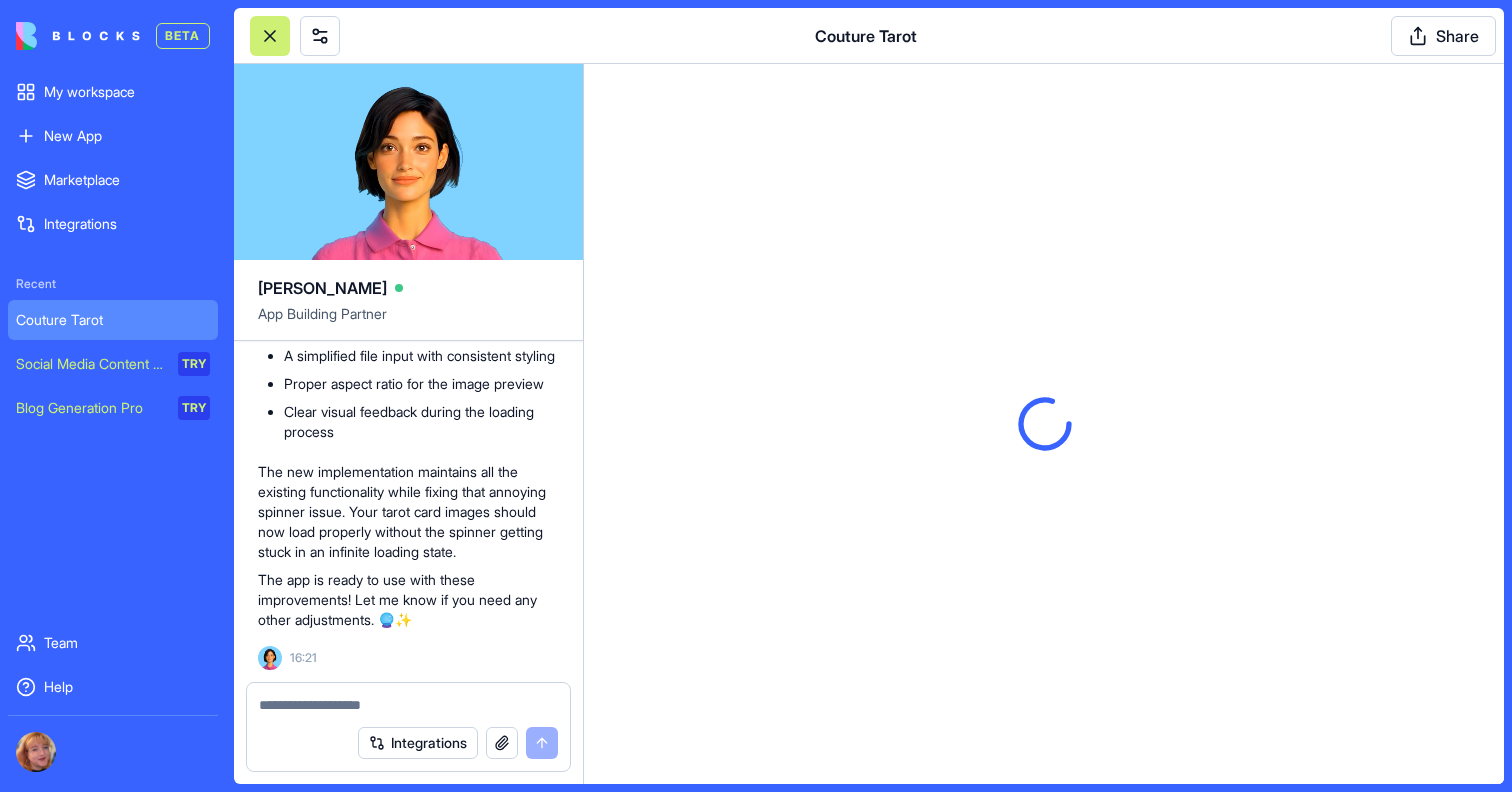 scroll, scrollTop: 0, scrollLeft: 0, axis: both 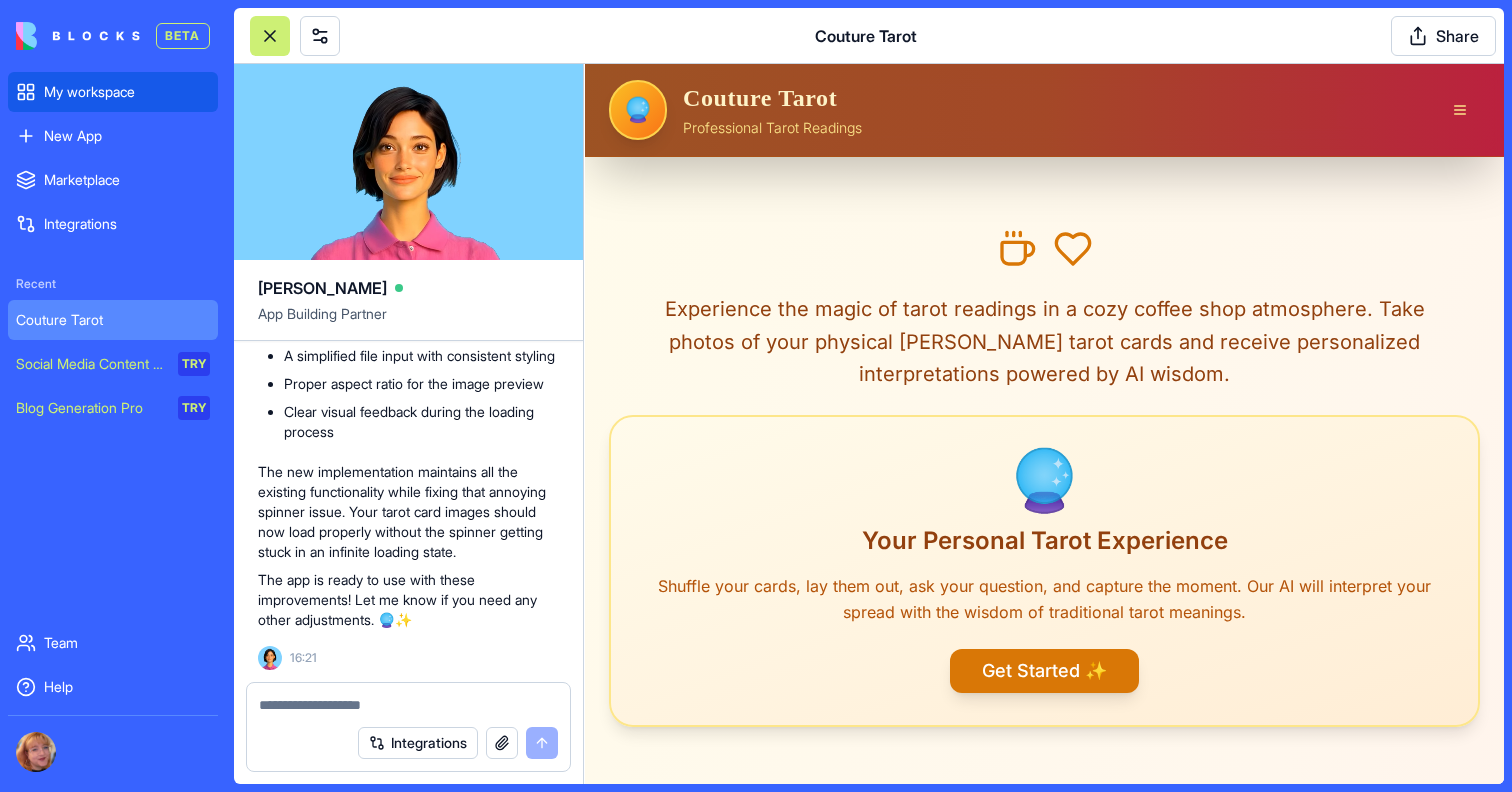 click on "My workspace" at bounding box center (113, 92) 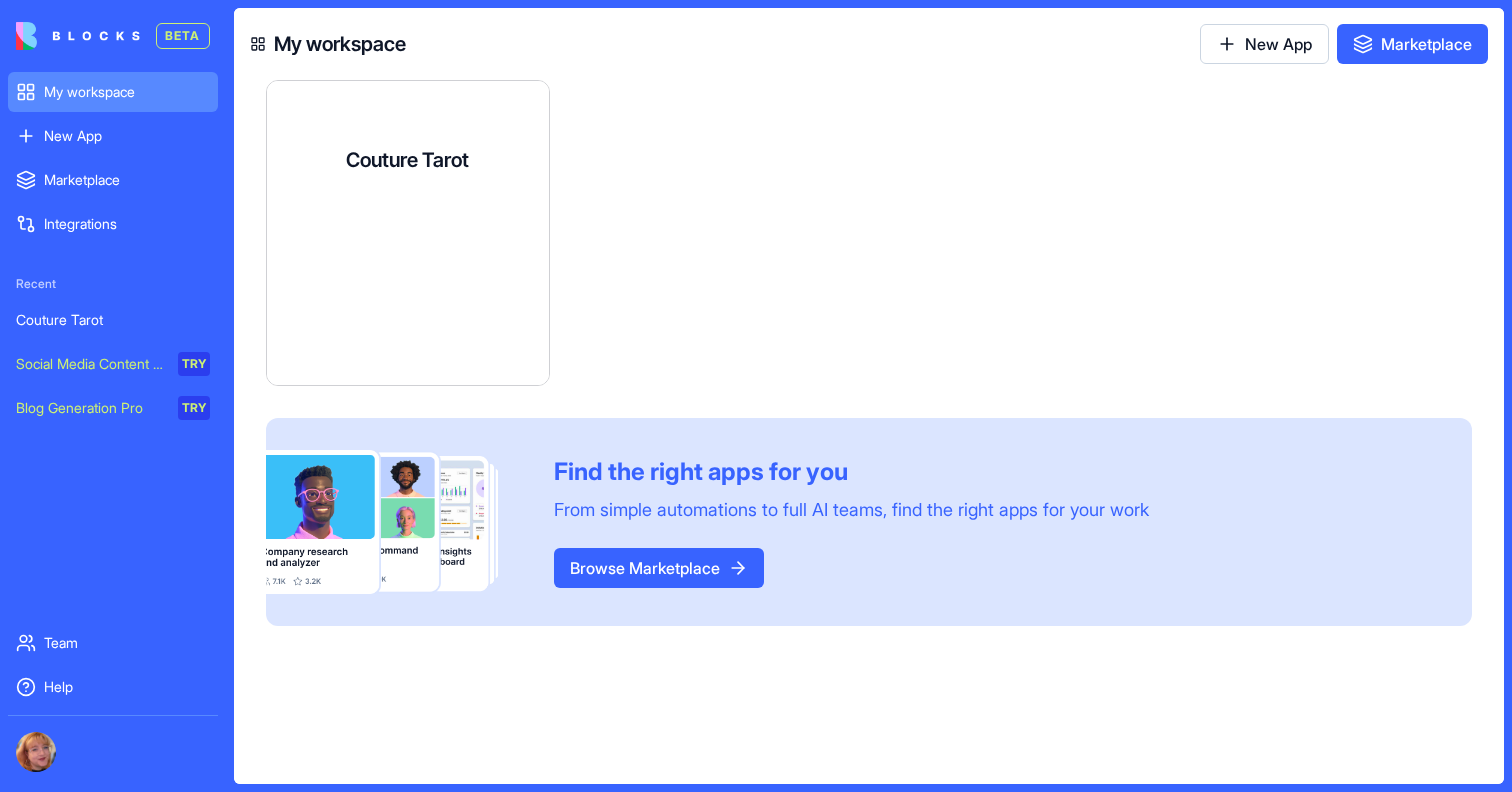 click on "Couture Tarot A tarot reading app with a cozy rainy window and candle aesthetic, featuring clean text for the logo.  by Stephanie Couture Launch" at bounding box center [408, 250] 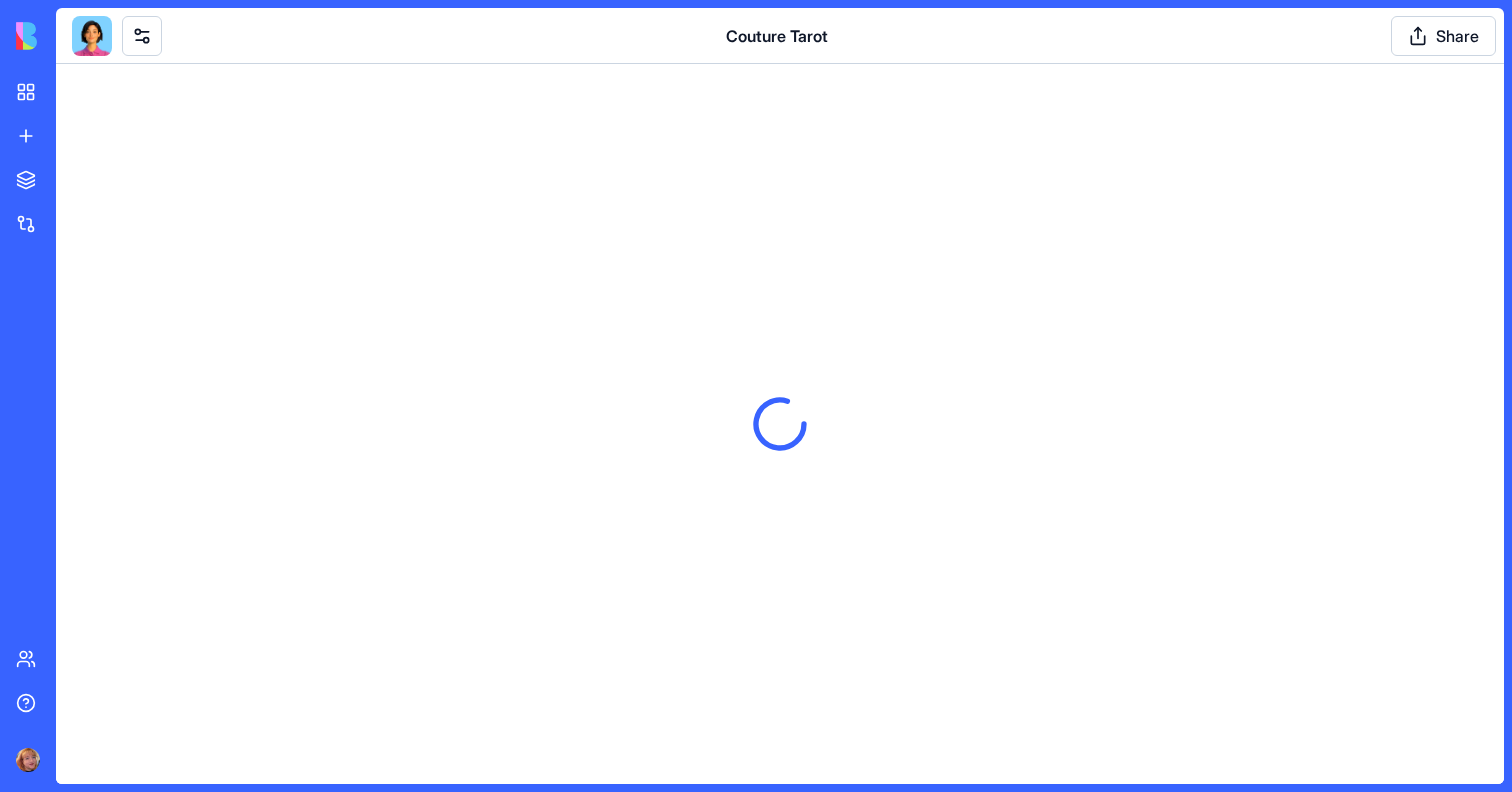 scroll, scrollTop: 0, scrollLeft: 0, axis: both 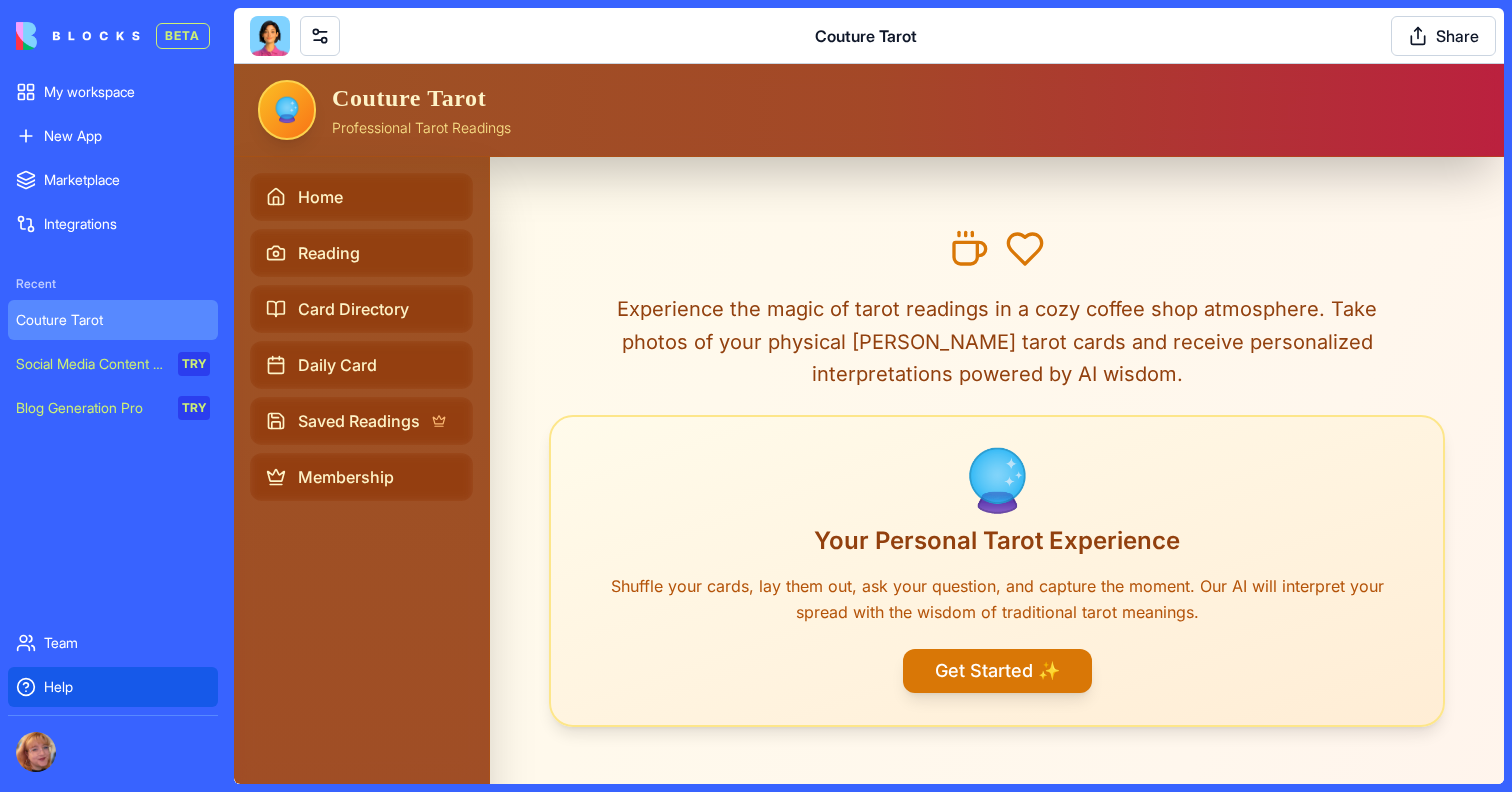 click on "Help" at bounding box center [127, 687] 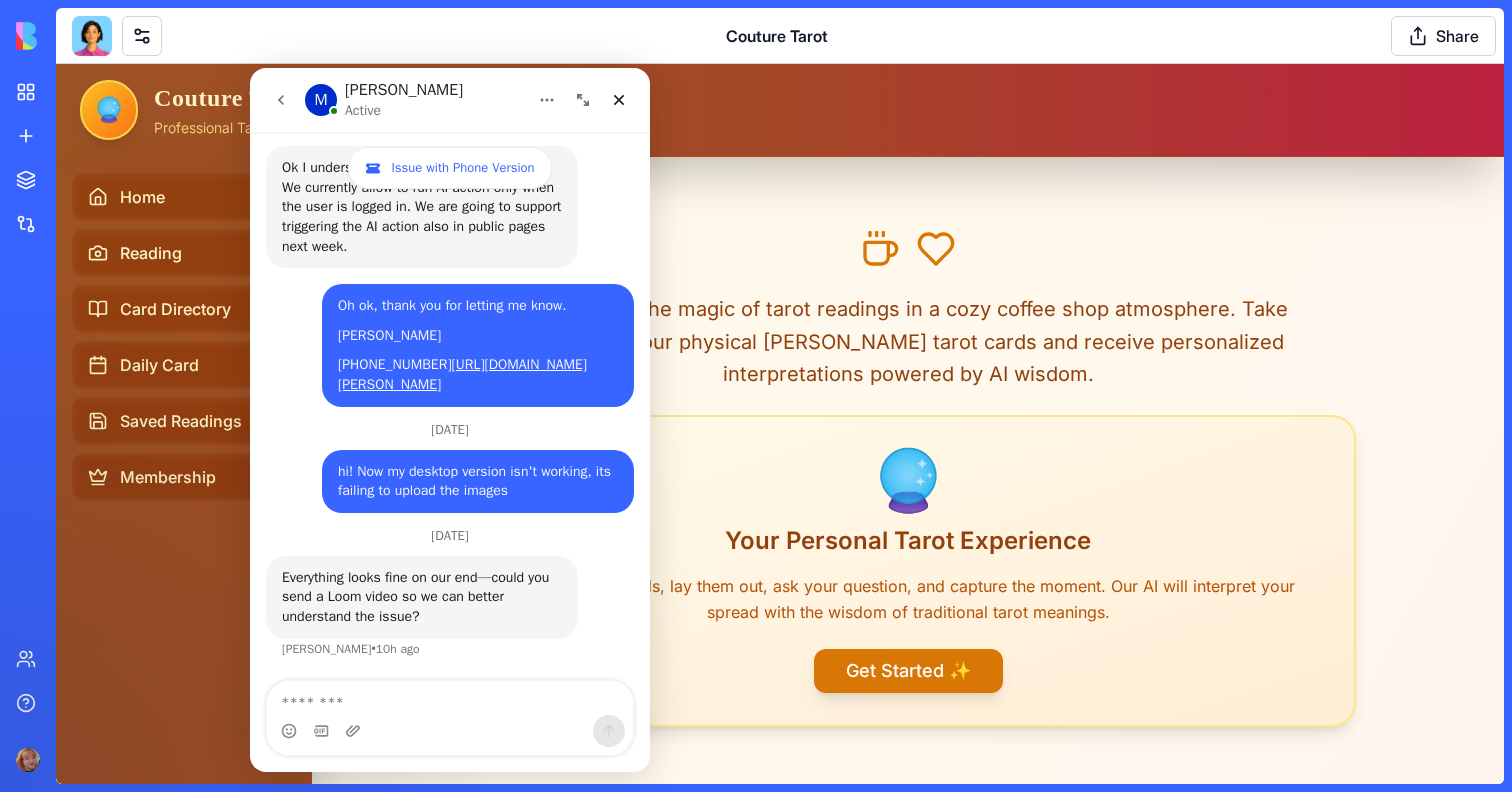 scroll, scrollTop: 1416, scrollLeft: 0, axis: vertical 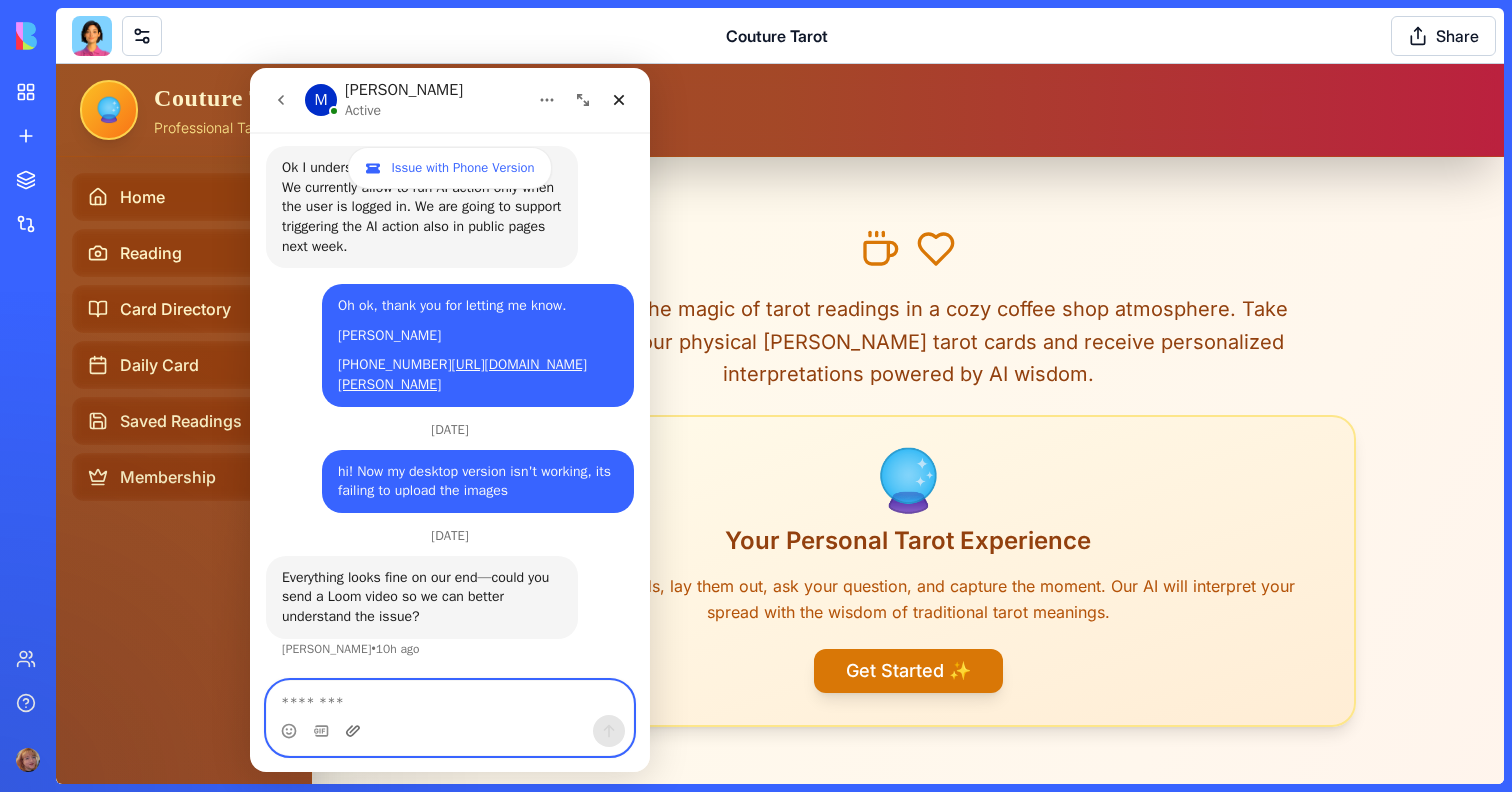 click 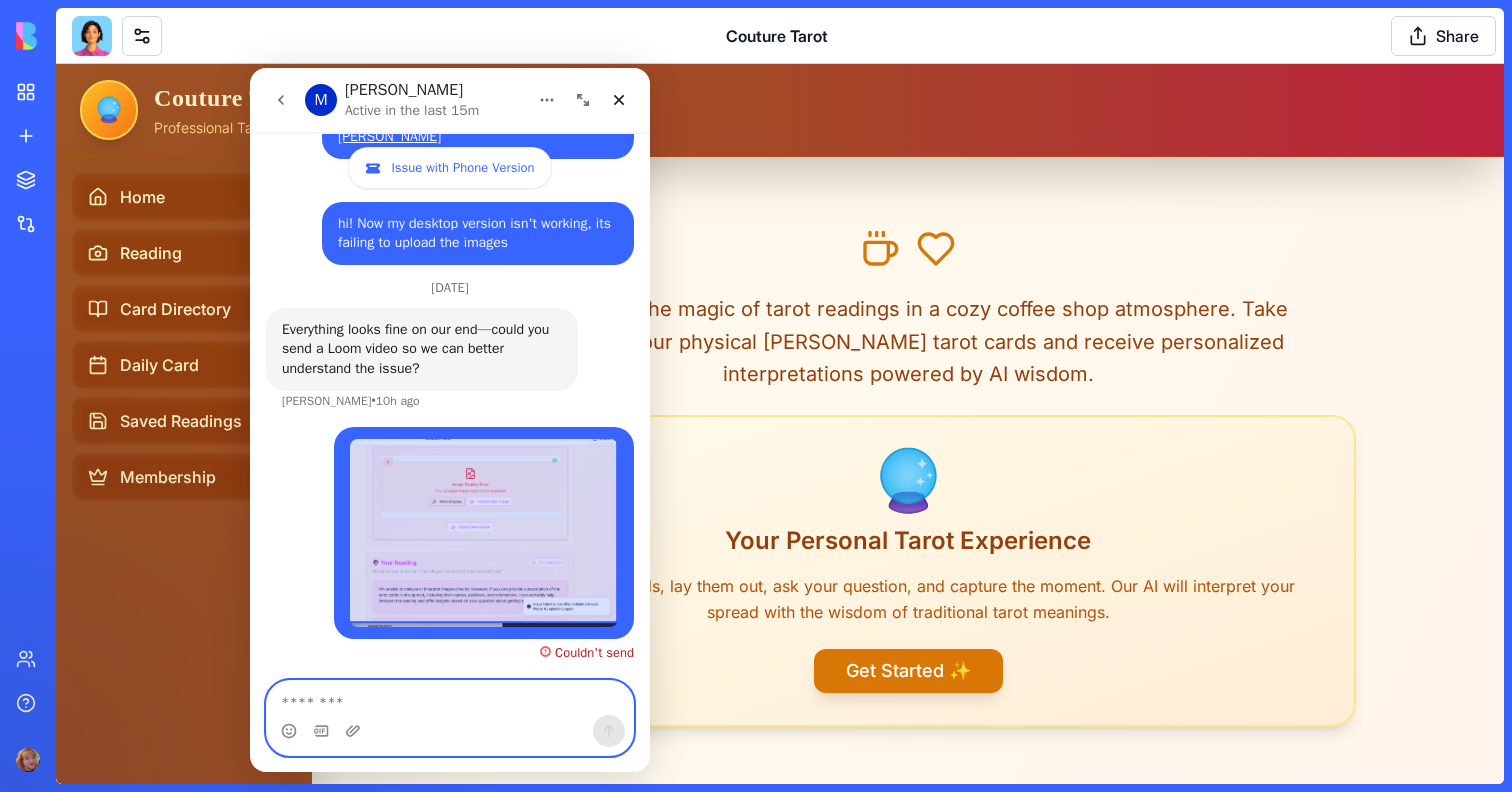 scroll, scrollTop: 1664, scrollLeft: 0, axis: vertical 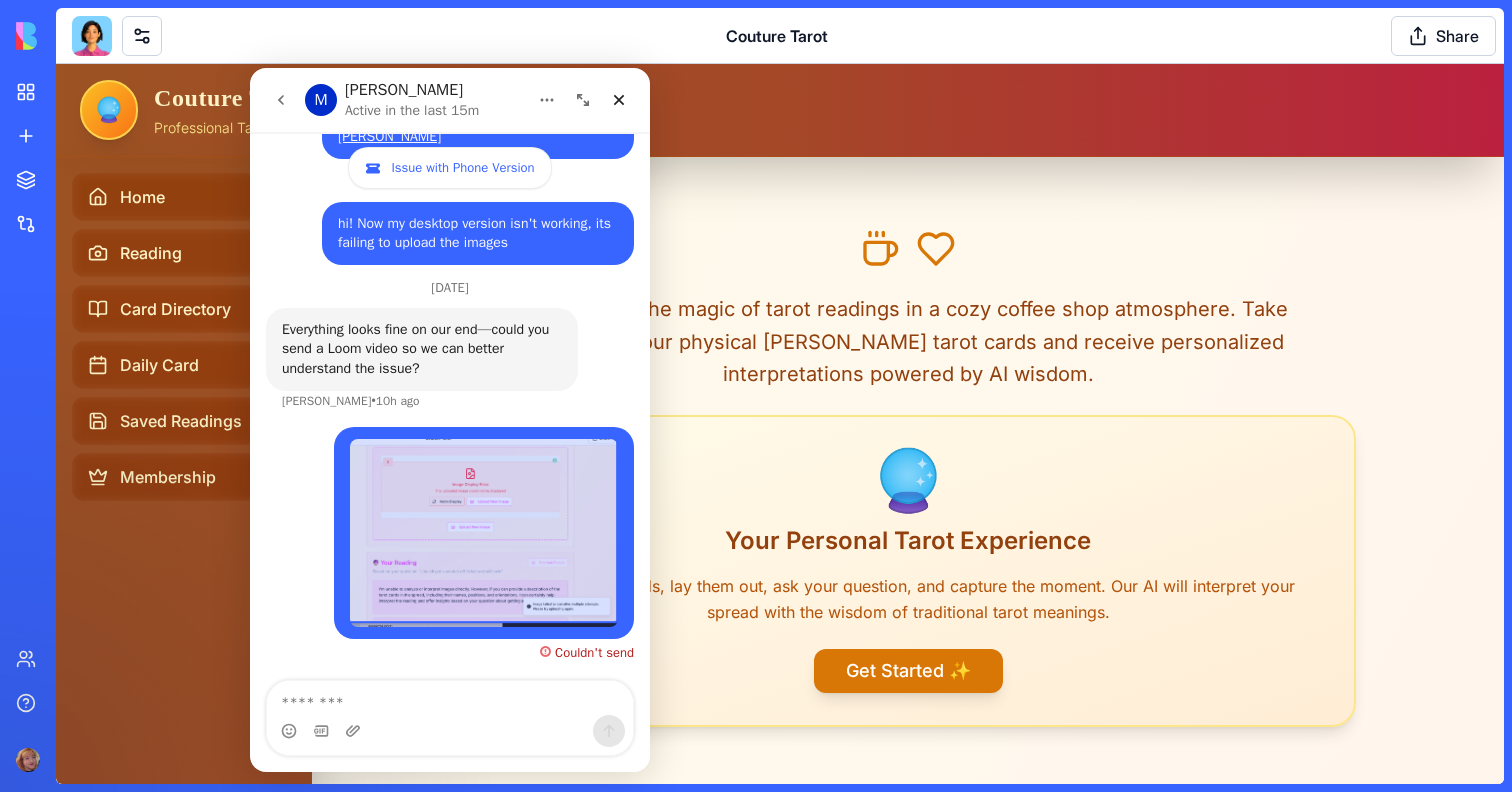 click on "Couldn't send" at bounding box center [587, 649] 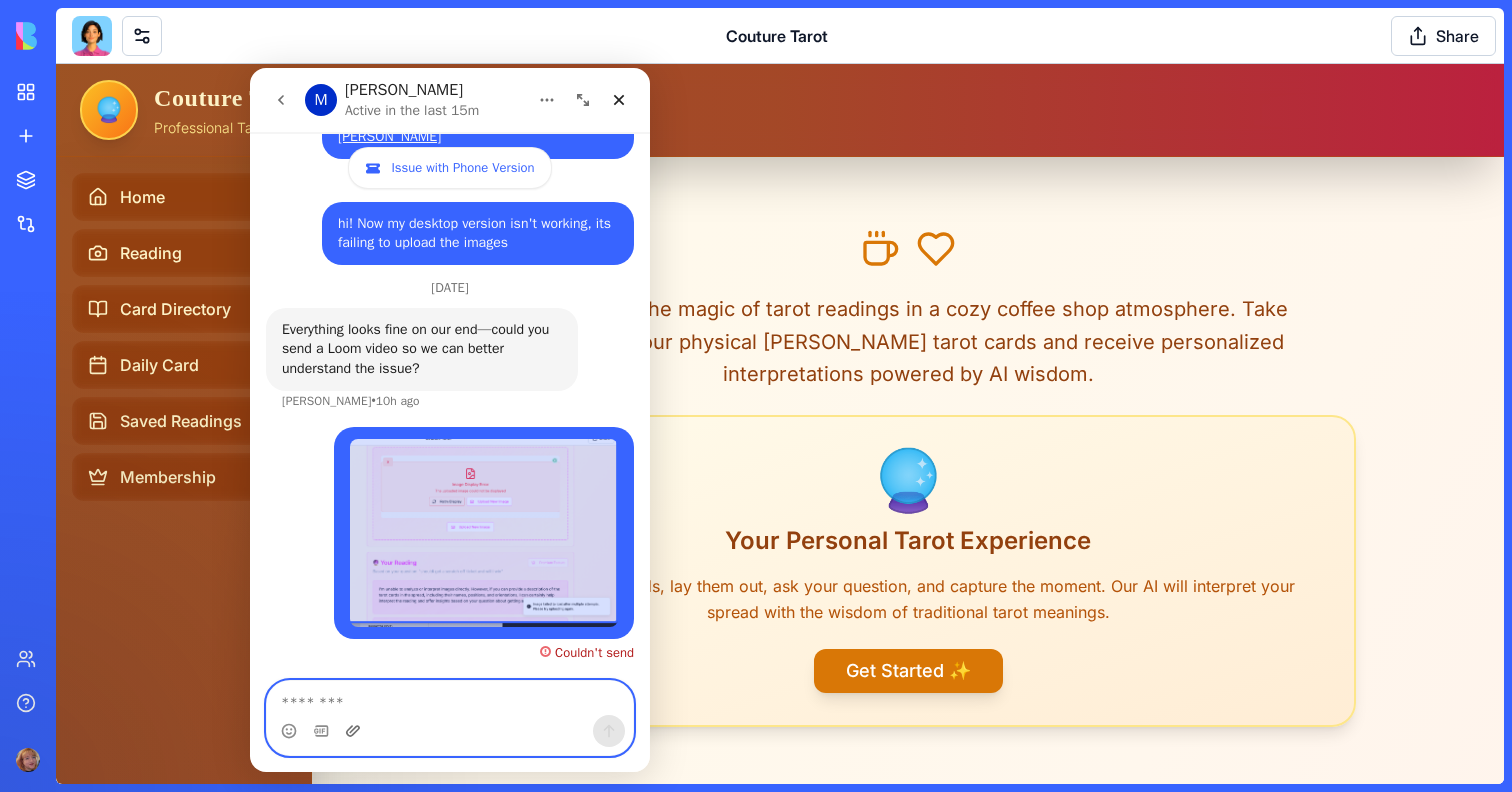 click 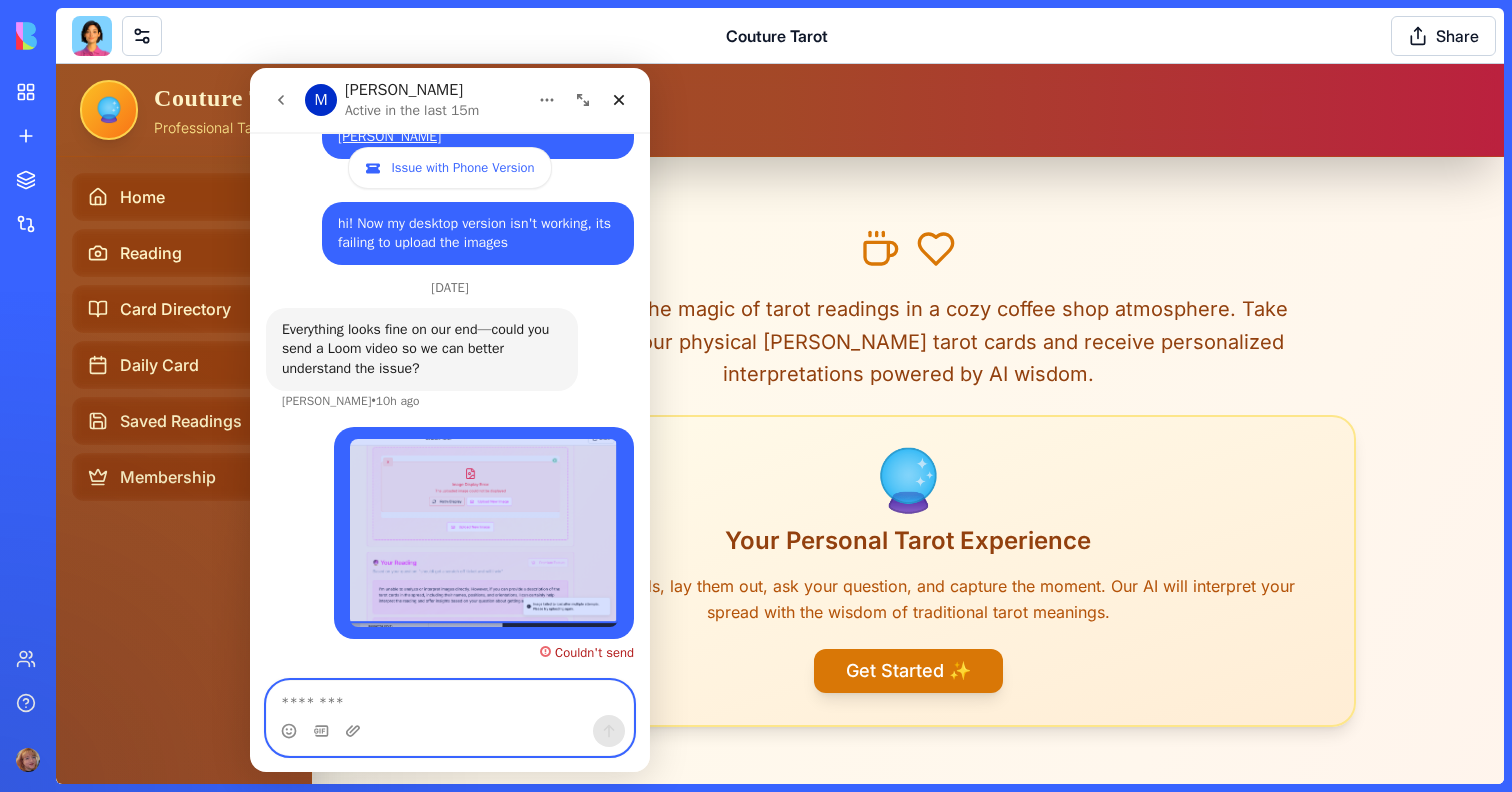 click at bounding box center (450, 698) 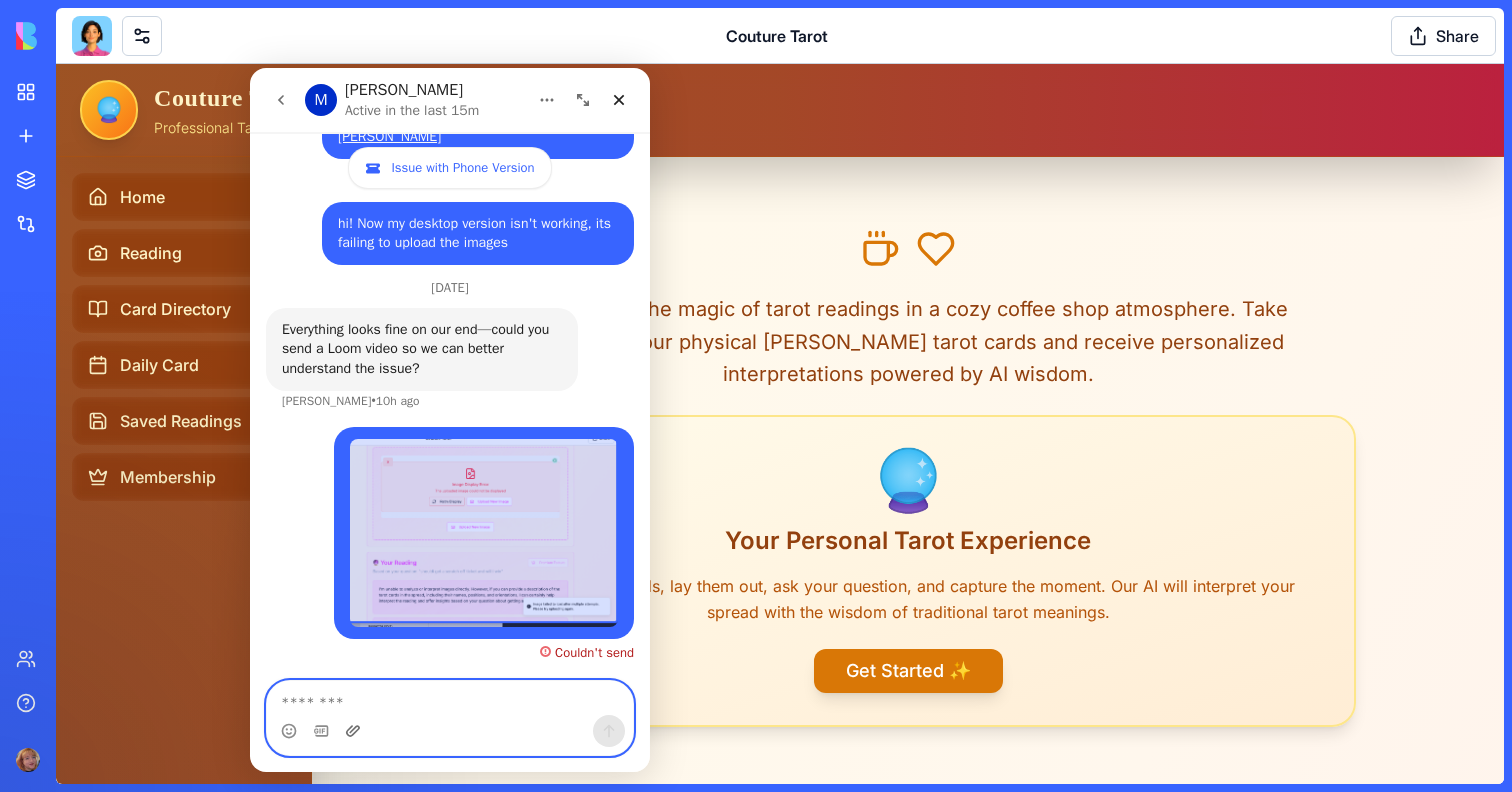 click 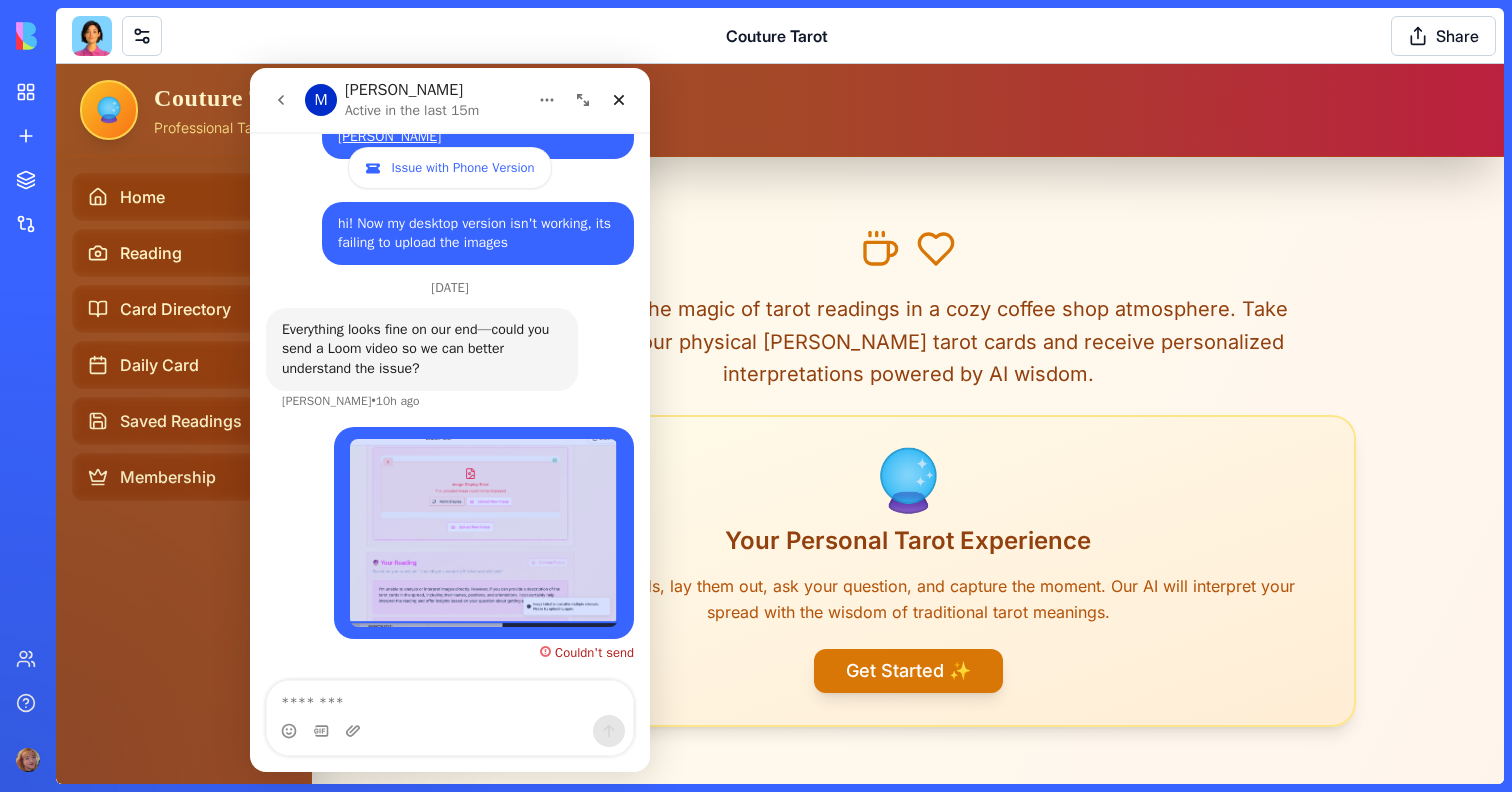 click at bounding box center [484, 533] 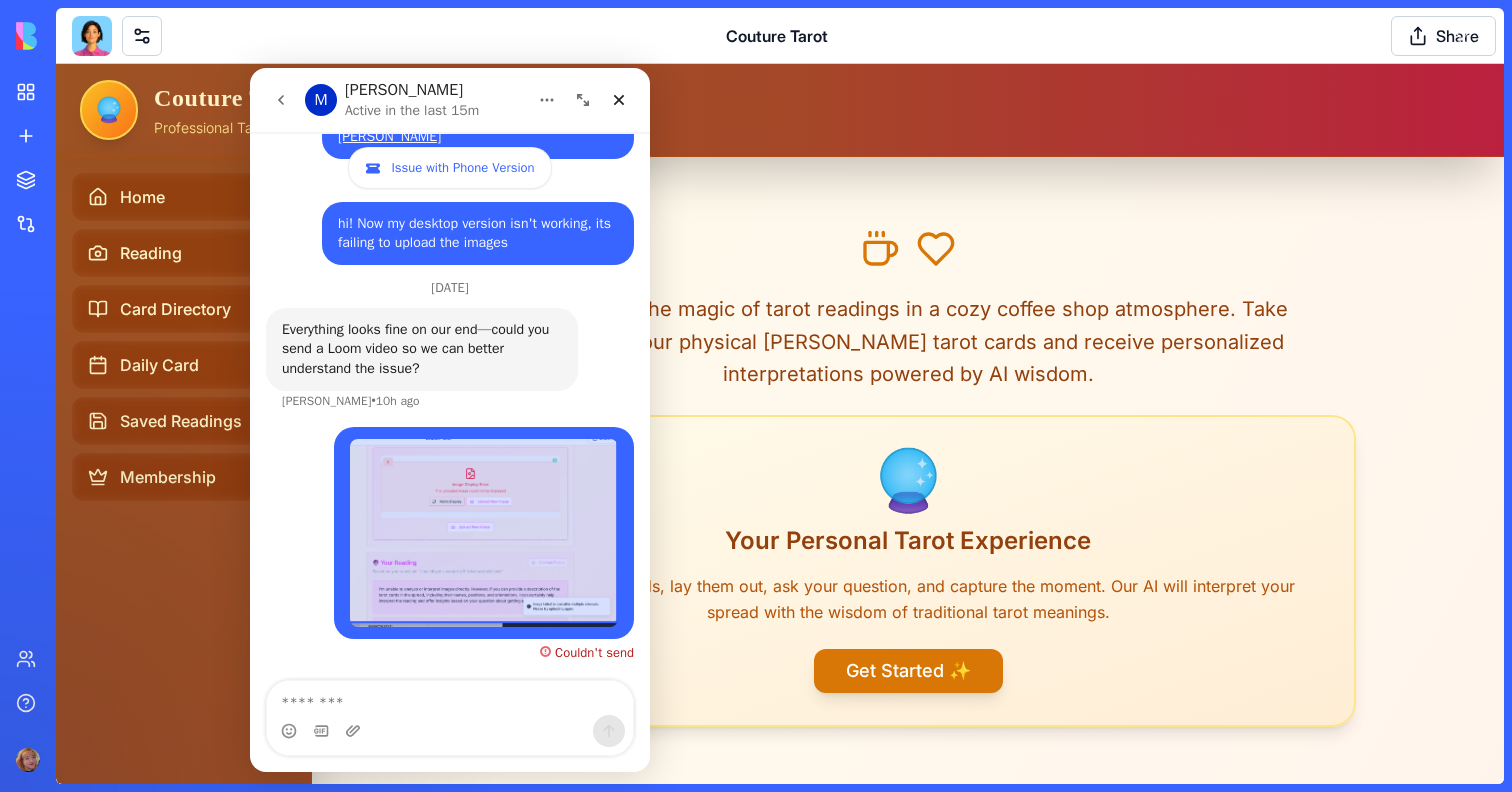 scroll, scrollTop: 0, scrollLeft: 0, axis: both 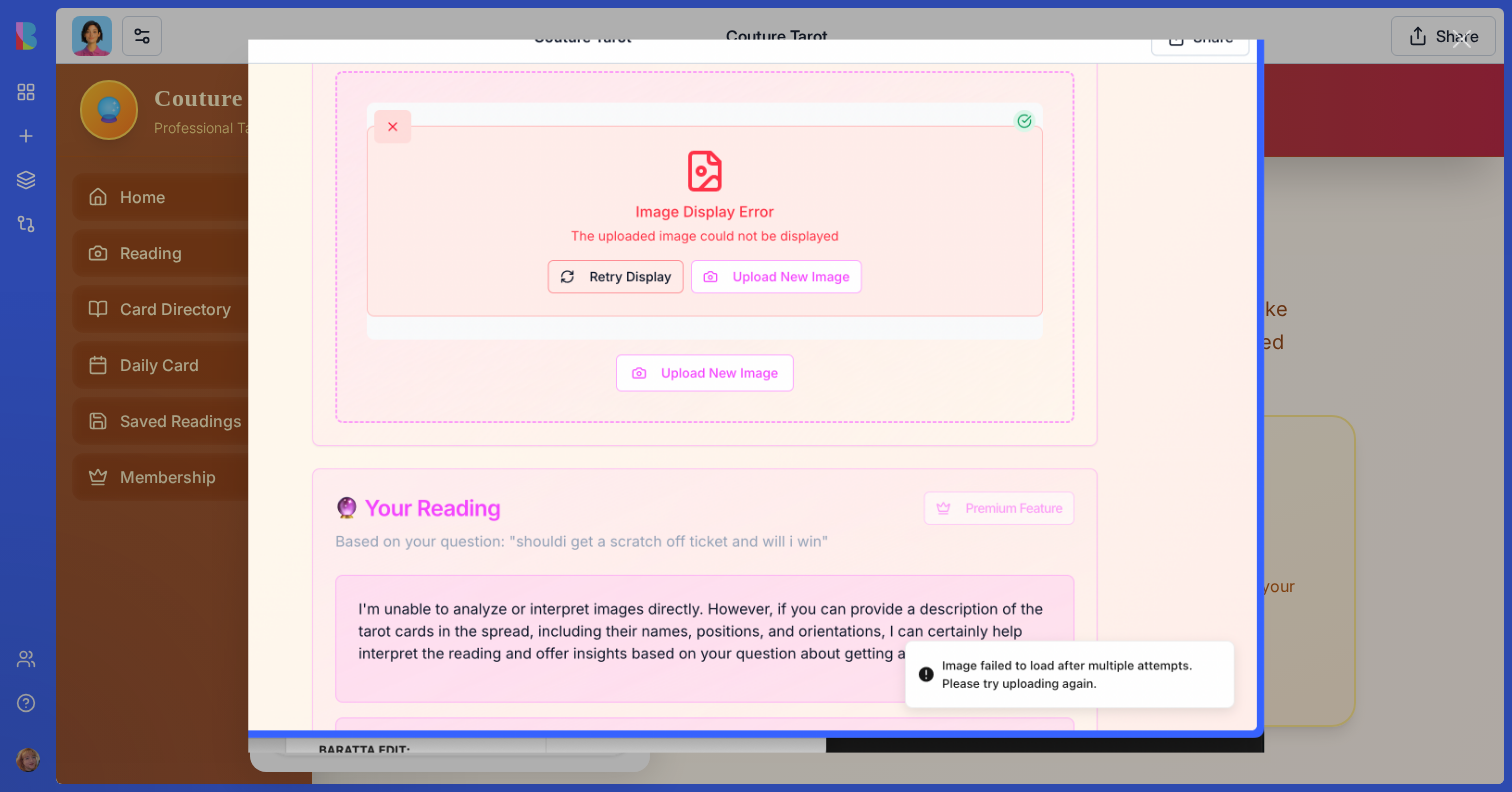 click at bounding box center [756, 396] 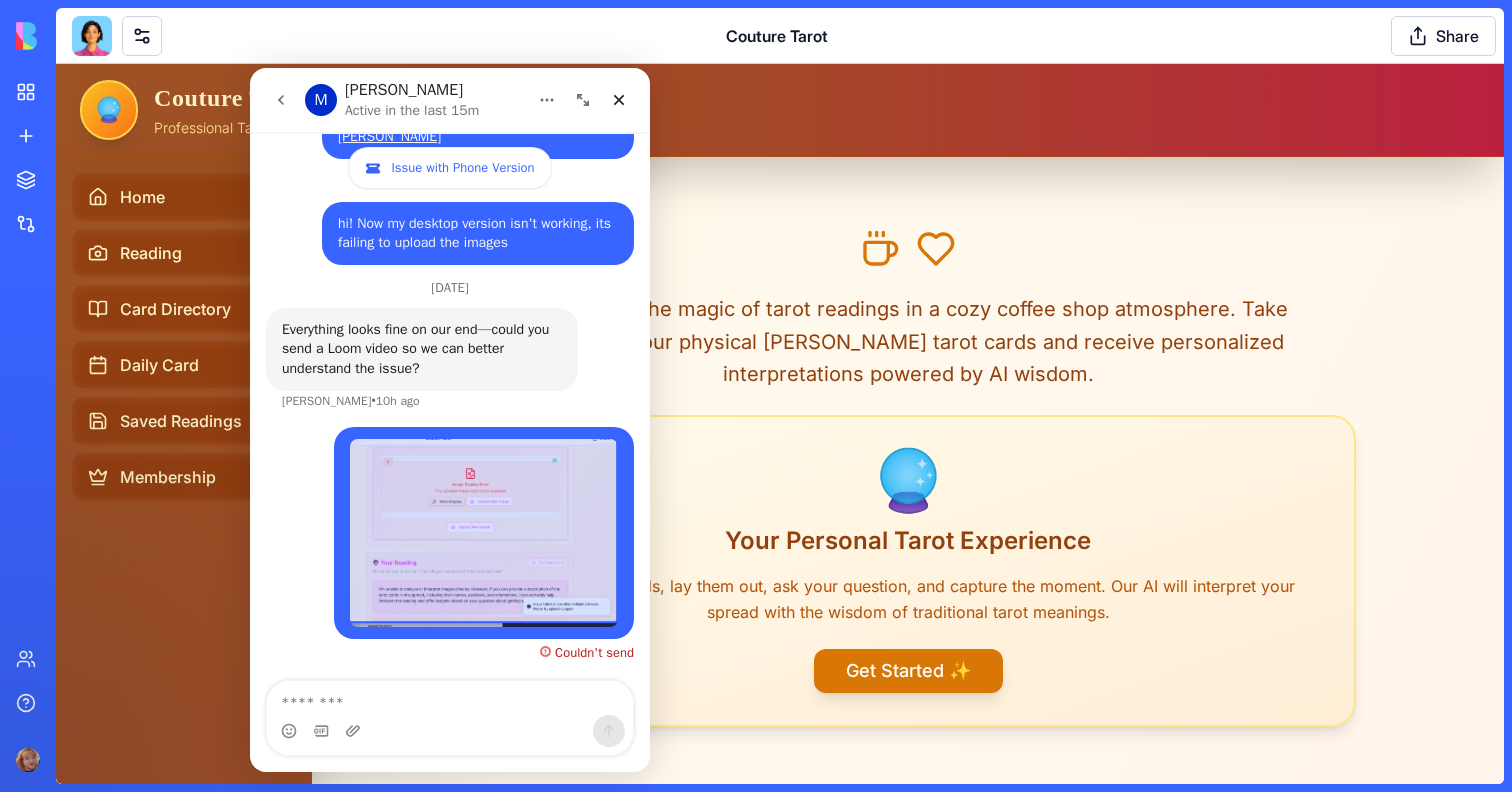 click on "Couldn't send" at bounding box center [587, 649] 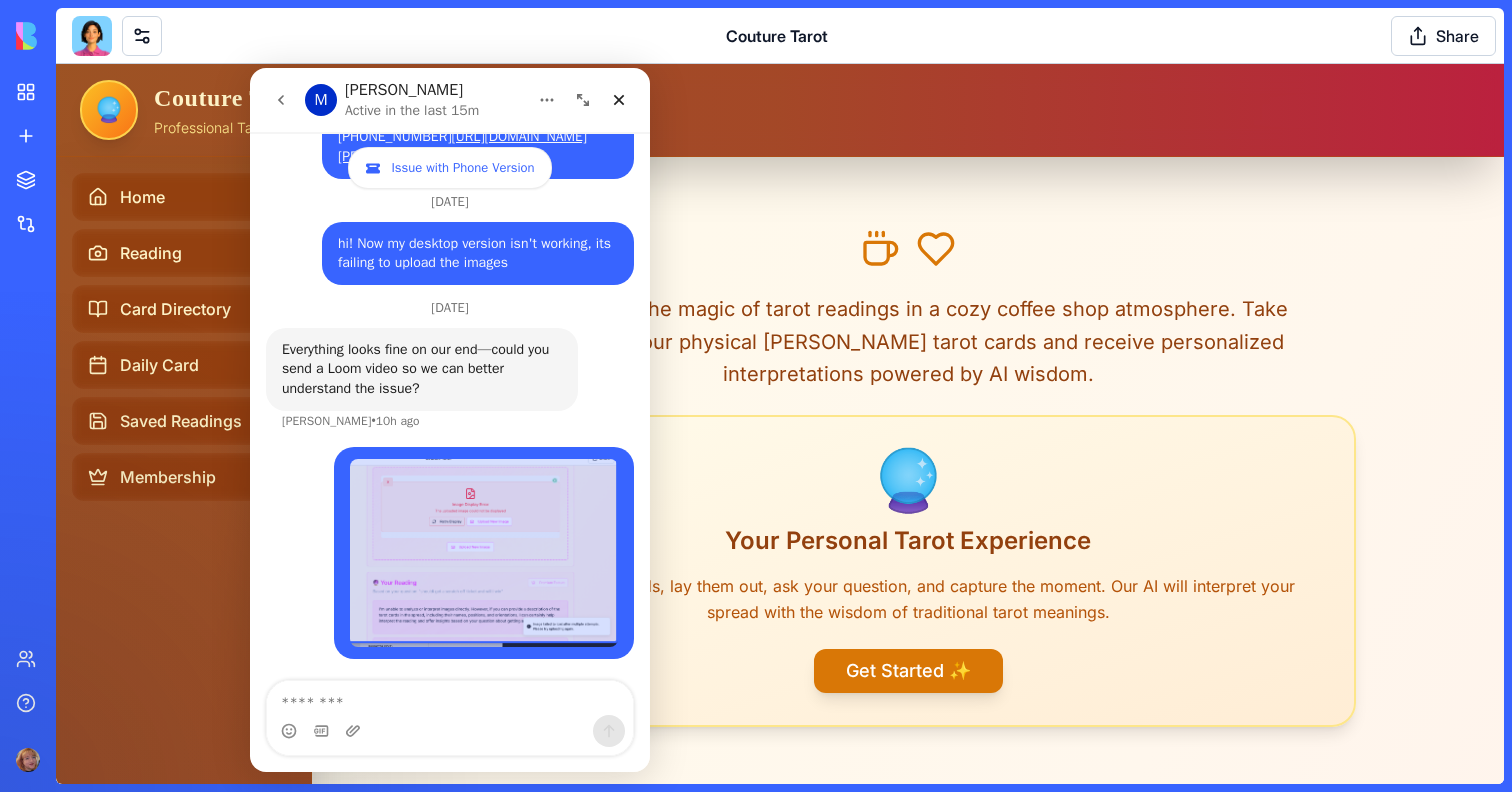 scroll, scrollTop: 1664, scrollLeft: 0, axis: vertical 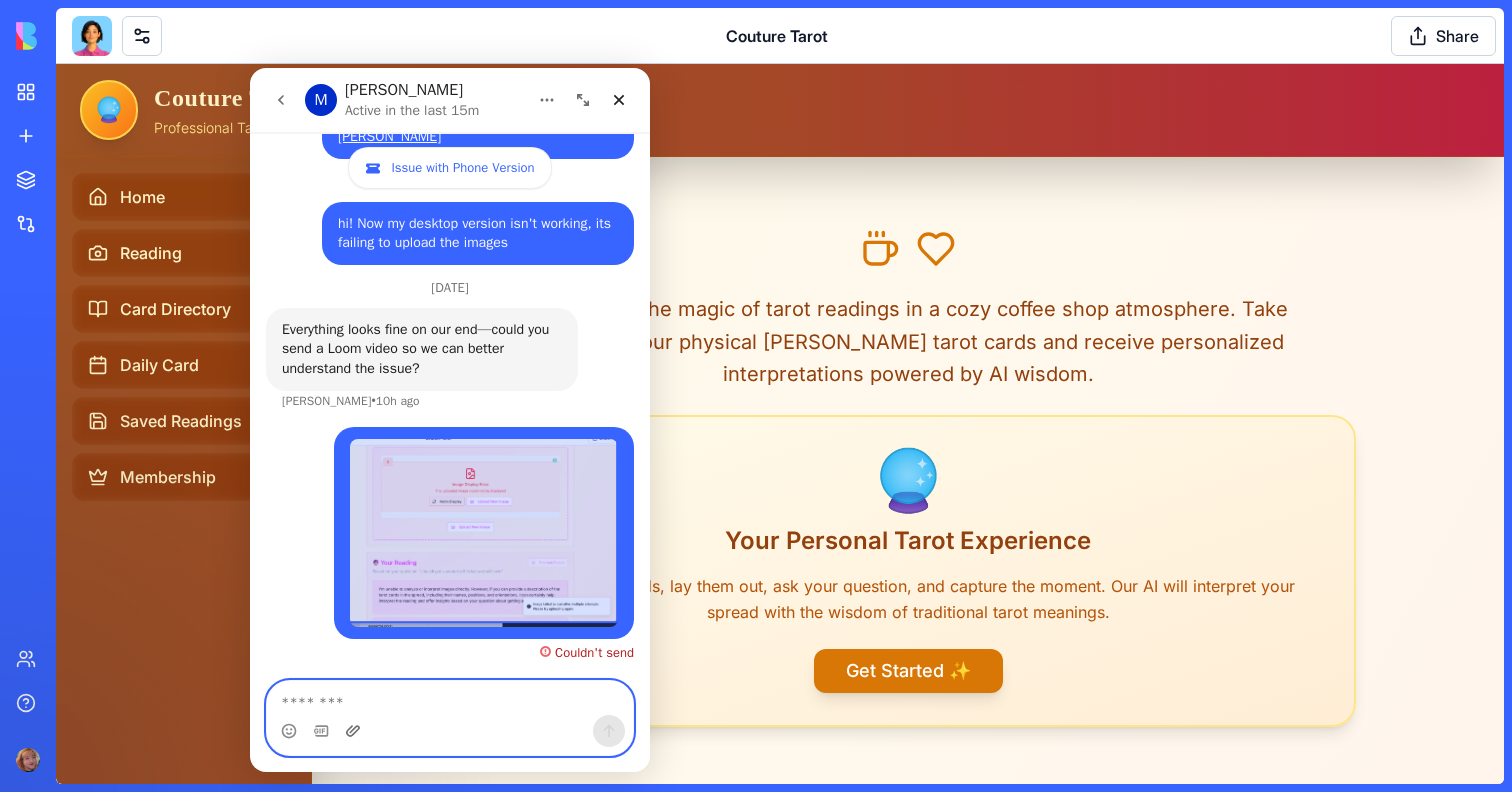 click 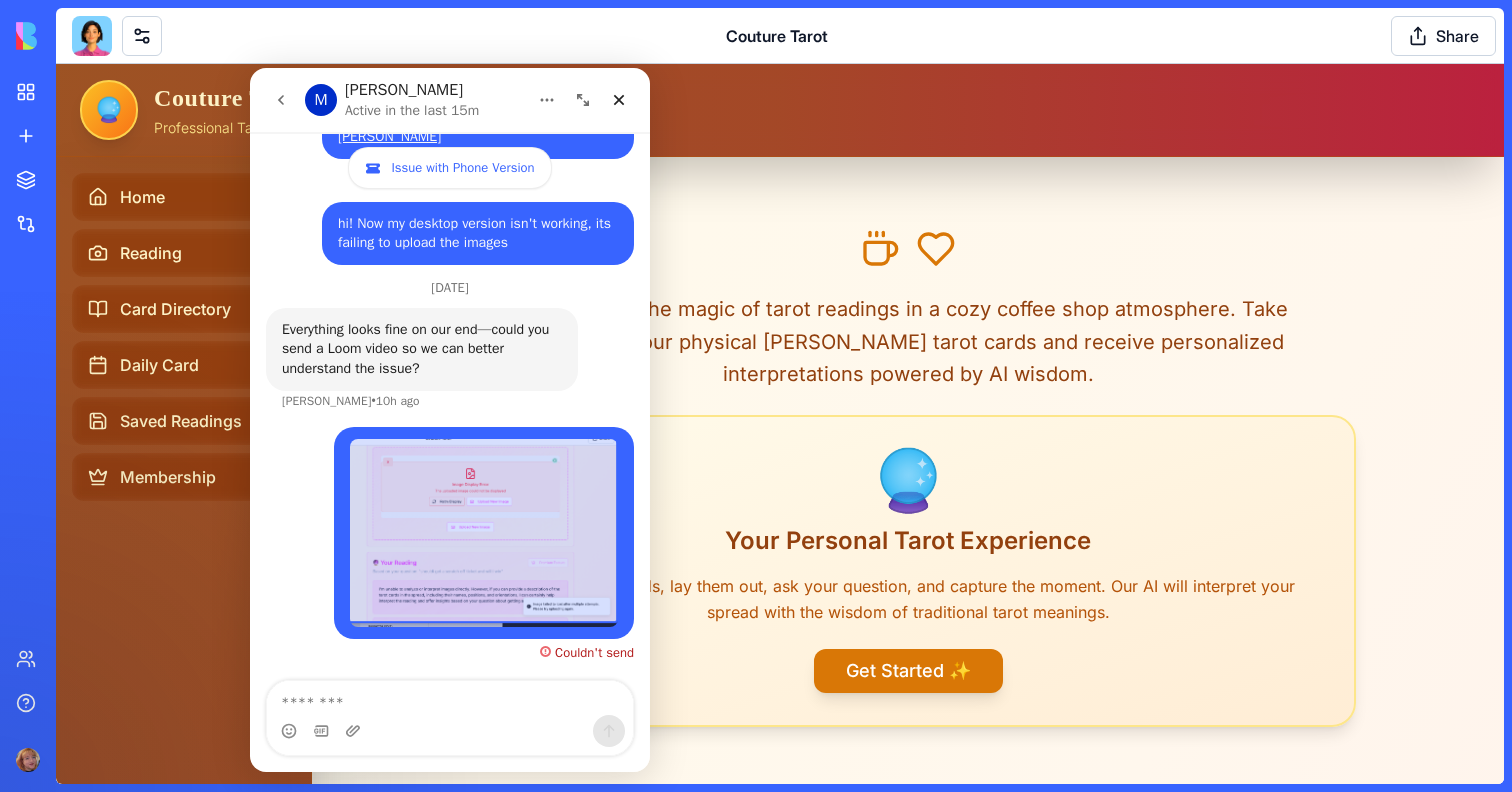 click on "Couldn't send" at bounding box center (594, 652) 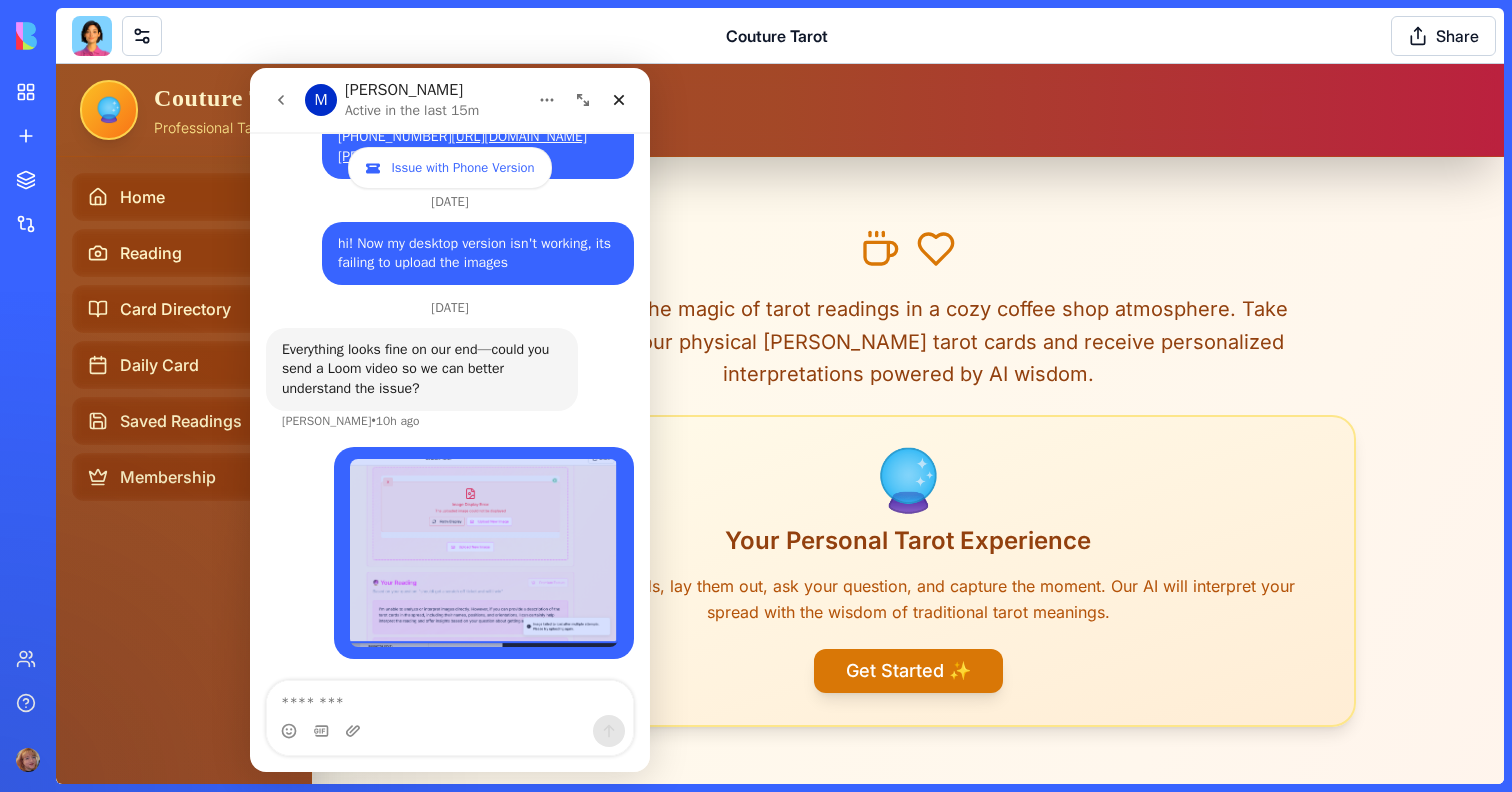 scroll, scrollTop: 1664, scrollLeft: 0, axis: vertical 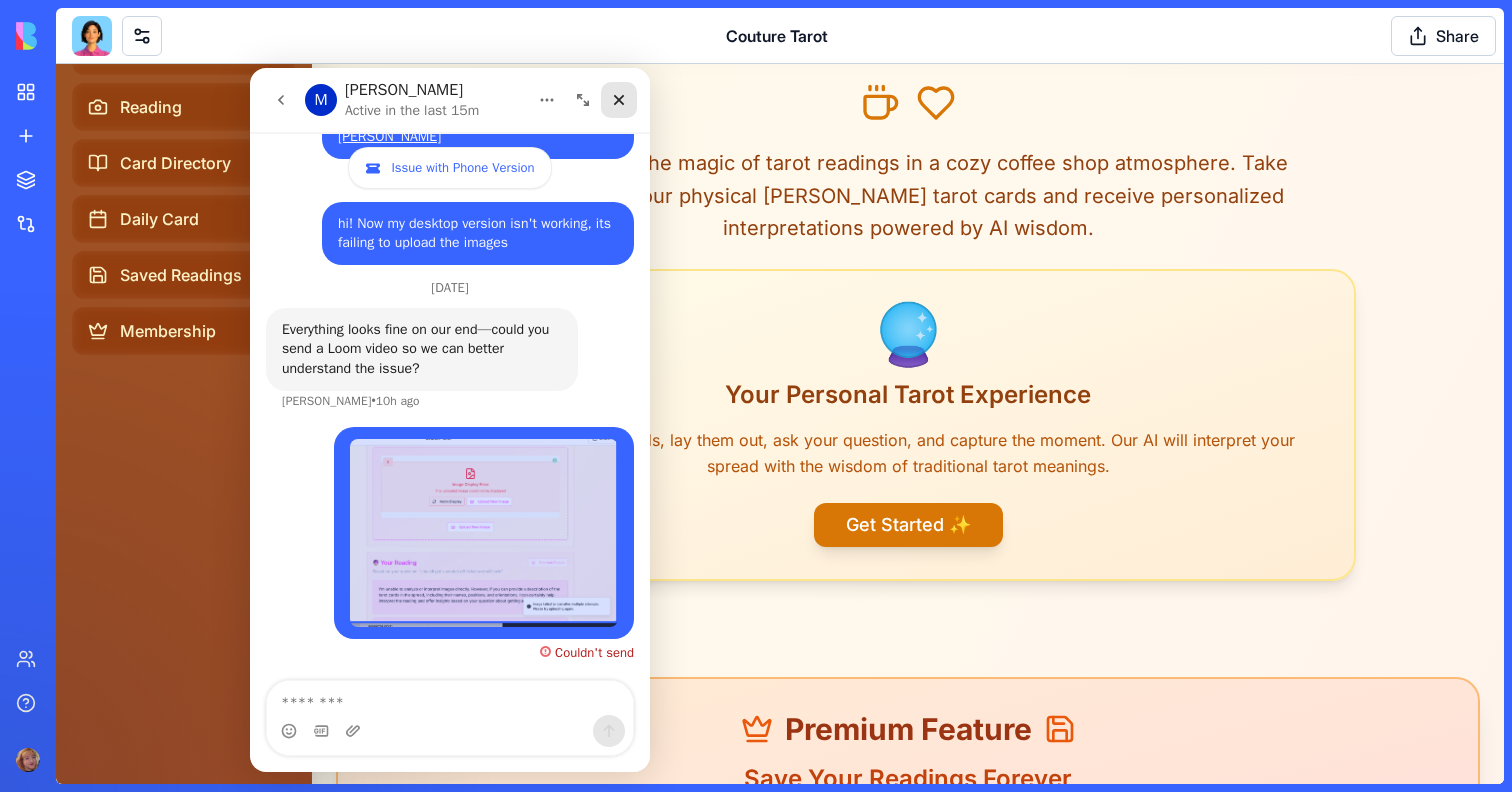 click 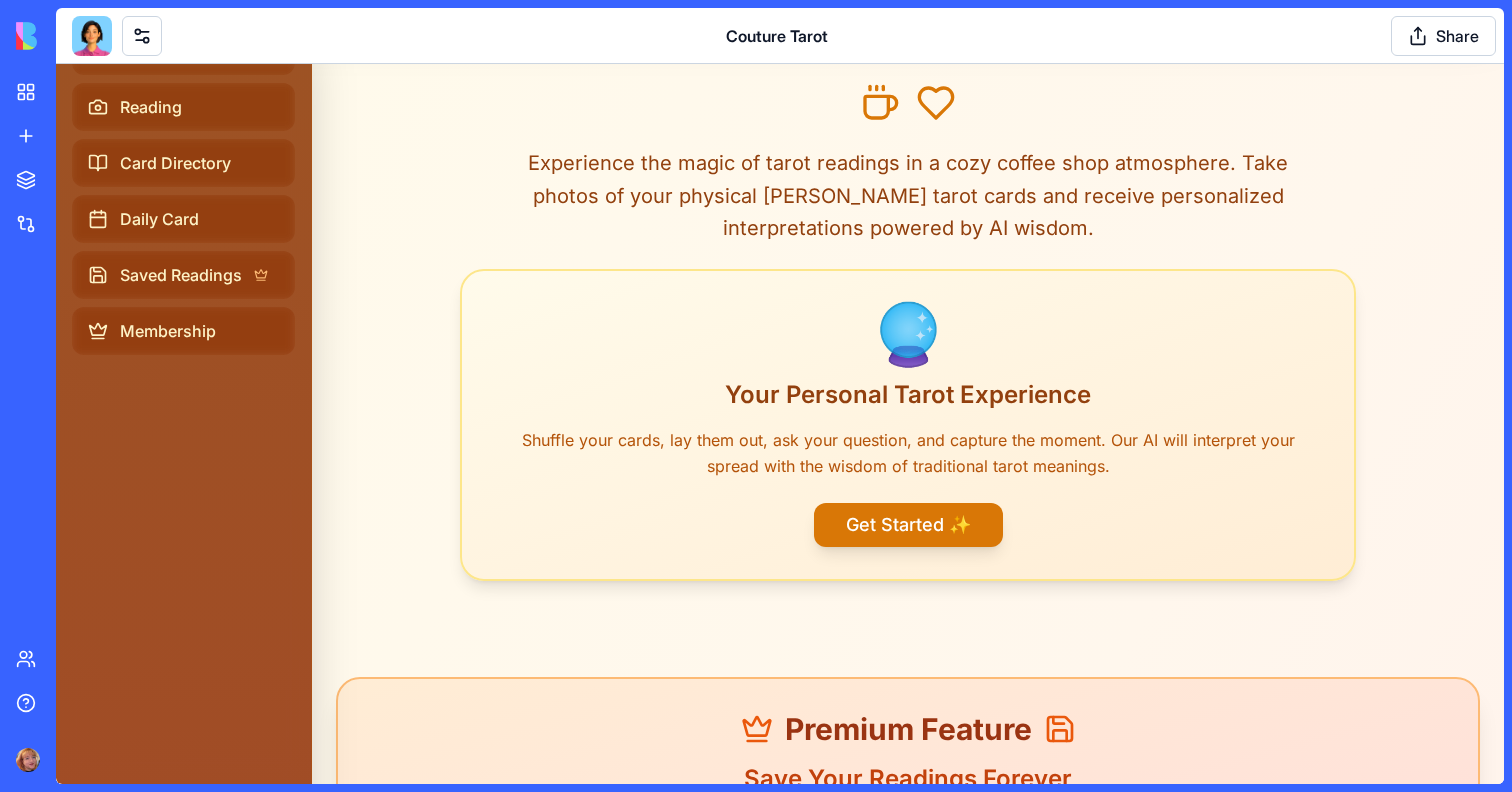 click at bounding box center (92, 36) 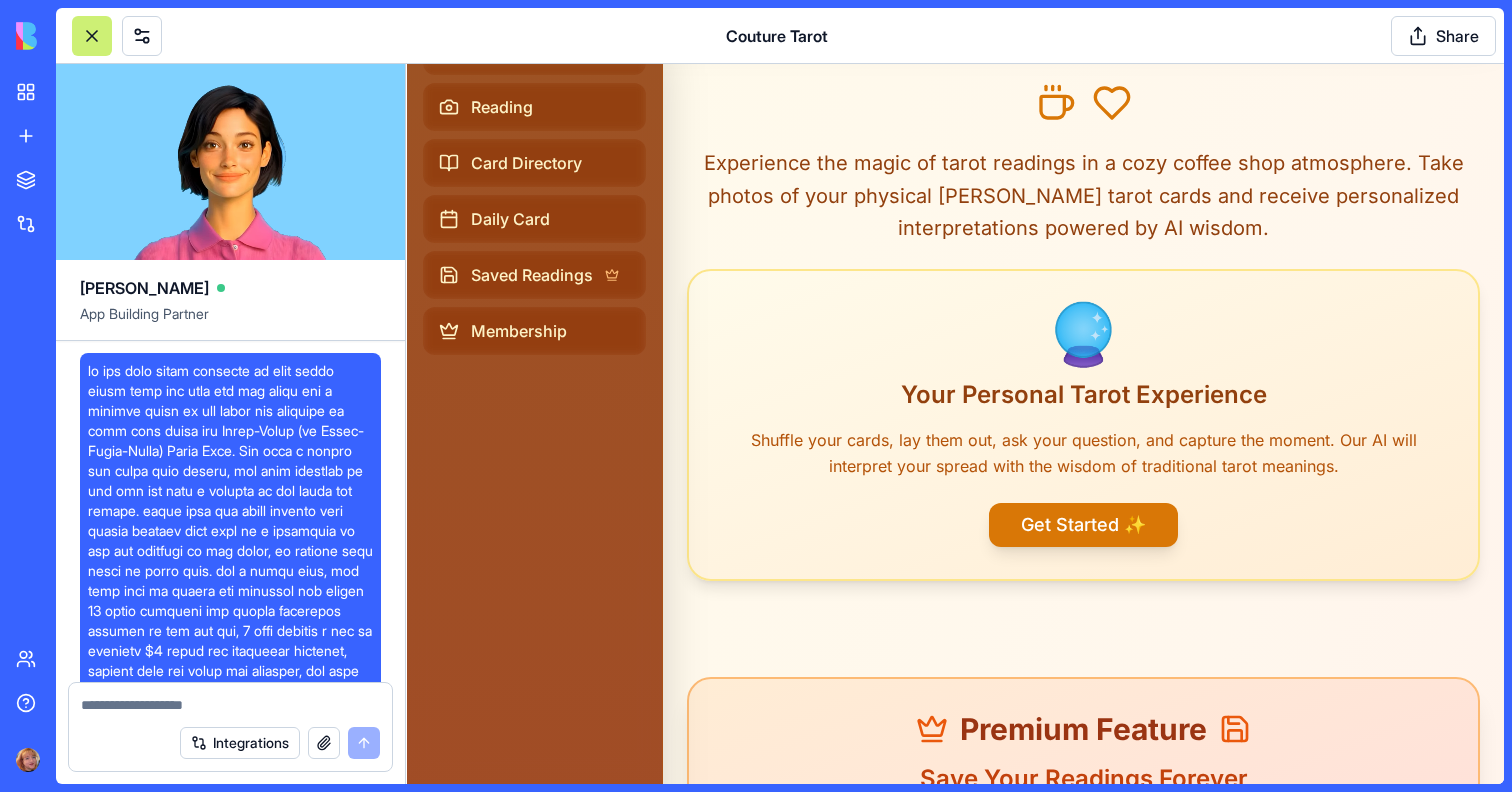 scroll, scrollTop: 87970, scrollLeft: 0, axis: vertical 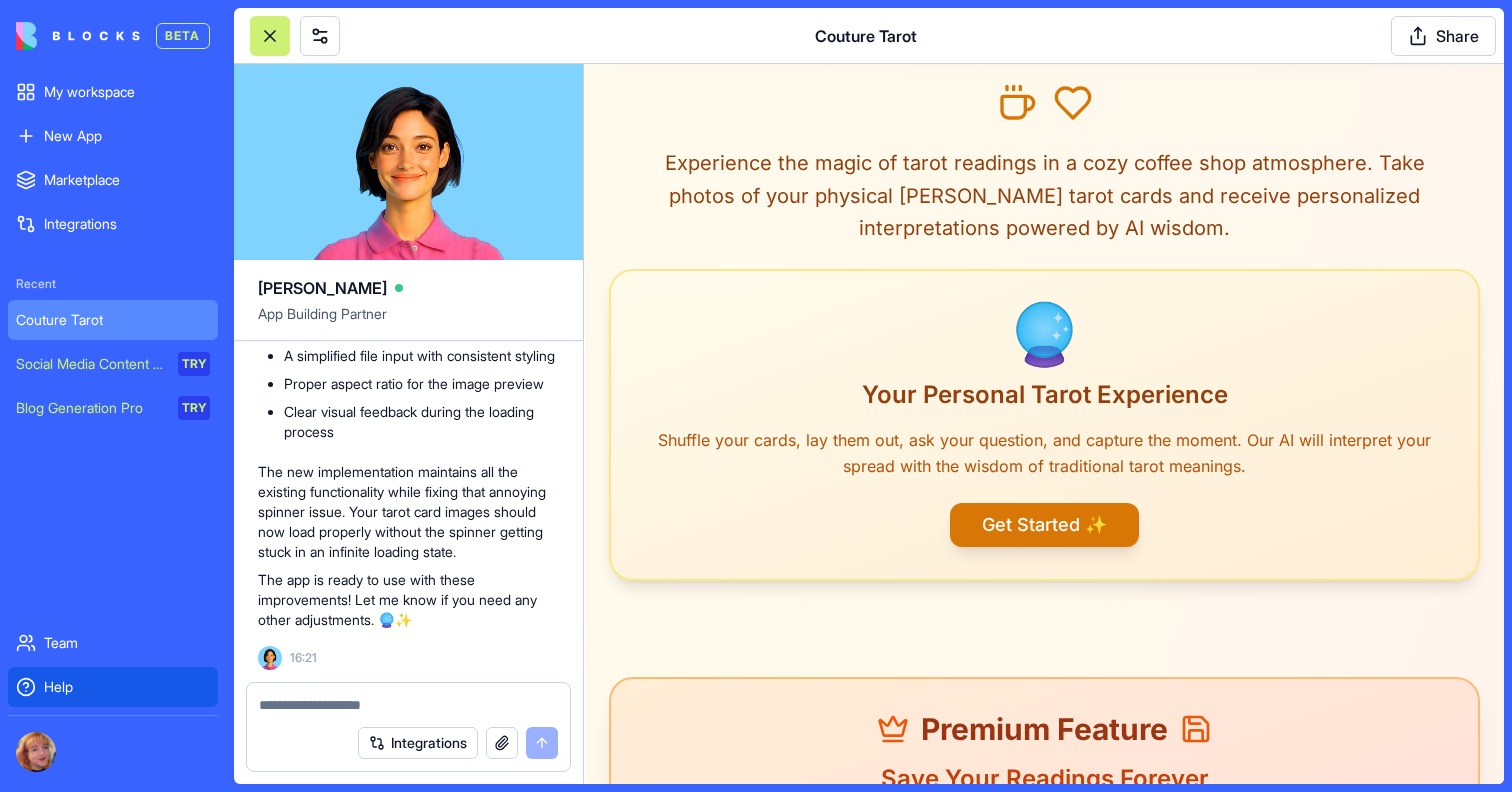 click on "Help" at bounding box center [127, 687] 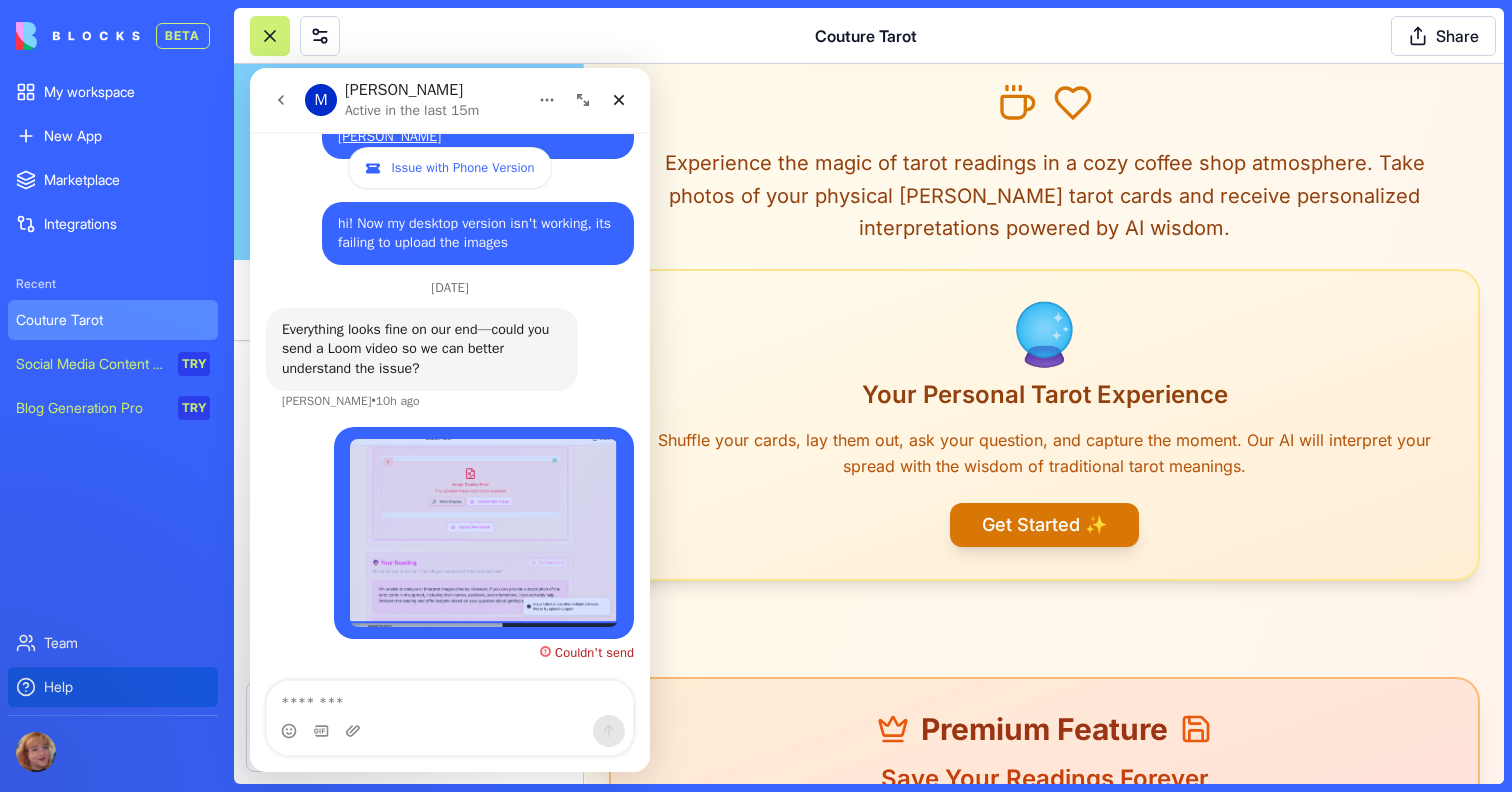 scroll, scrollTop: 1664, scrollLeft: 0, axis: vertical 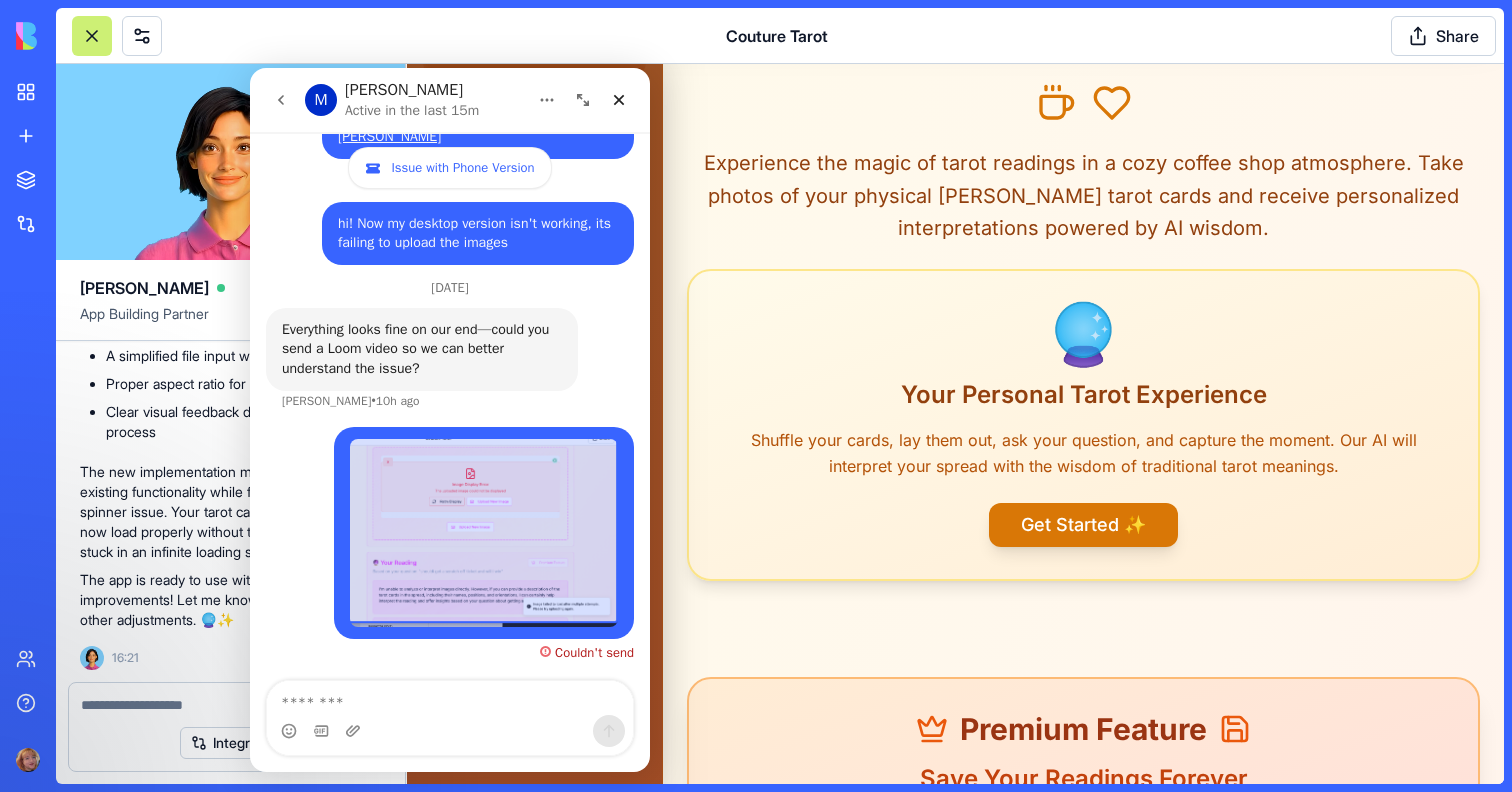 click on "Couldn't send" at bounding box center [594, 652] 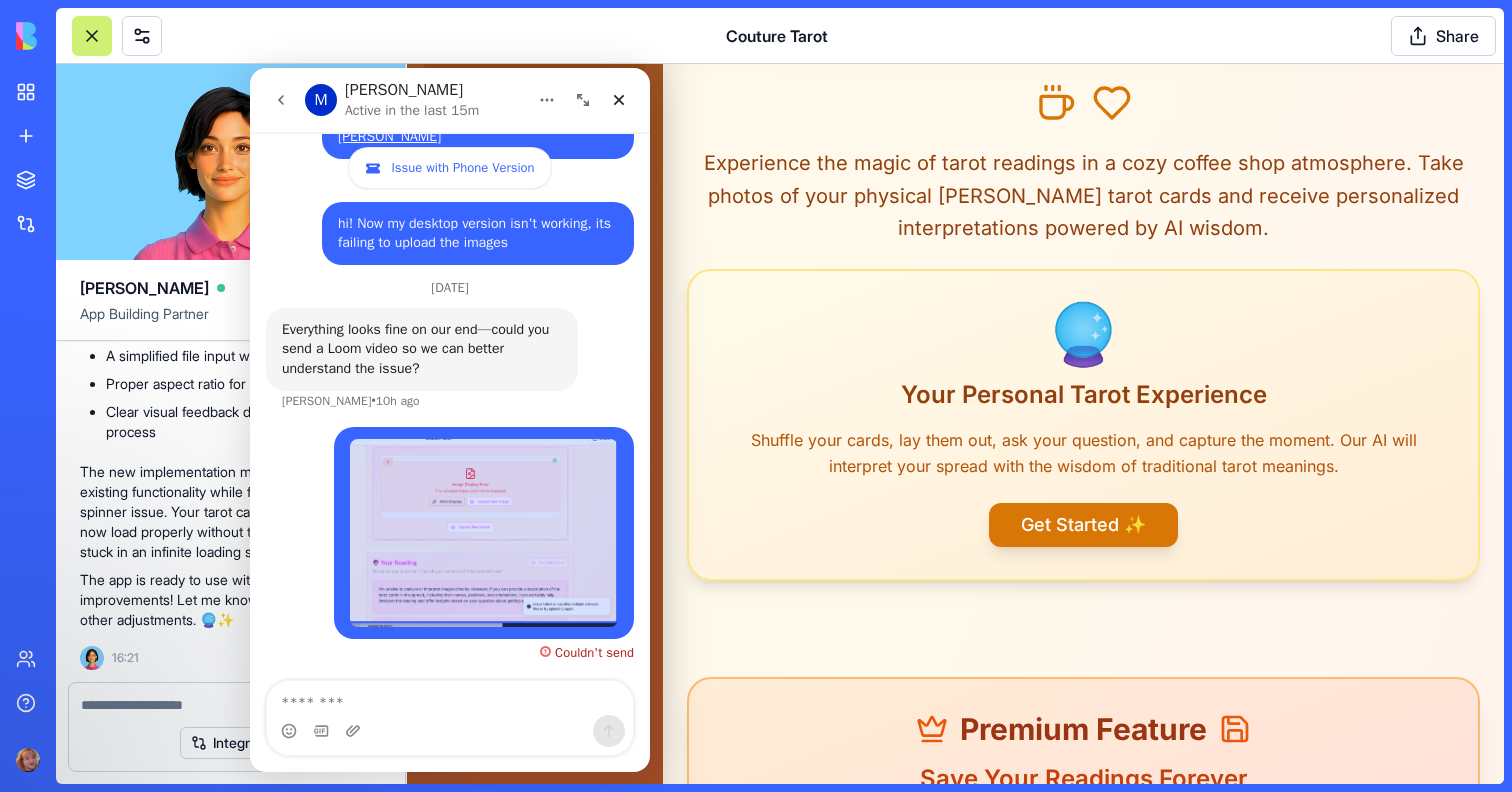 scroll, scrollTop: 1664, scrollLeft: 0, axis: vertical 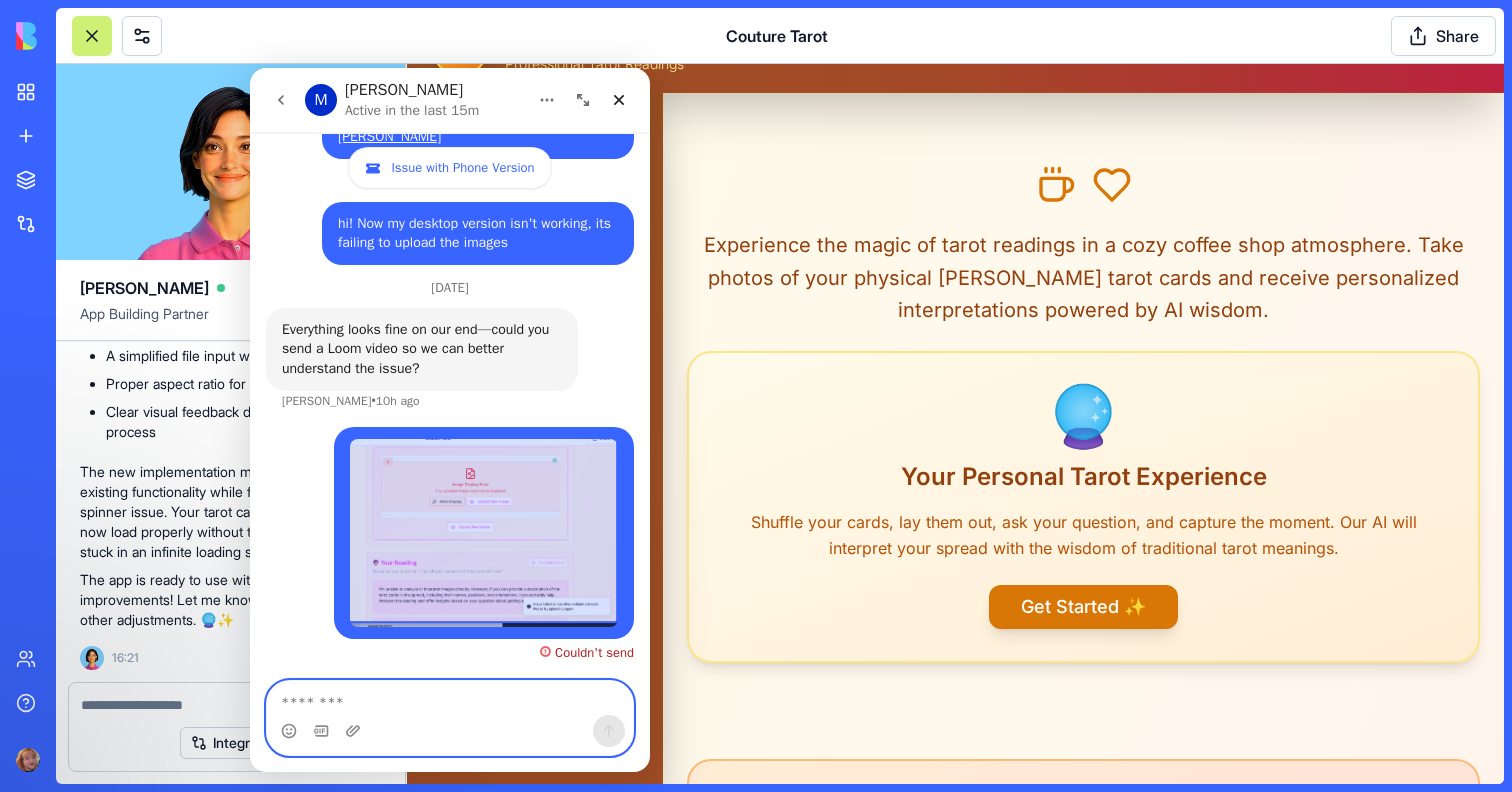 click at bounding box center [450, 698] 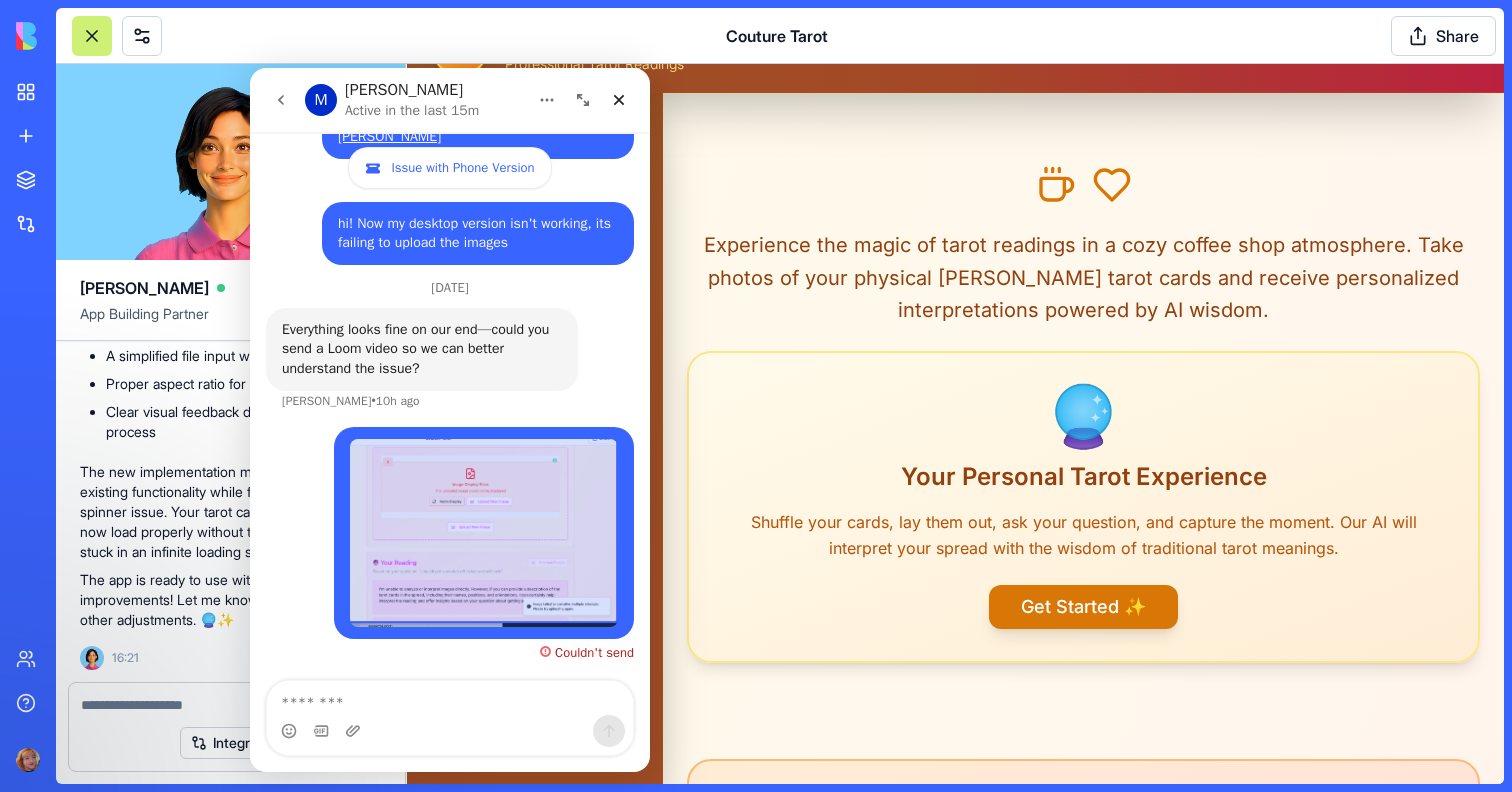click on "Couldn't send" at bounding box center (587, 649) 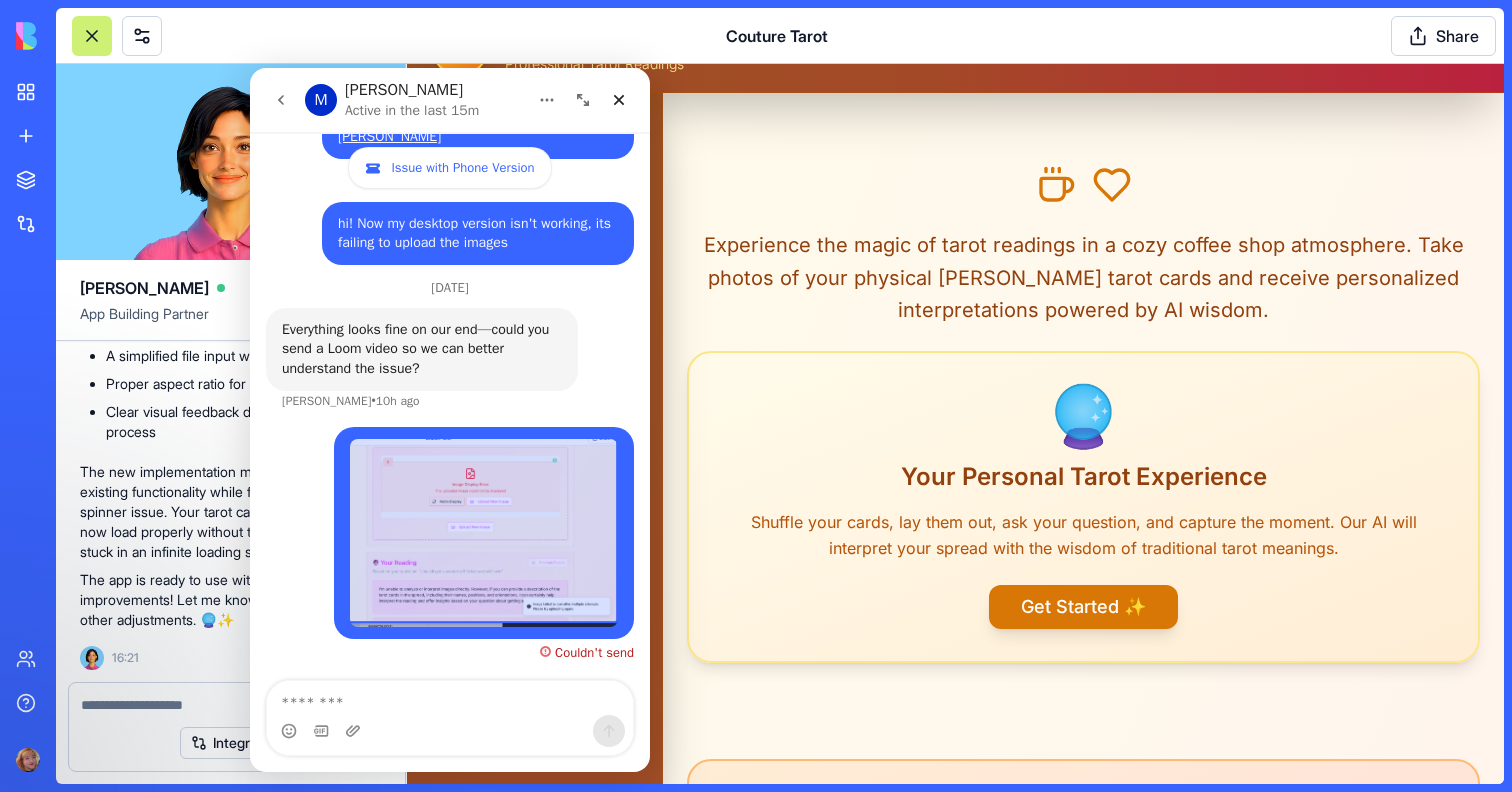 click on "Couldn't send" at bounding box center [587, 649] 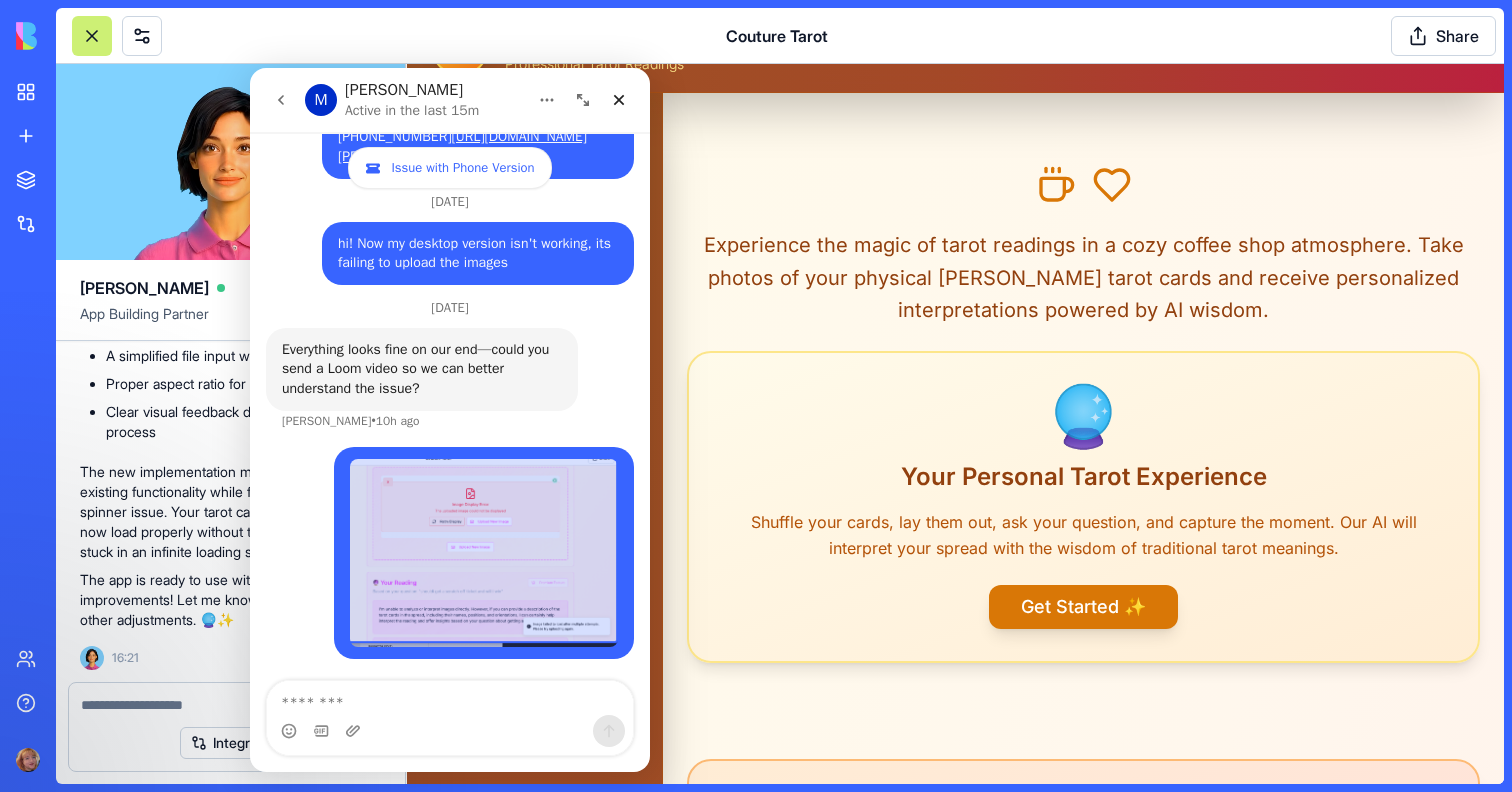 scroll, scrollTop: 1664, scrollLeft: 0, axis: vertical 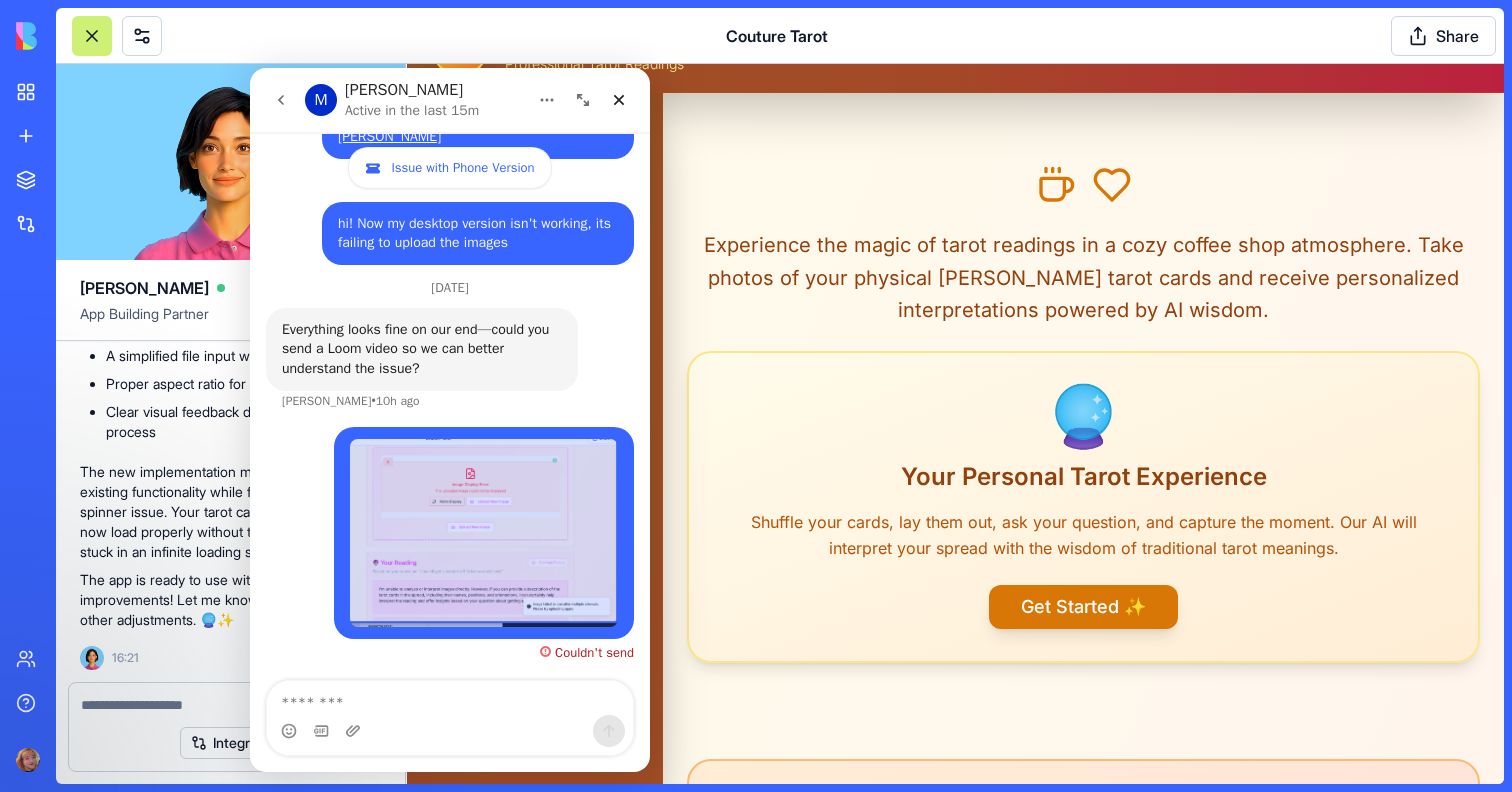 click at bounding box center [484, 533] 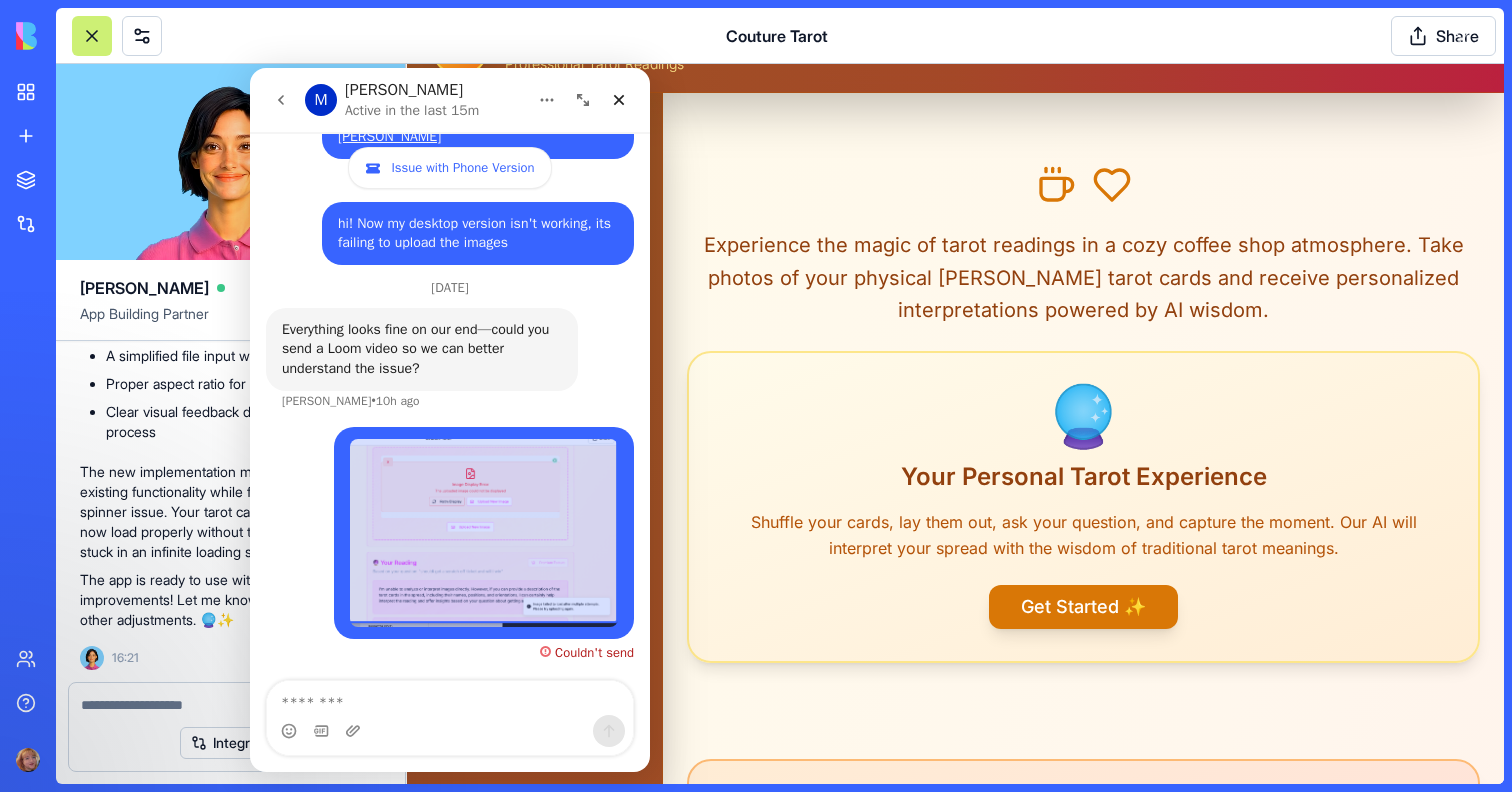 scroll, scrollTop: 0, scrollLeft: 0, axis: both 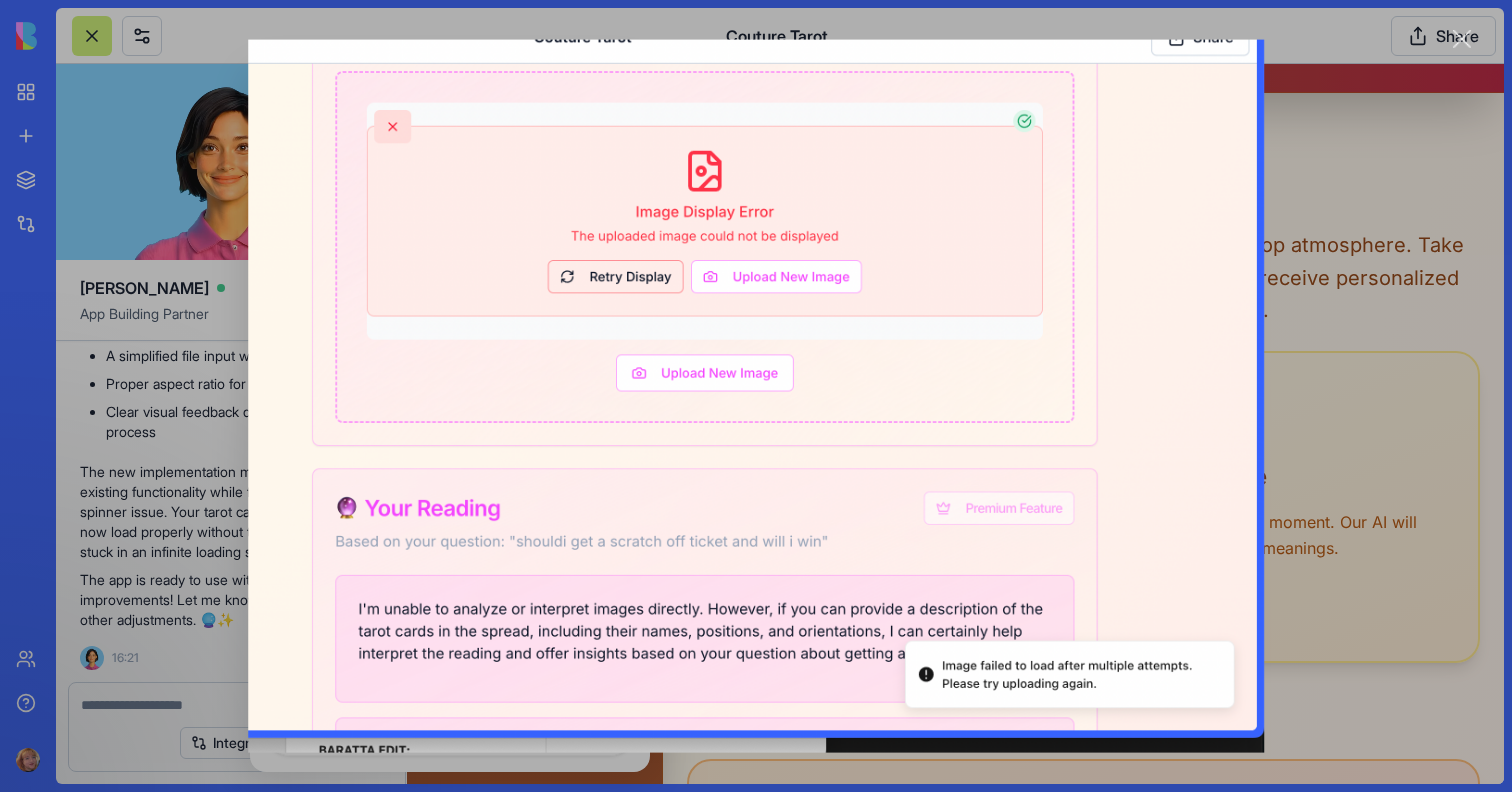 click at bounding box center [756, 396] 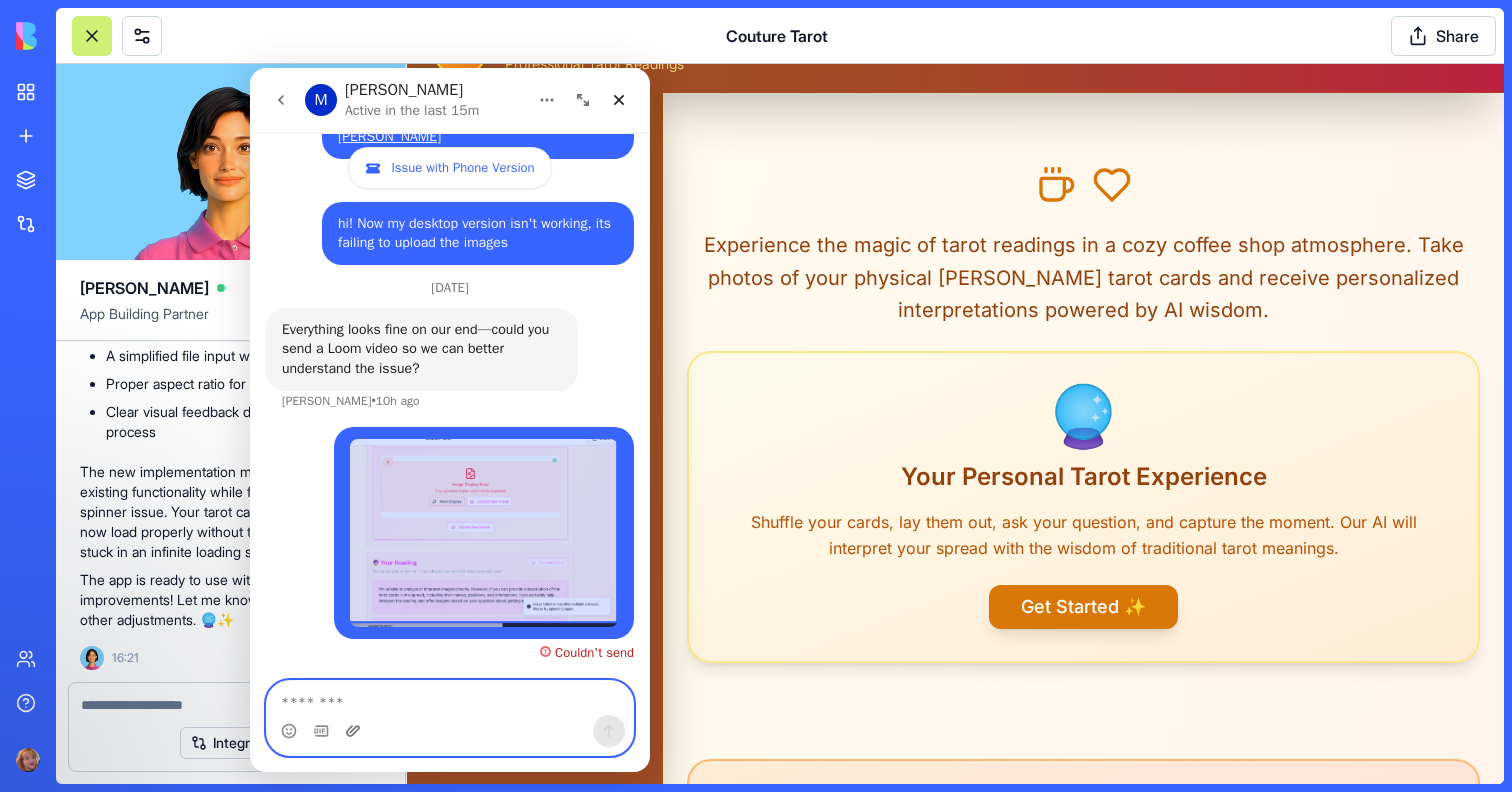 click 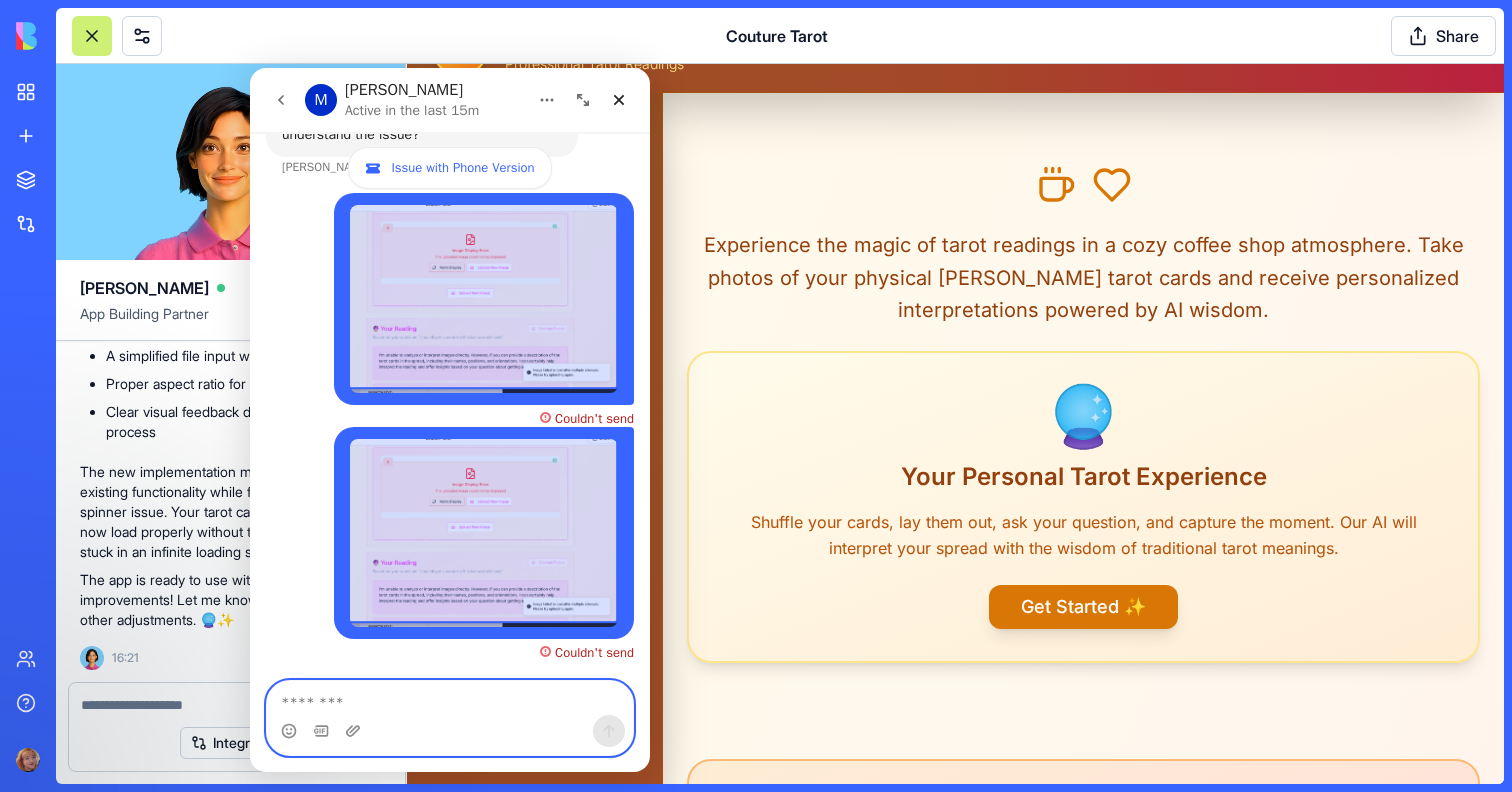 scroll, scrollTop: 1898, scrollLeft: 0, axis: vertical 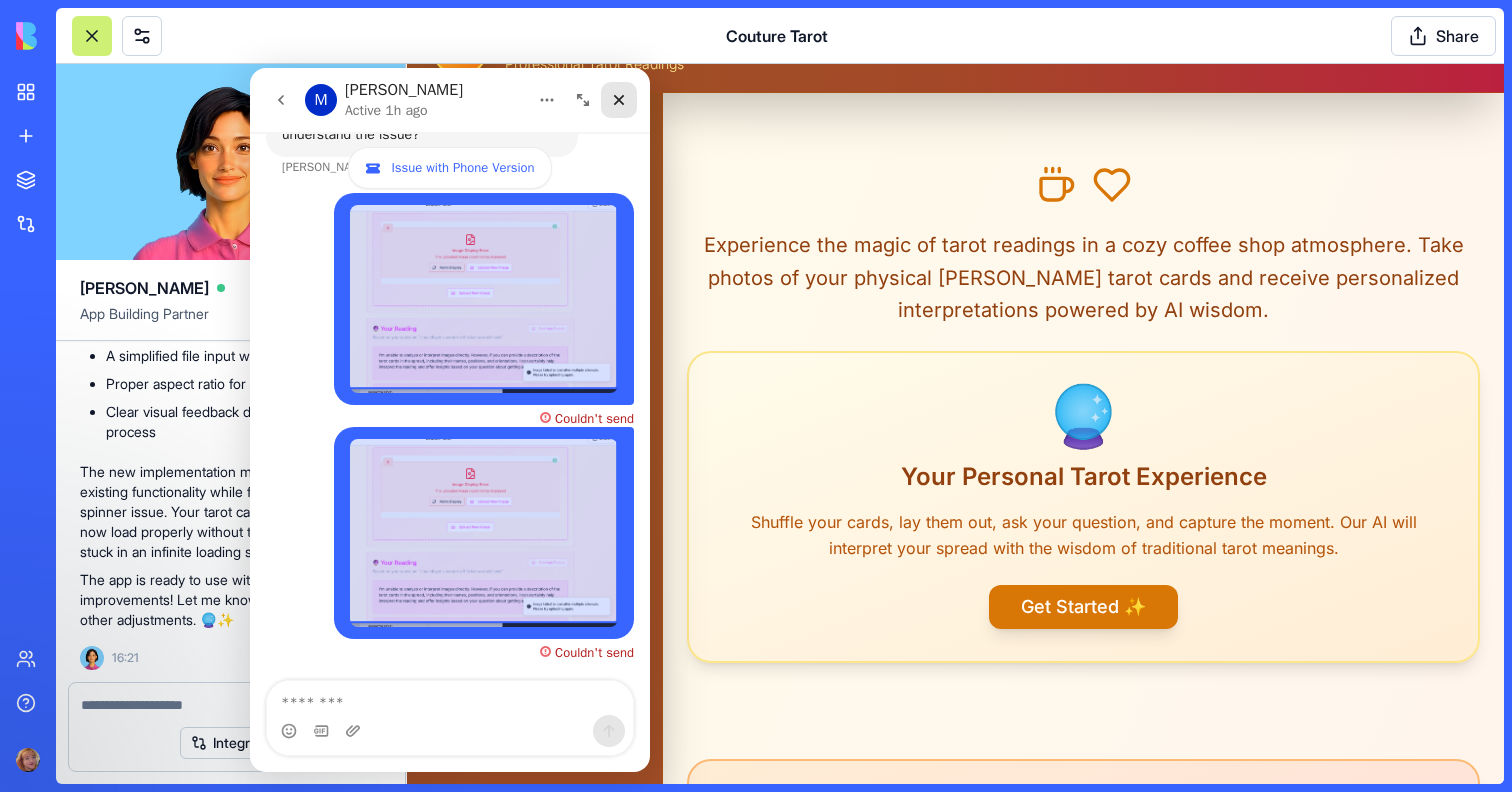 click at bounding box center (619, 100) 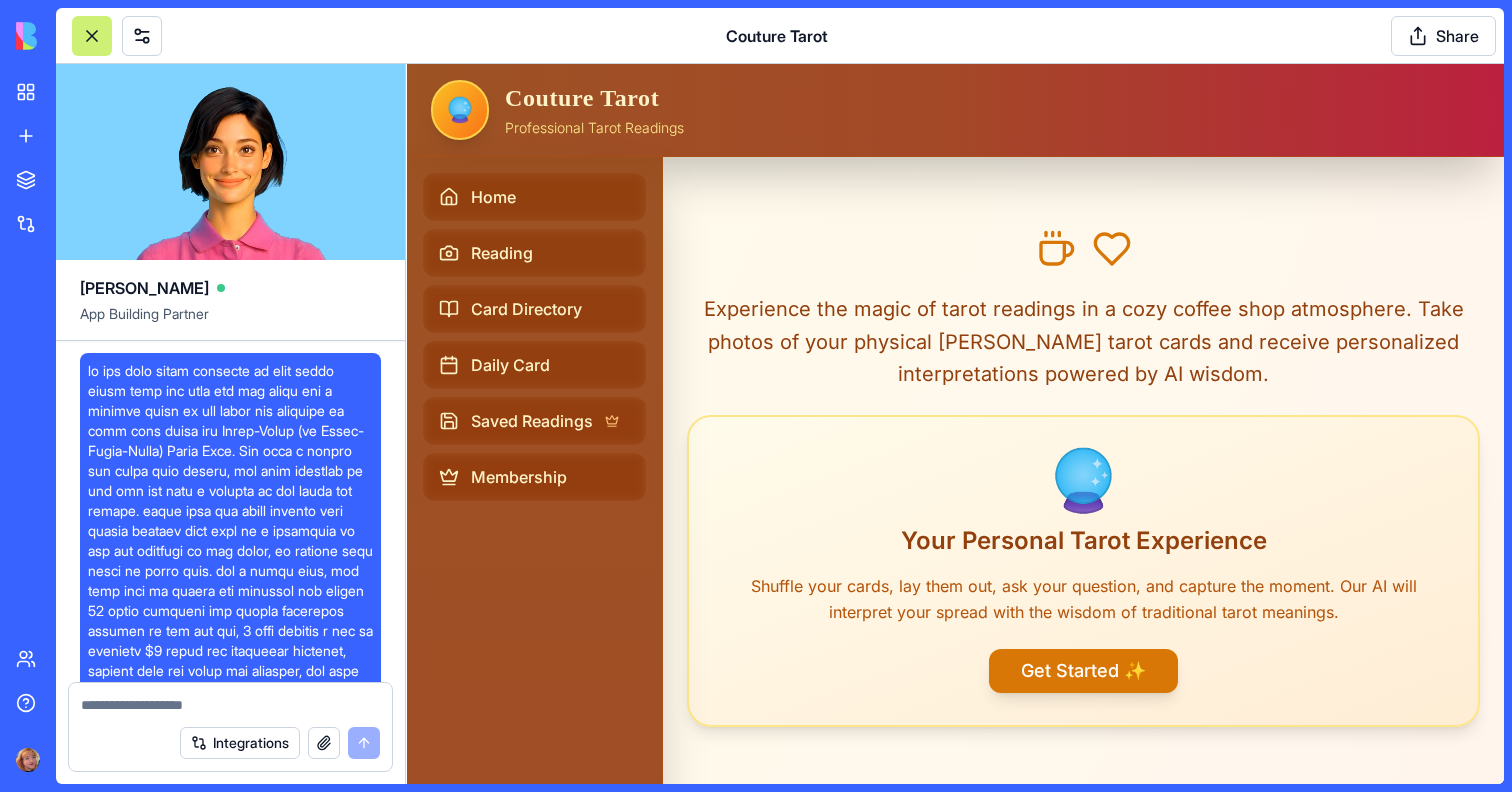 scroll, scrollTop: 64, scrollLeft: 0, axis: vertical 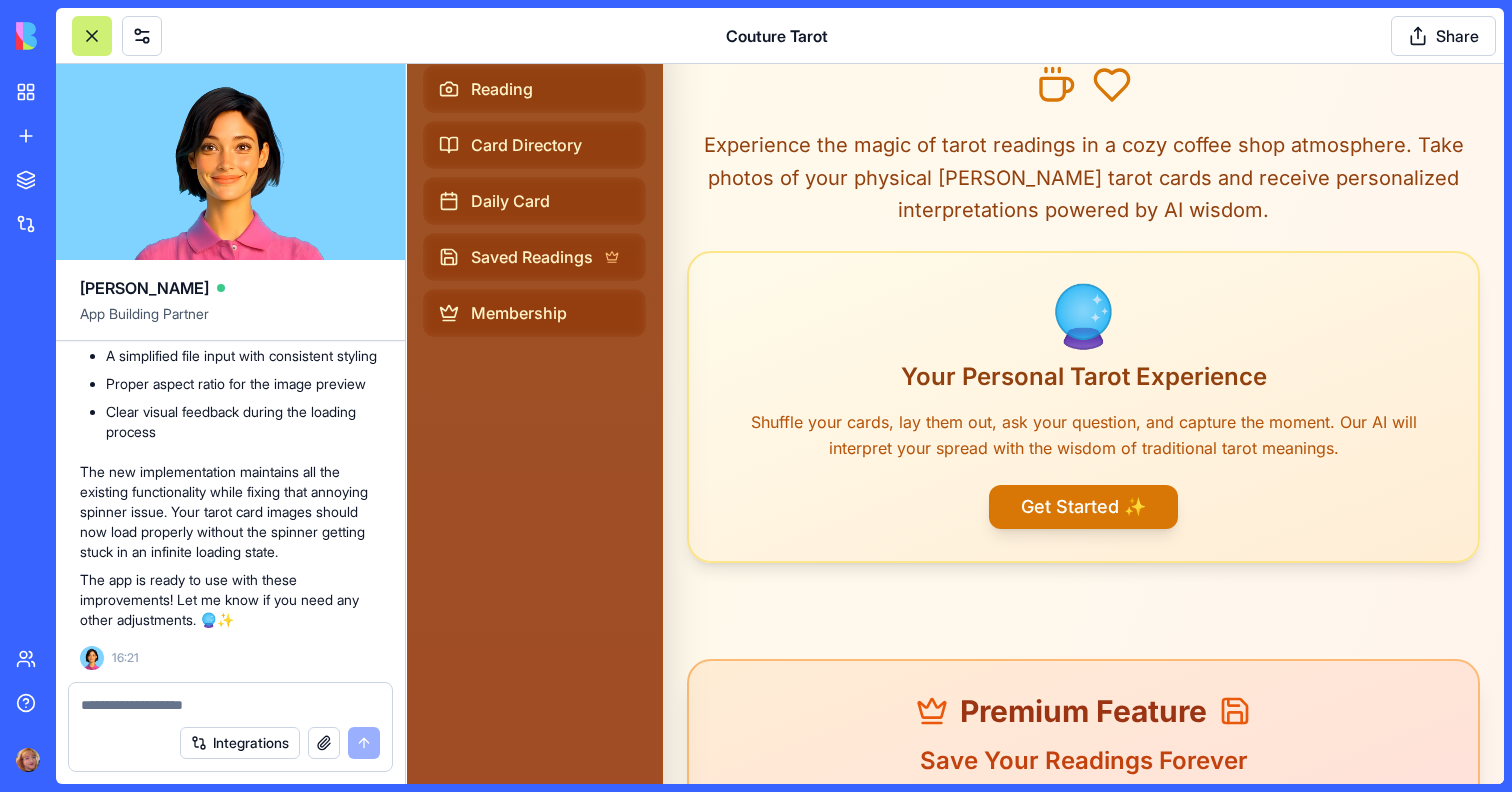 click at bounding box center (230, 705) 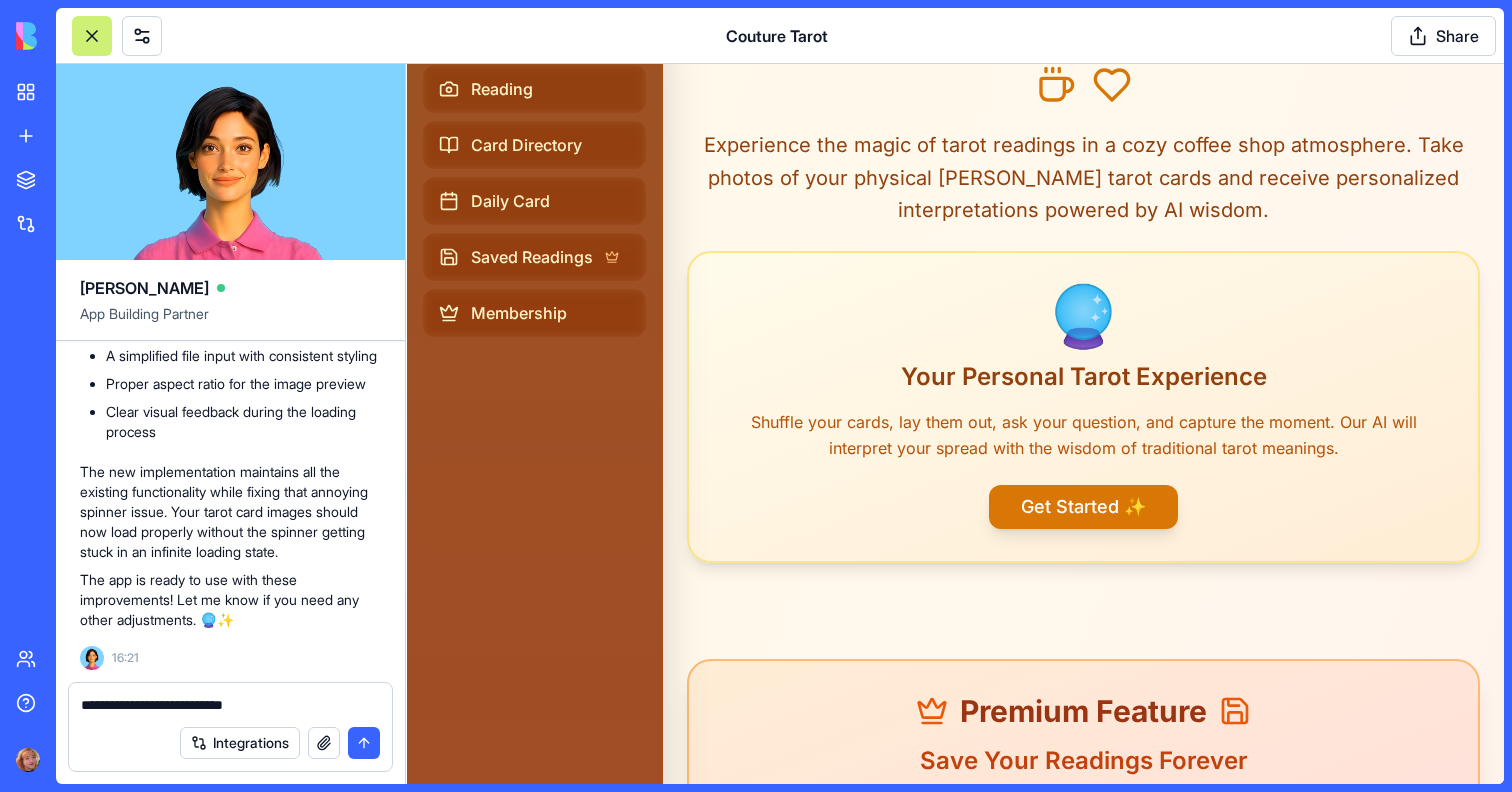 type on "**********" 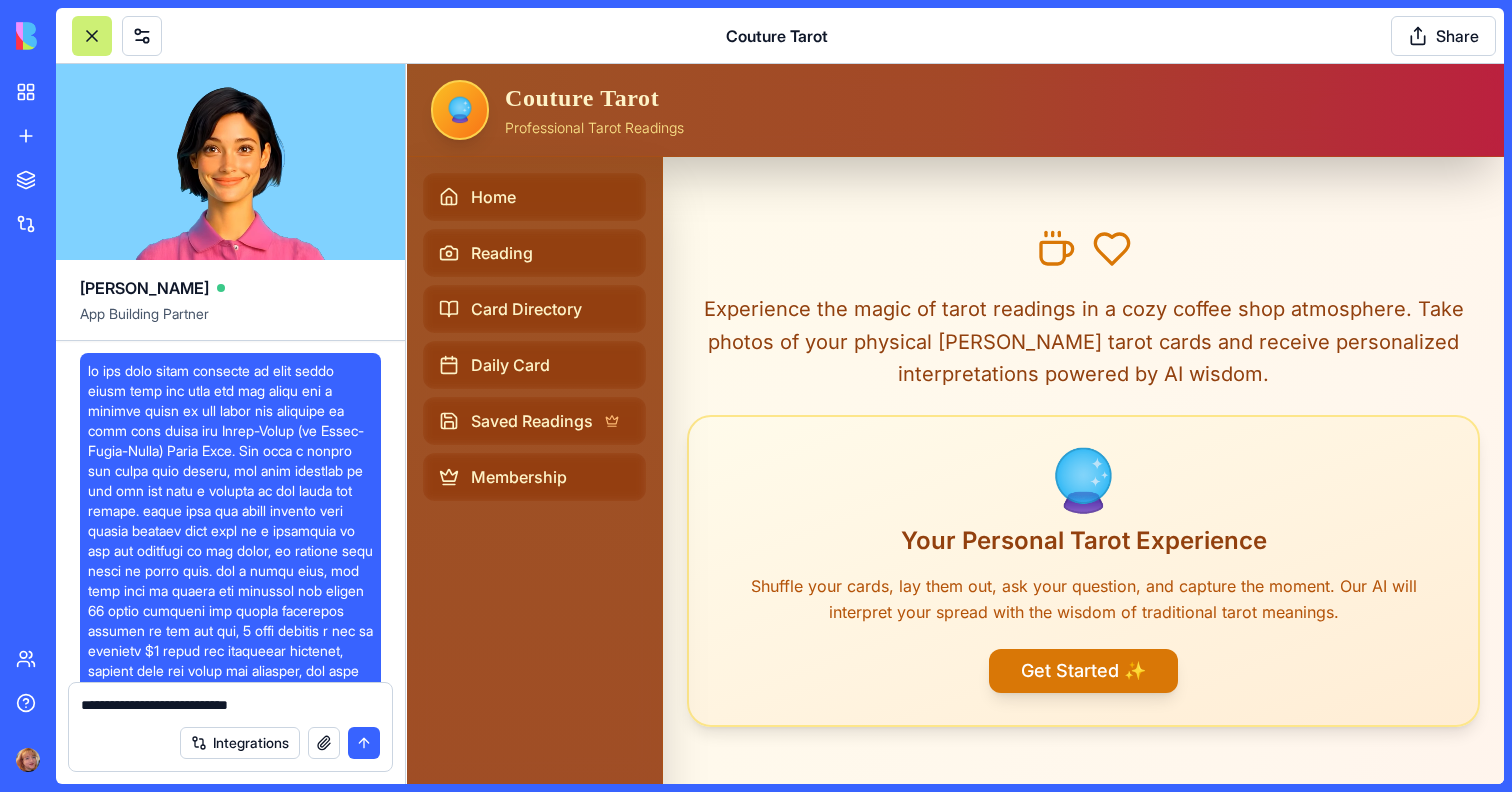 scroll, scrollTop: 164, scrollLeft: 0, axis: vertical 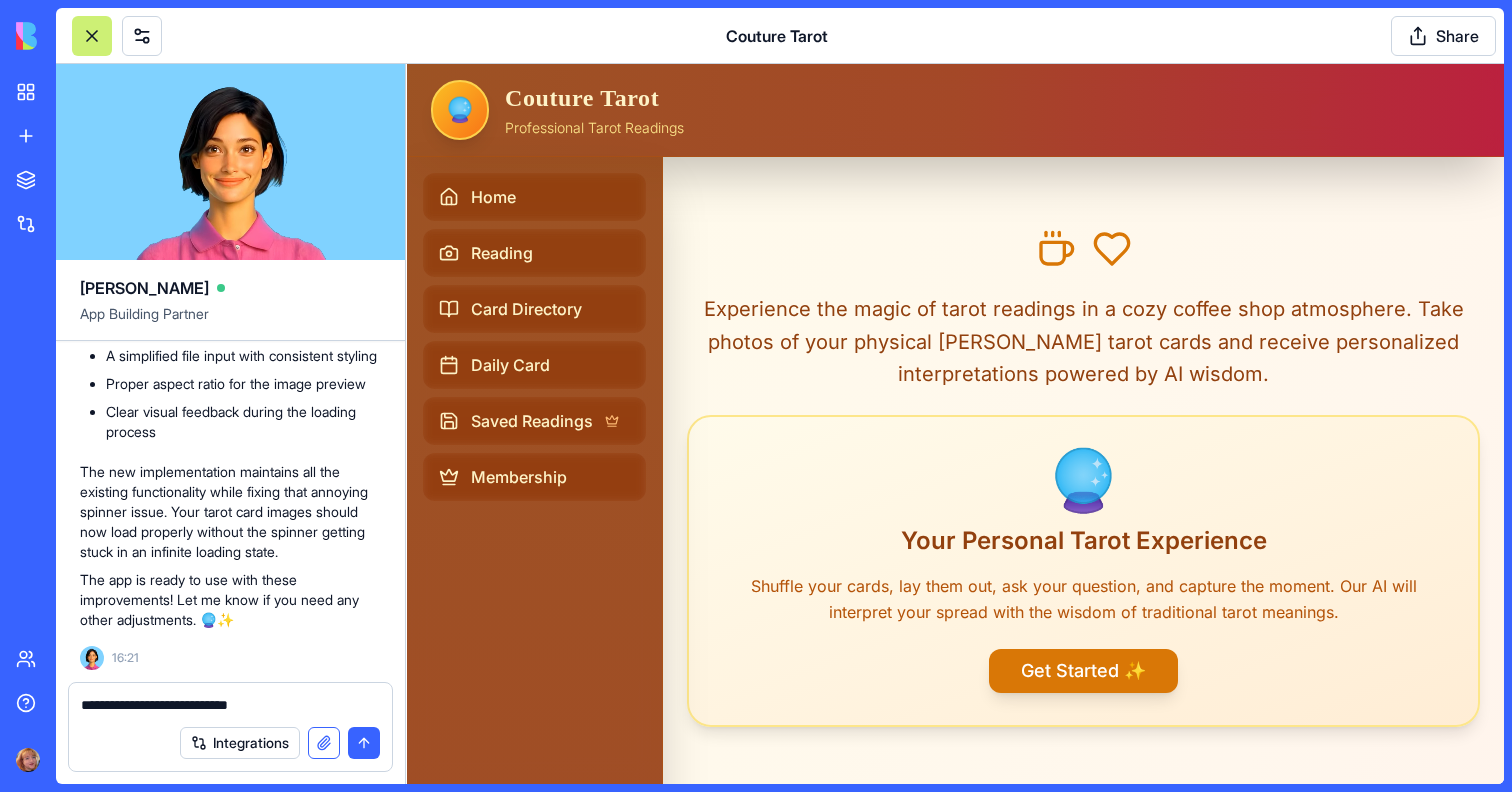 click at bounding box center (324, 743) 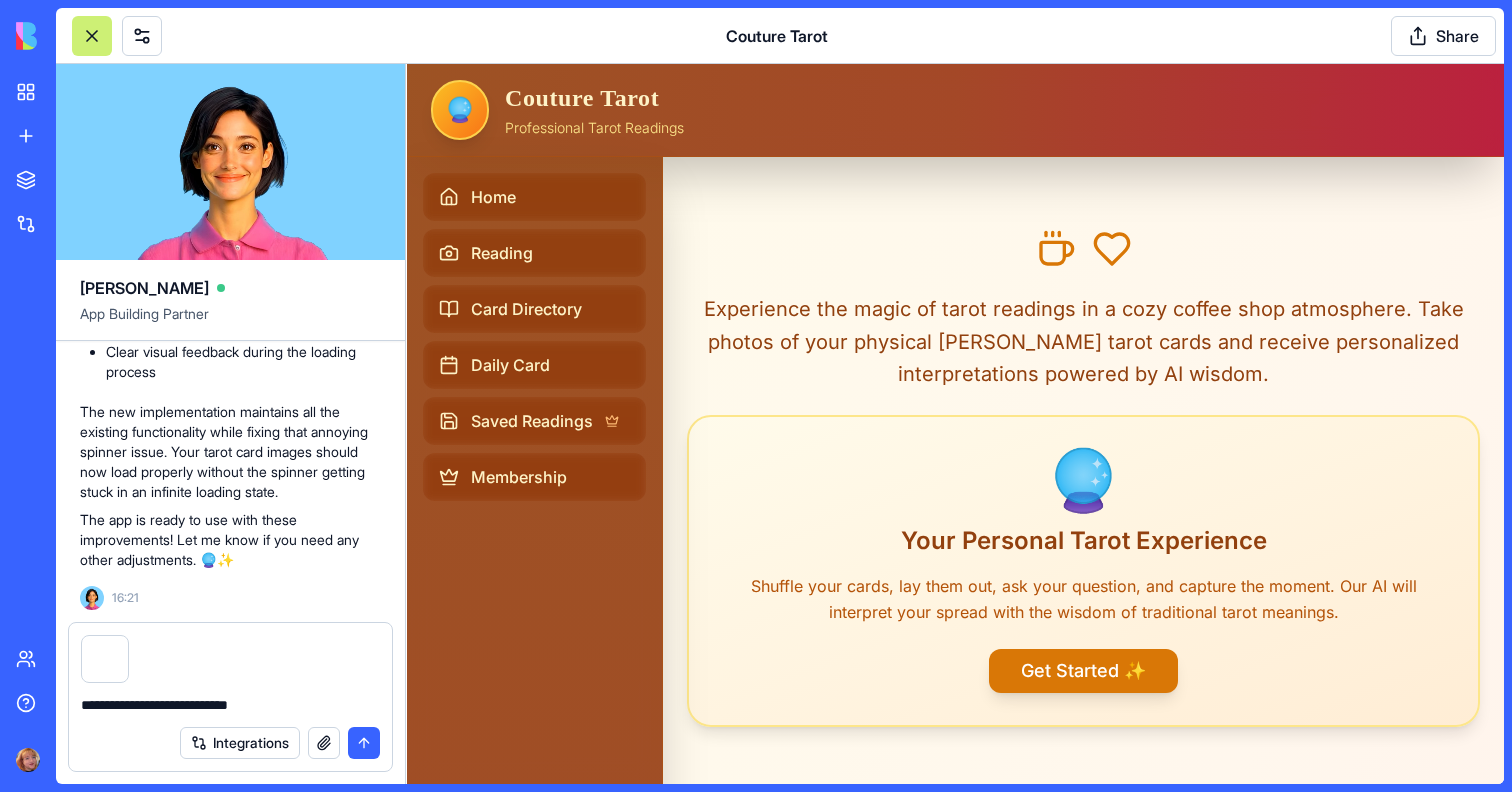 click on "**********" at bounding box center [230, 705] 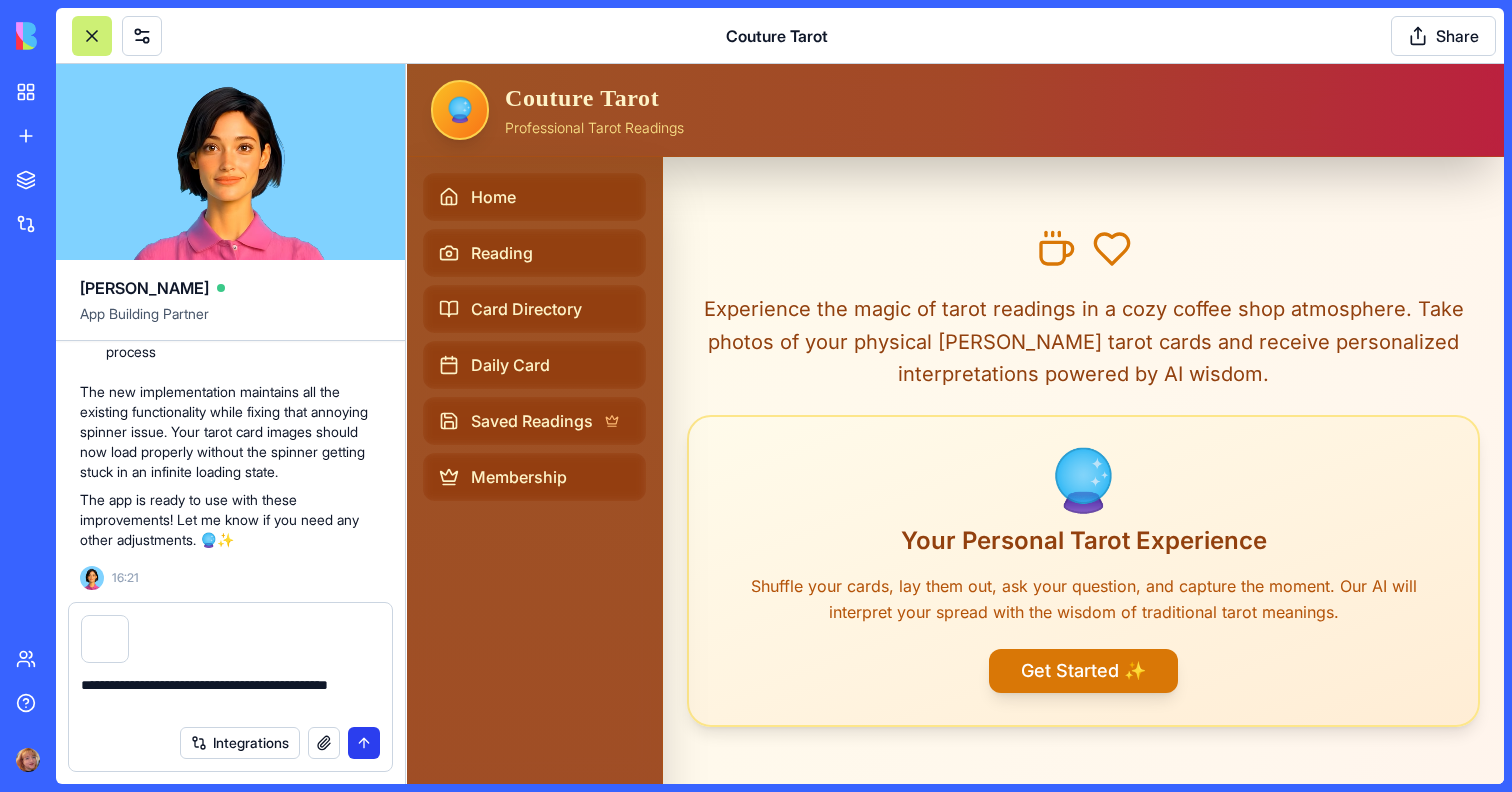type on "**********" 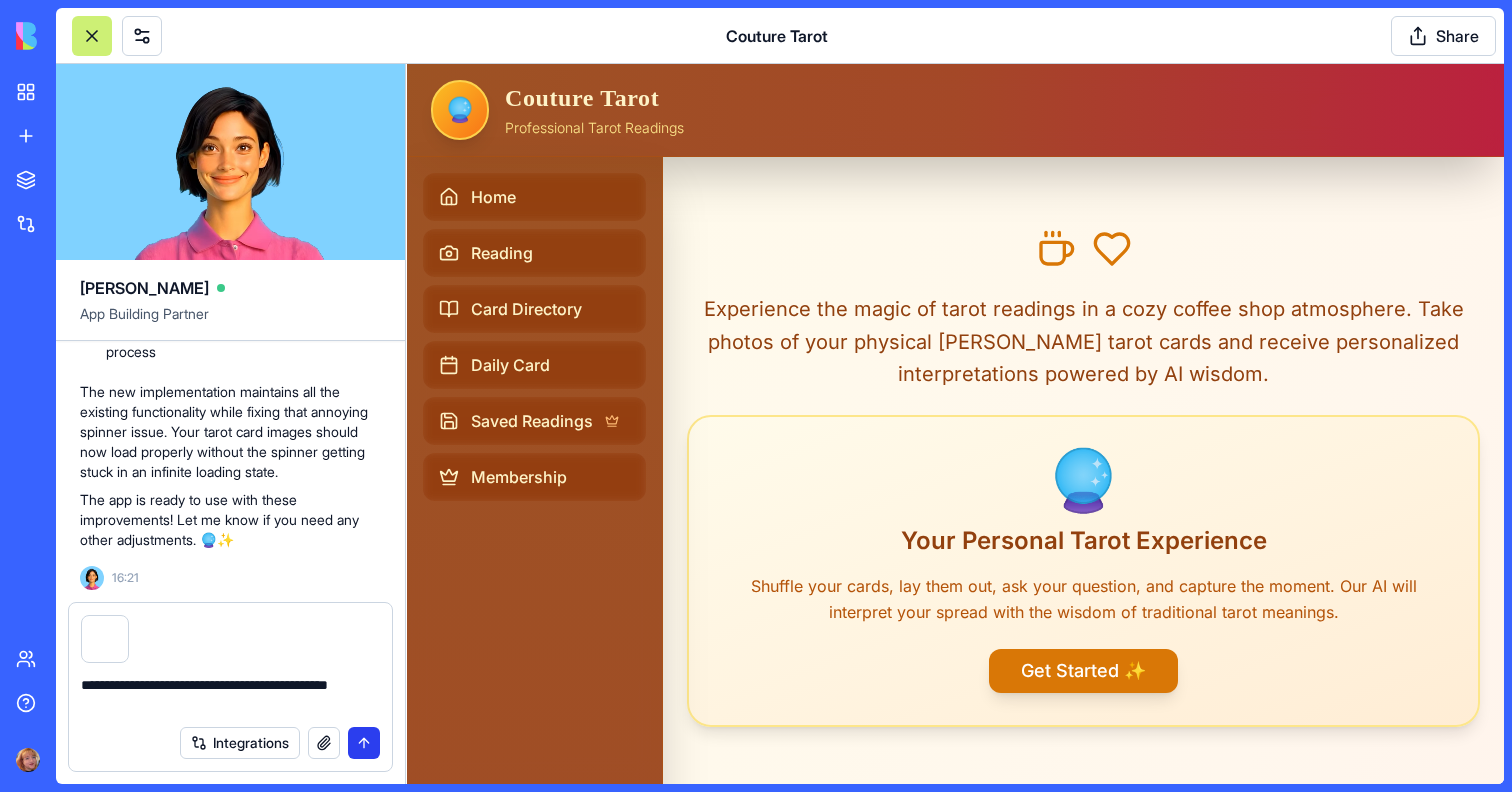 click at bounding box center [364, 743] 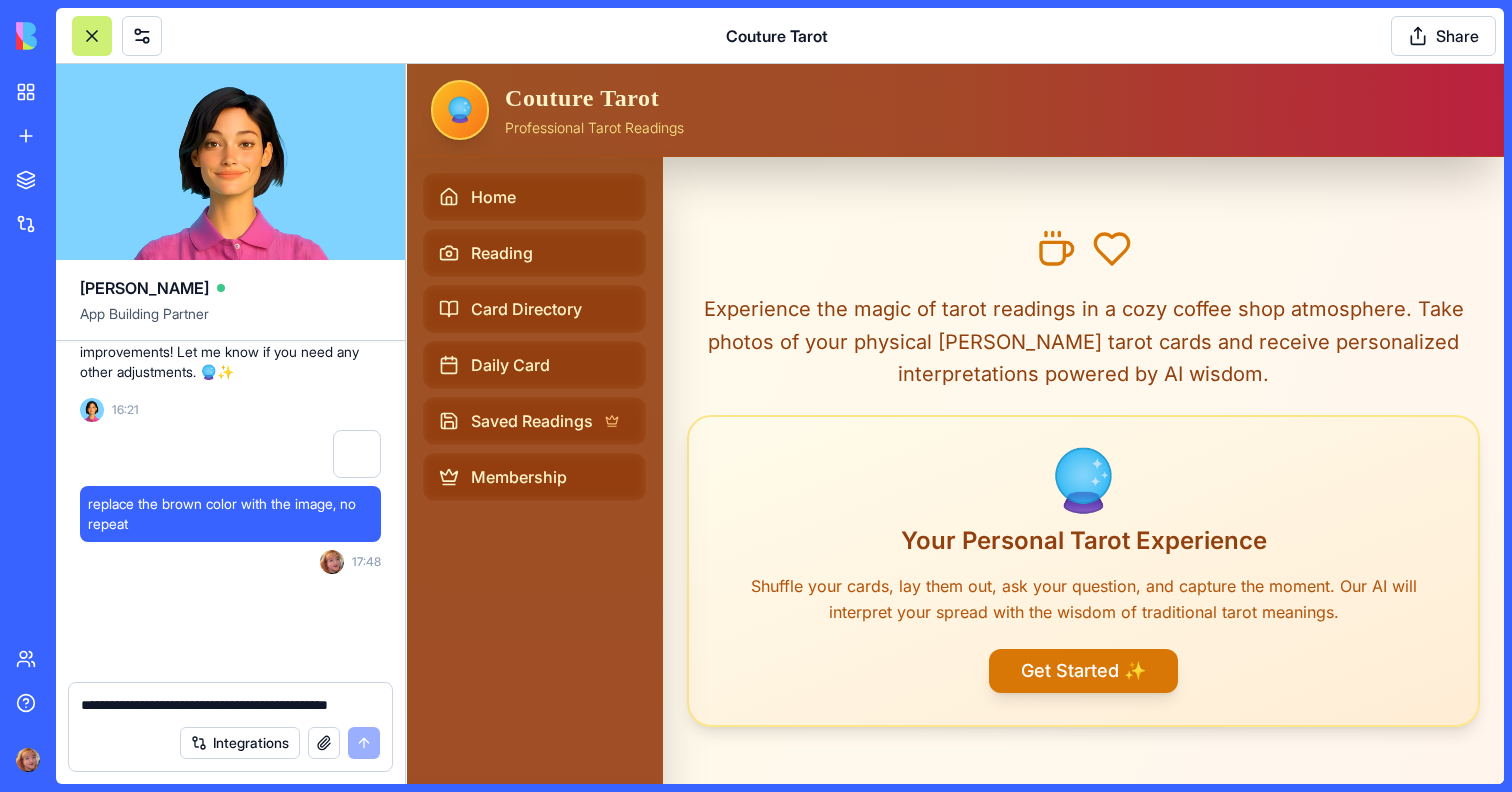 scroll, scrollTop: 88238, scrollLeft: 0, axis: vertical 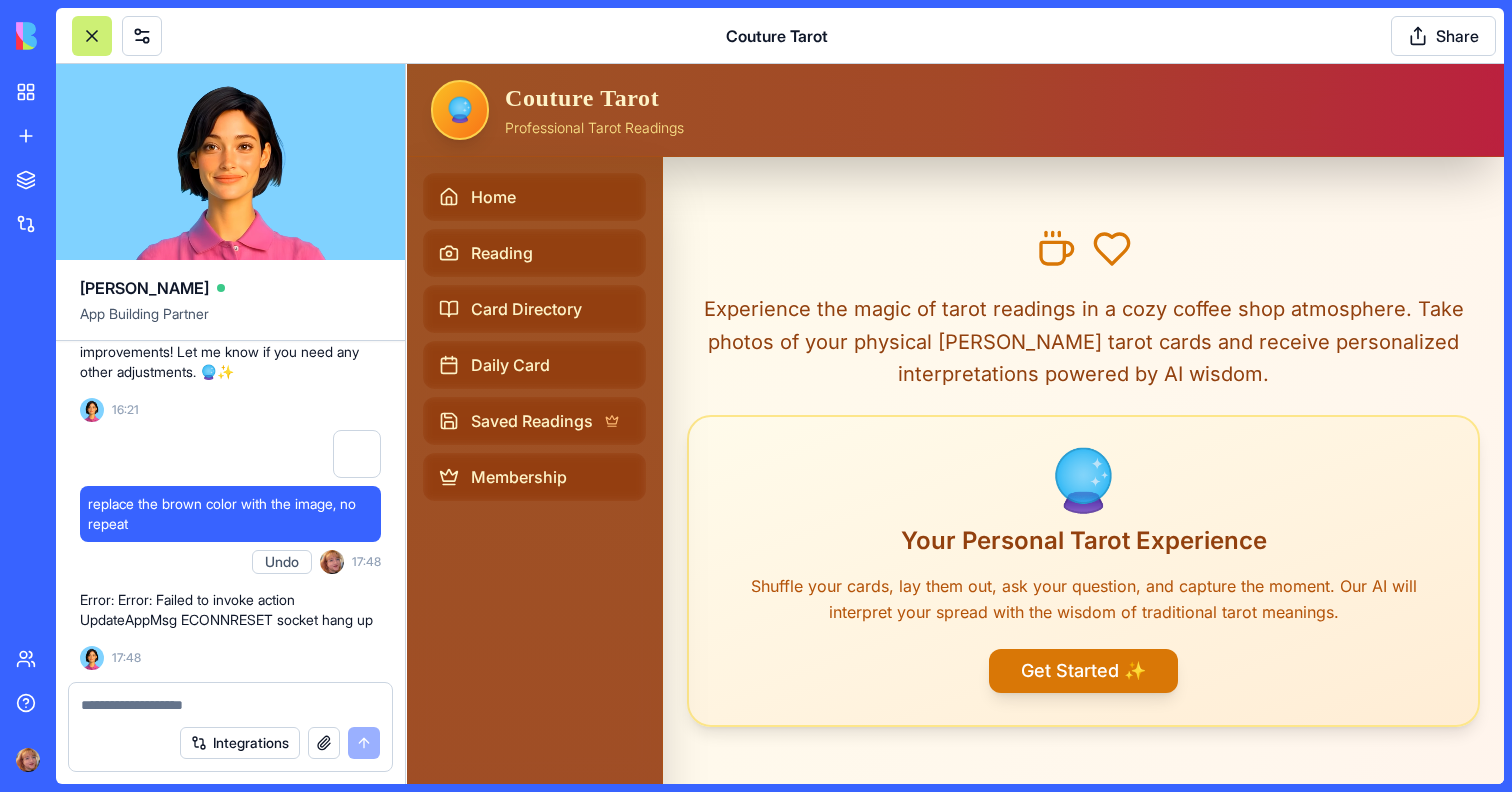 click at bounding box center (230, 705) 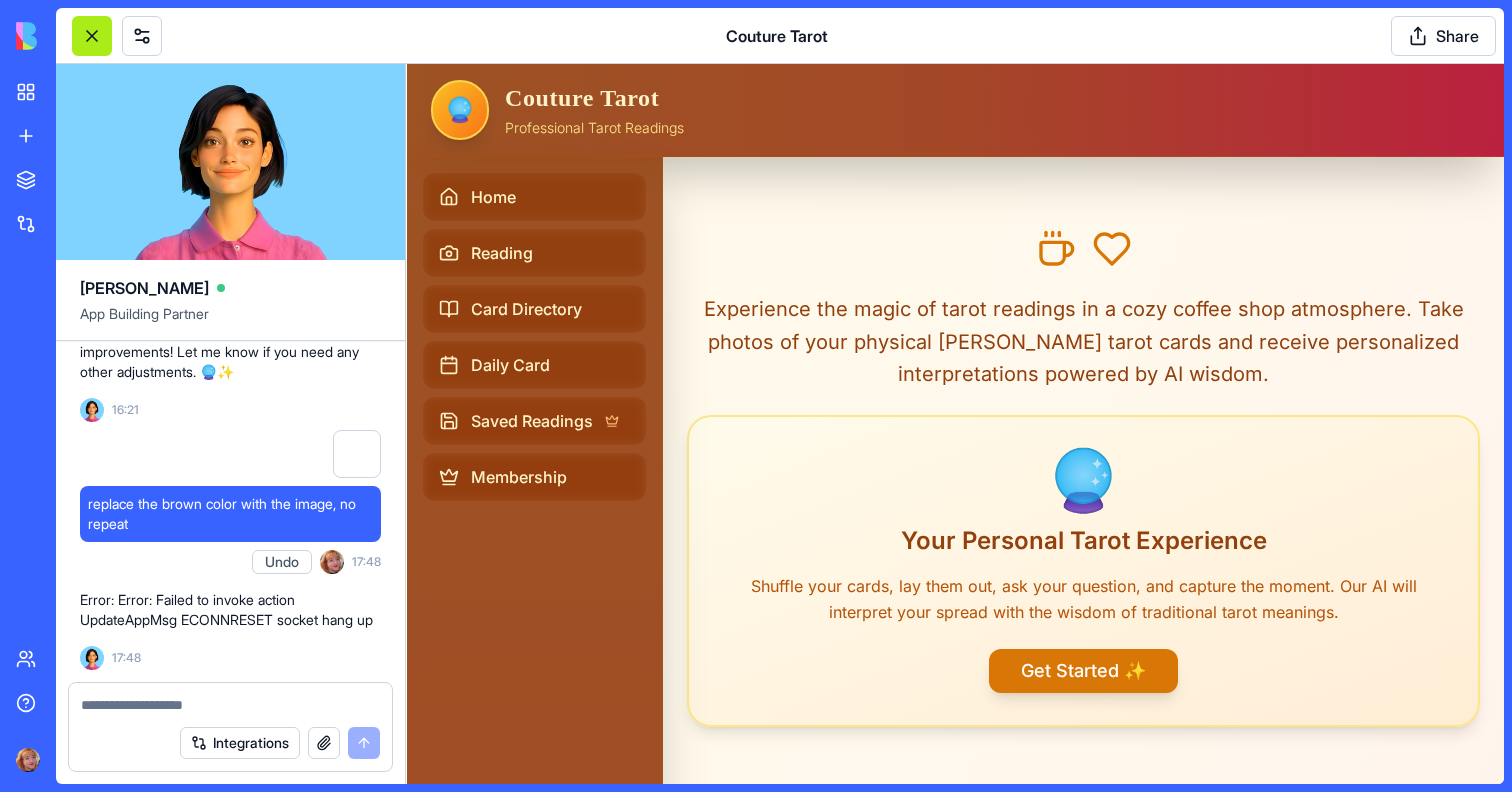 click at bounding box center [92, 36] 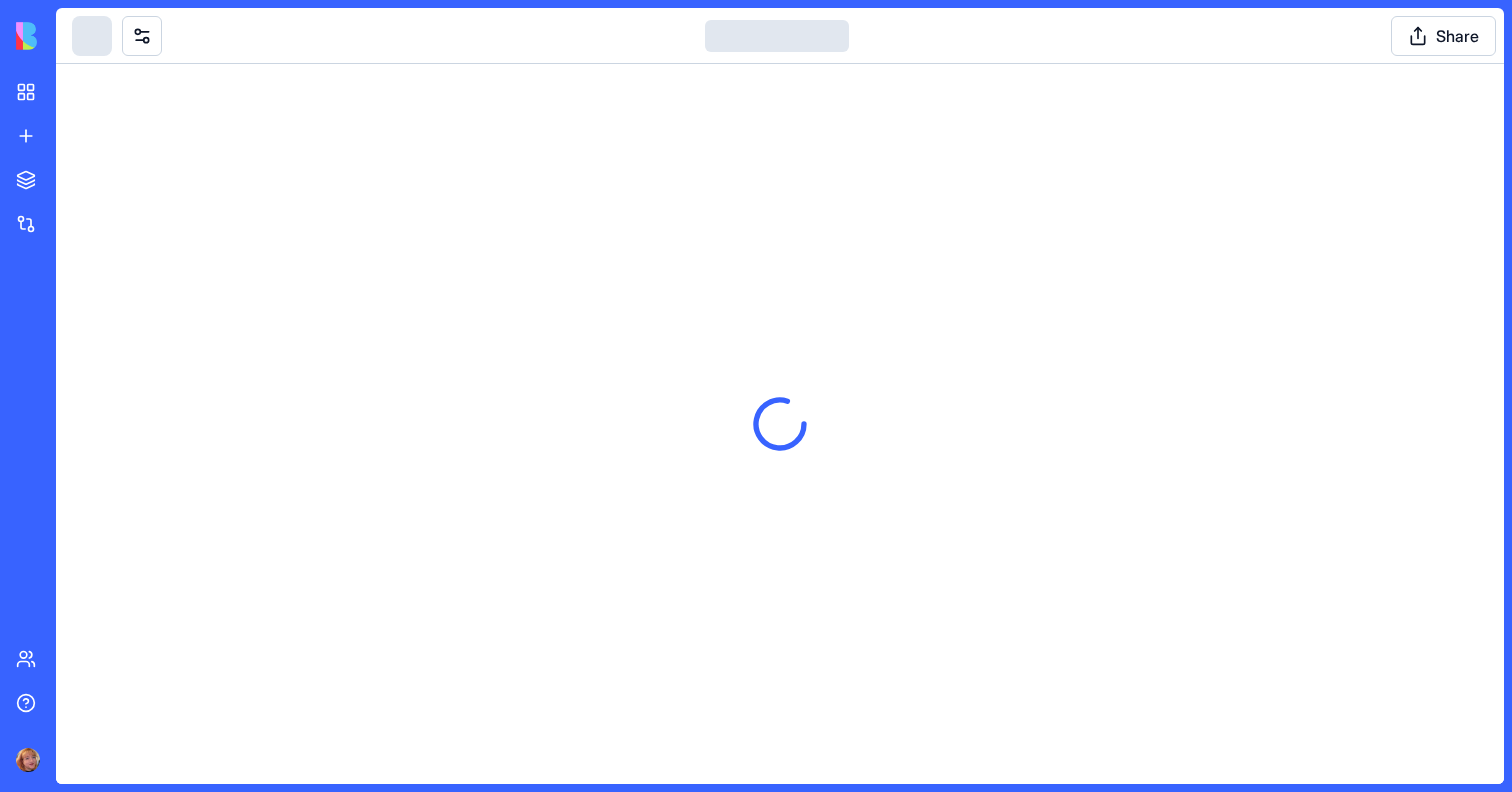 scroll, scrollTop: 0, scrollLeft: 0, axis: both 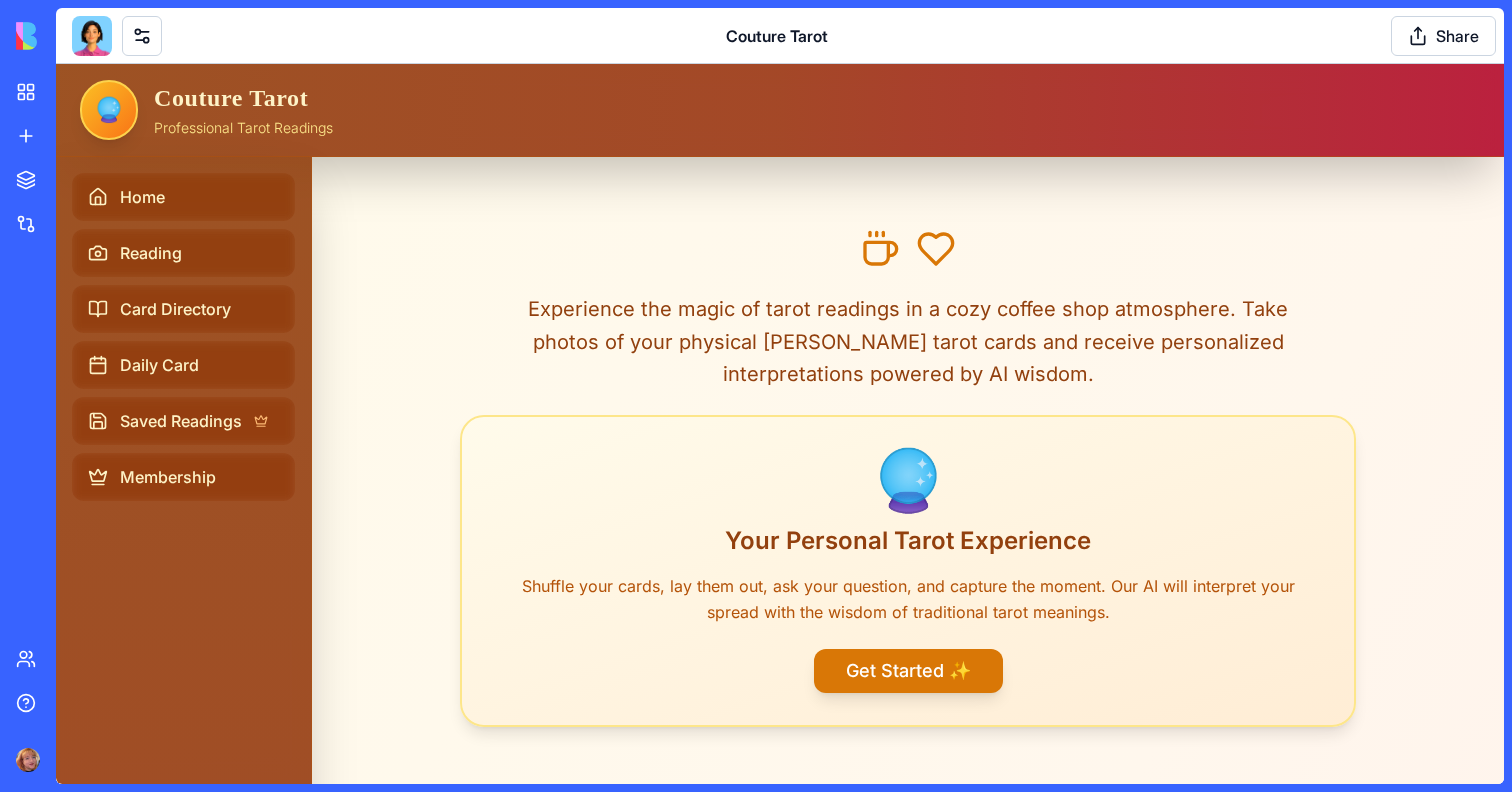 click at bounding box center (92, 36) 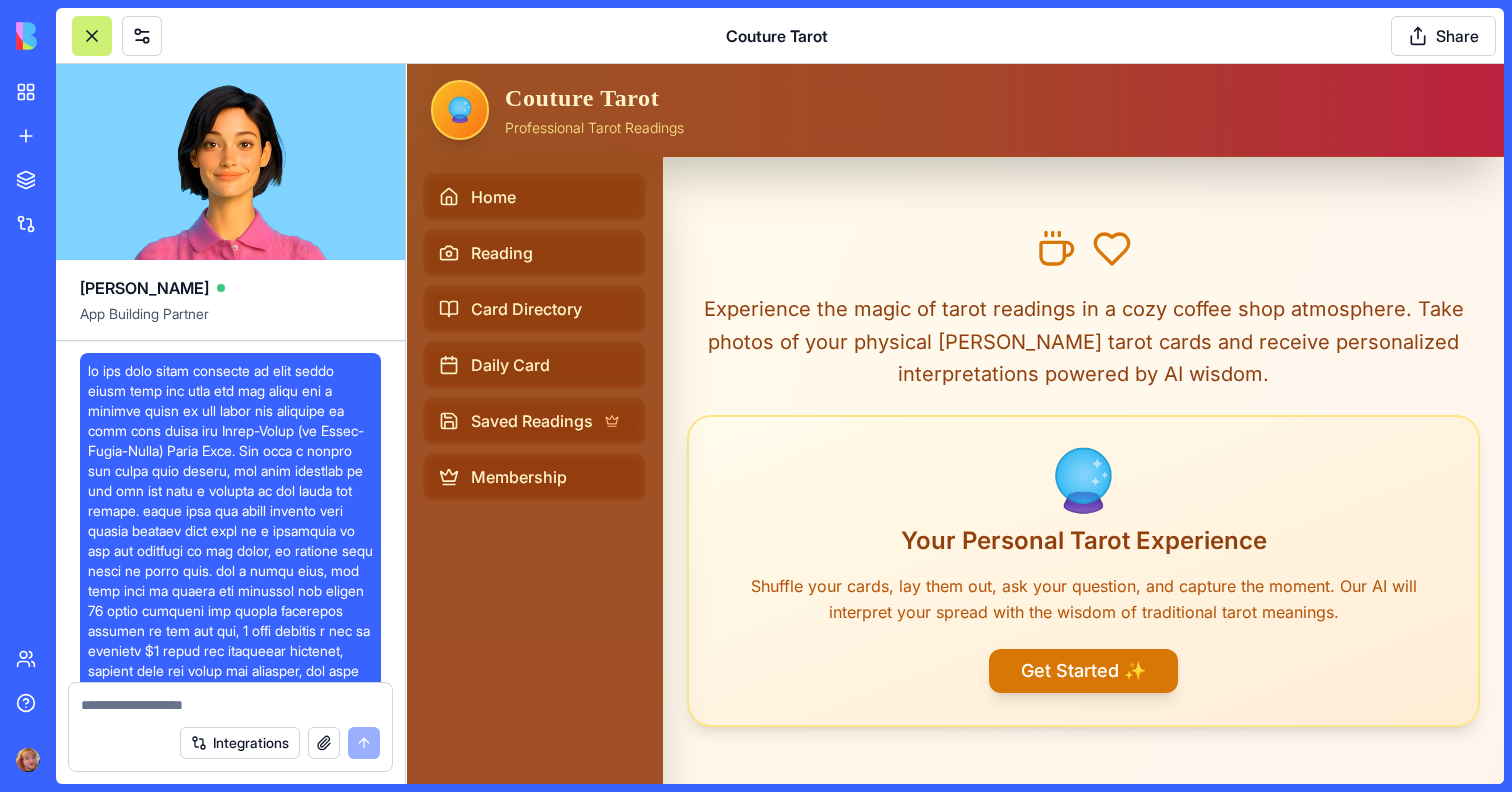 scroll, scrollTop: 88122, scrollLeft: 0, axis: vertical 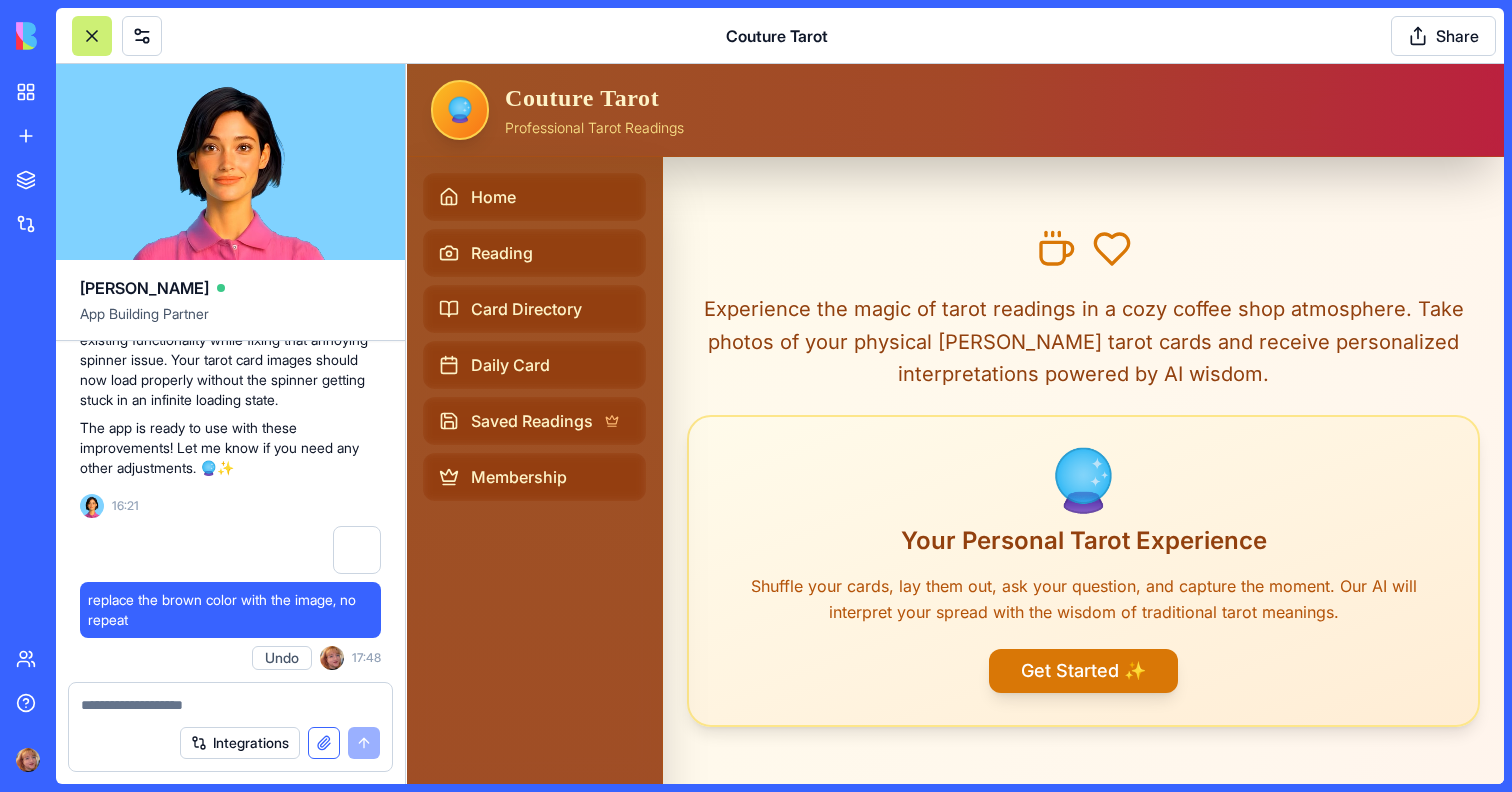 click at bounding box center [324, 743] 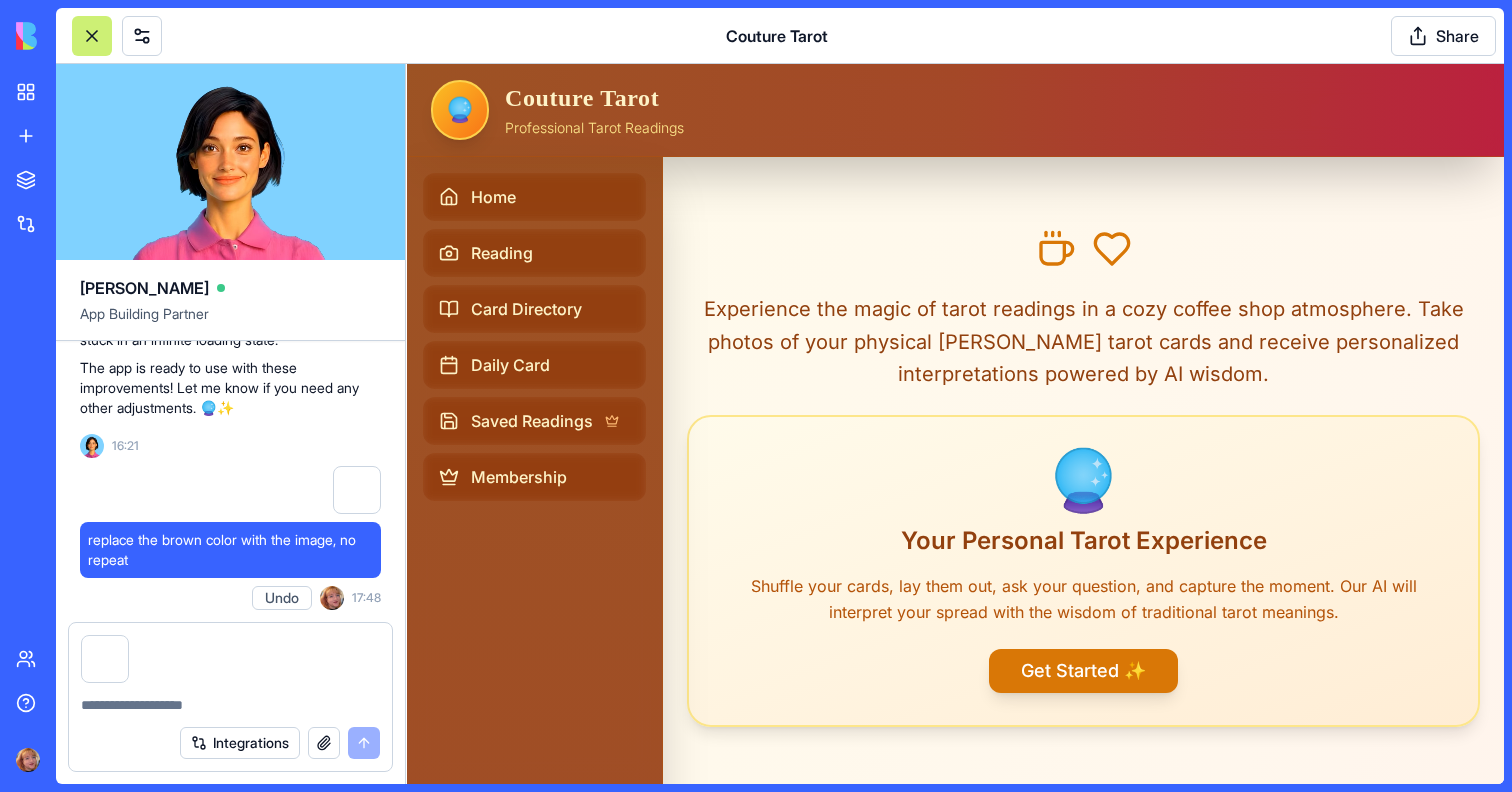 click at bounding box center [230, 705] 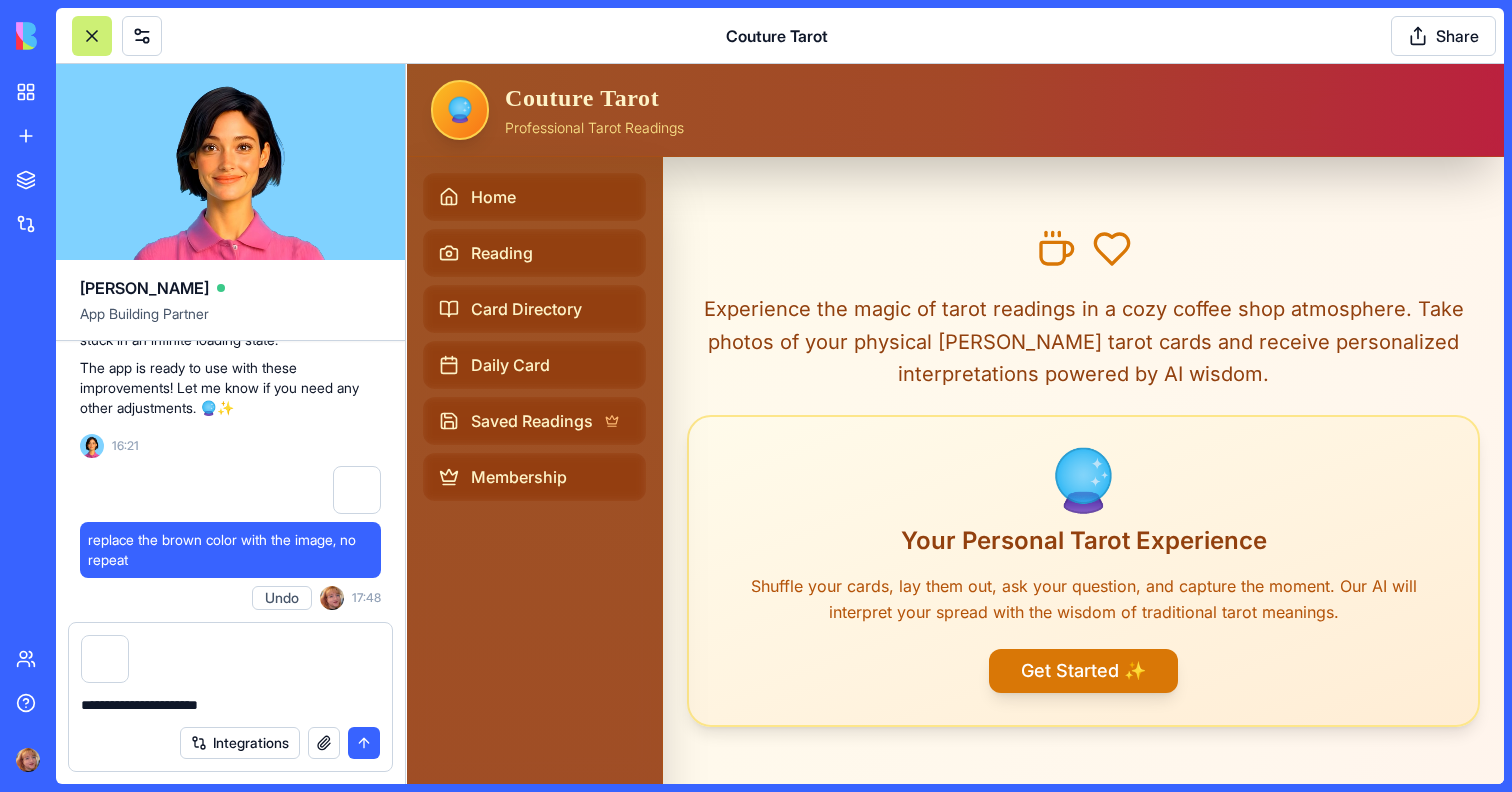type on "**********" 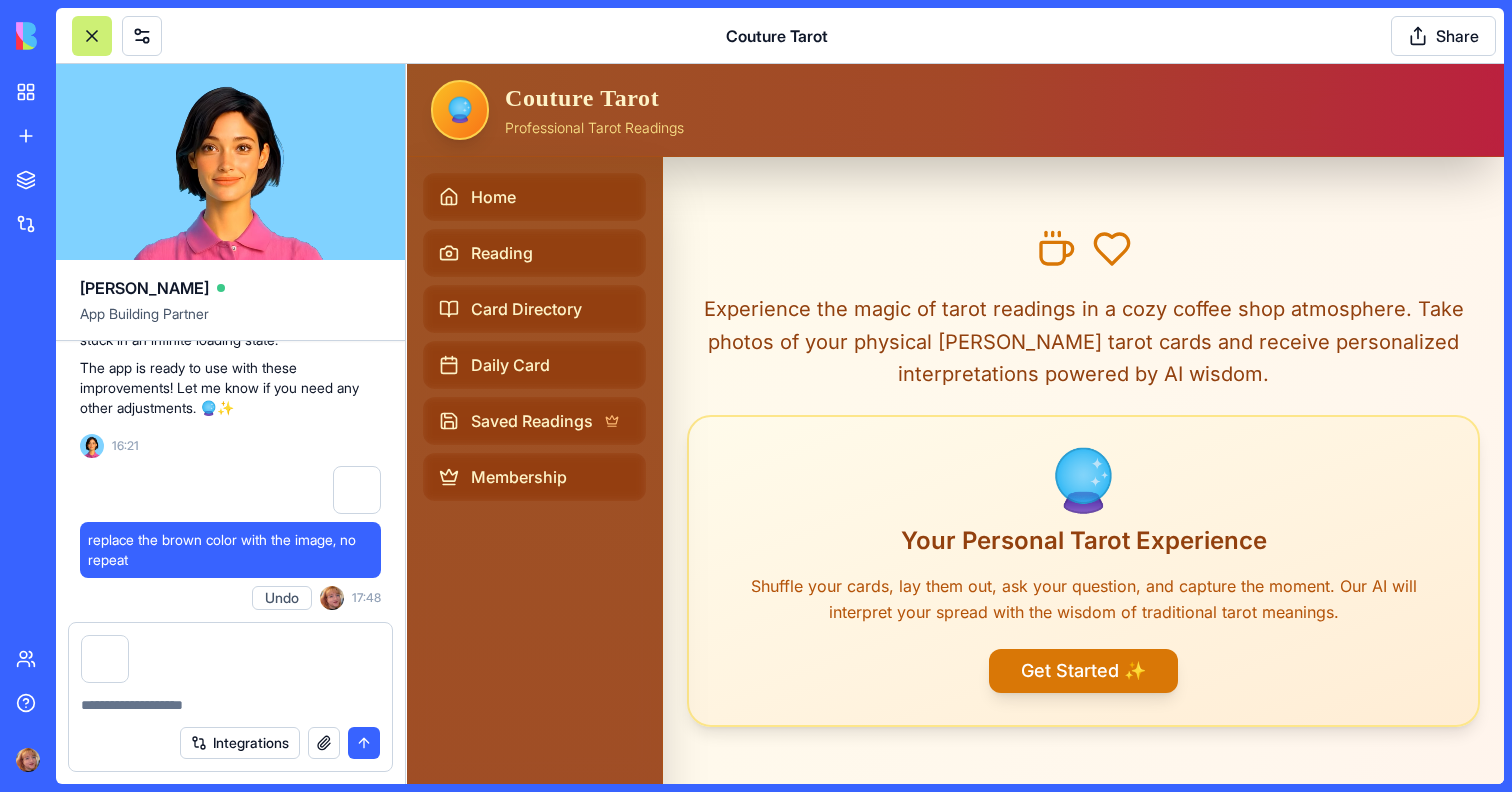 scroll, scrollTop: 88214, scrollLeft: 0, axis: vertical 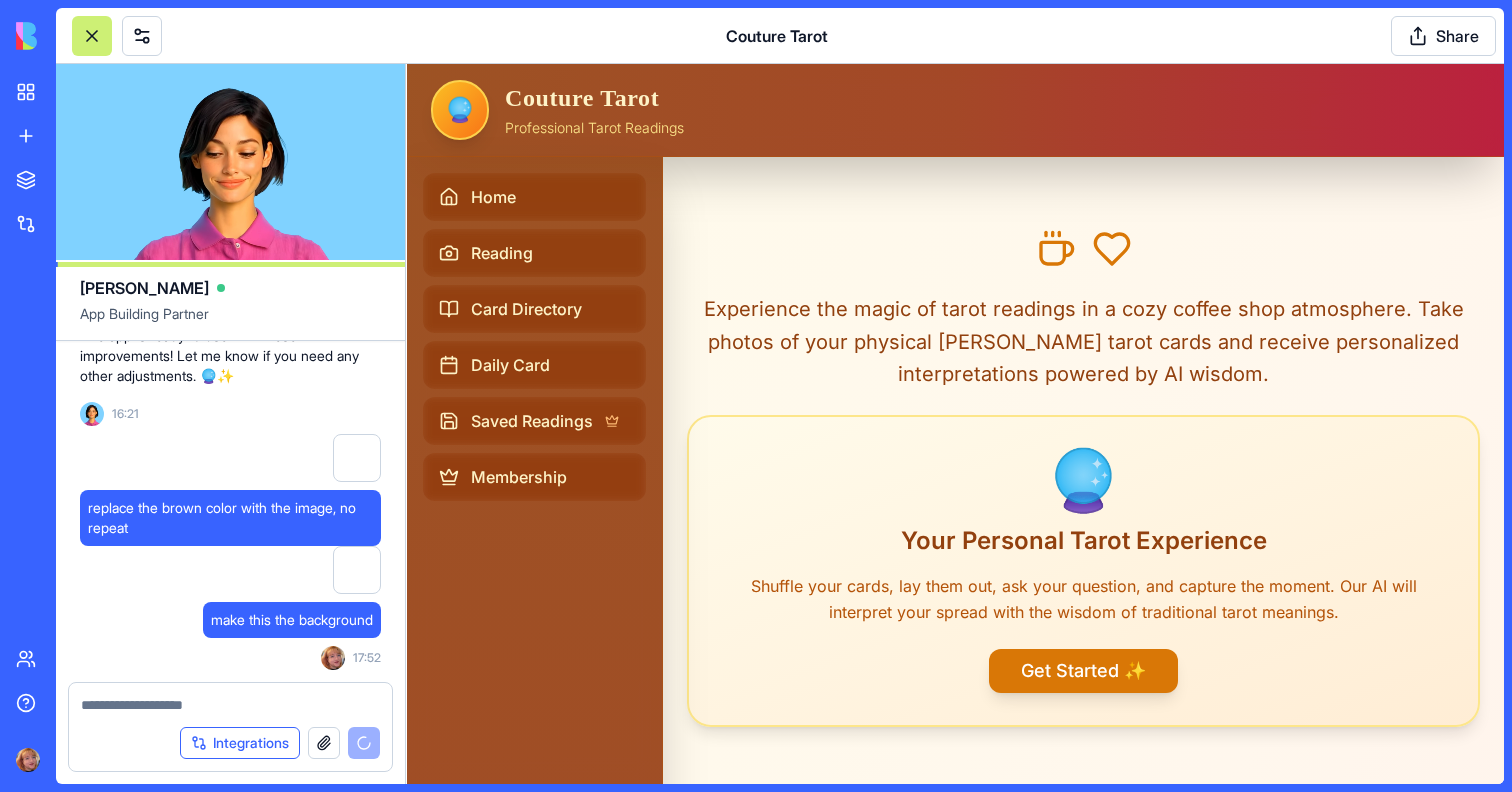click on "Integrations" at bounding box center (240, 743) 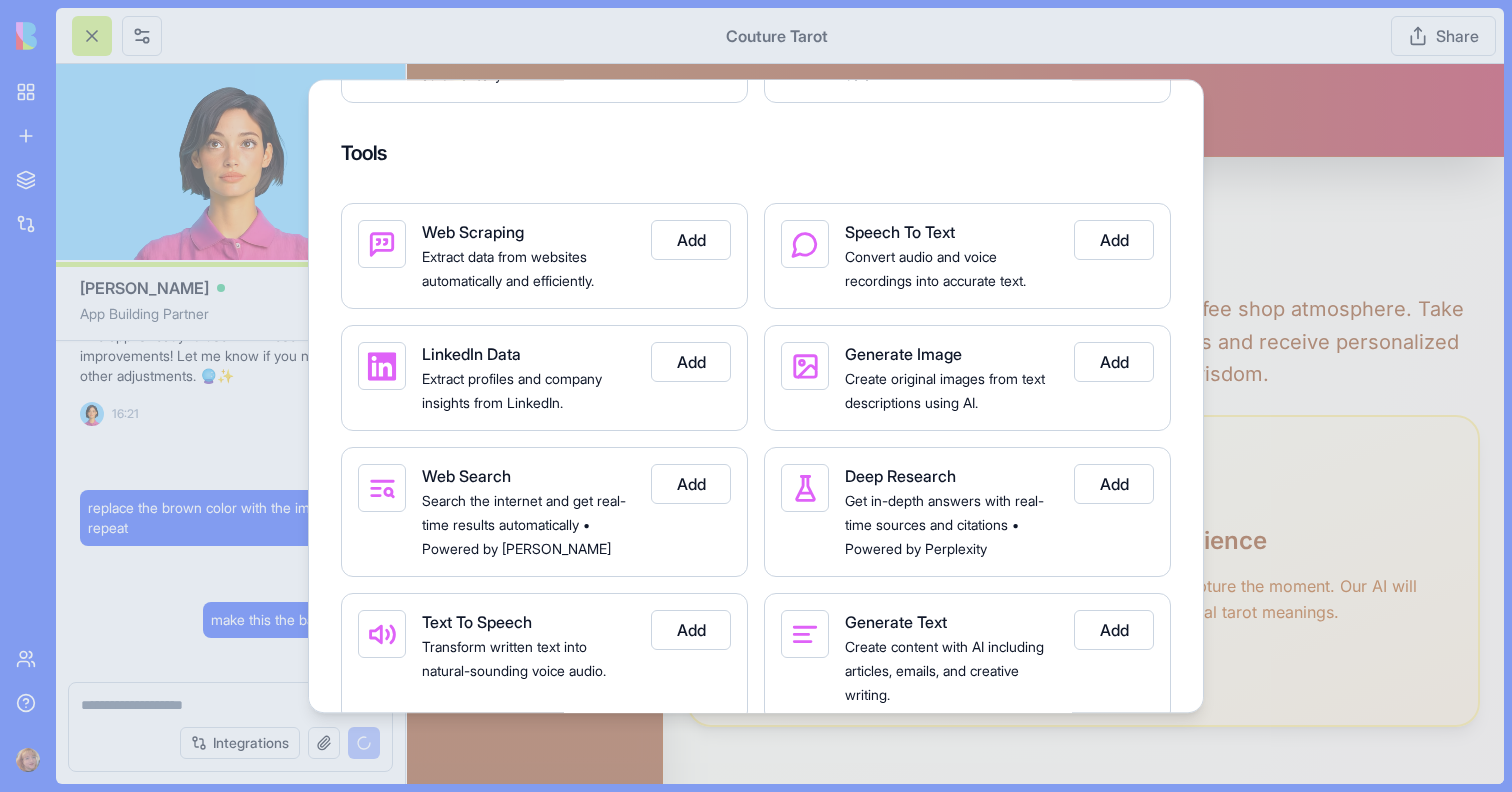 scroll, scrollTop: 1611, scrollLeft: 0, axis: vertical 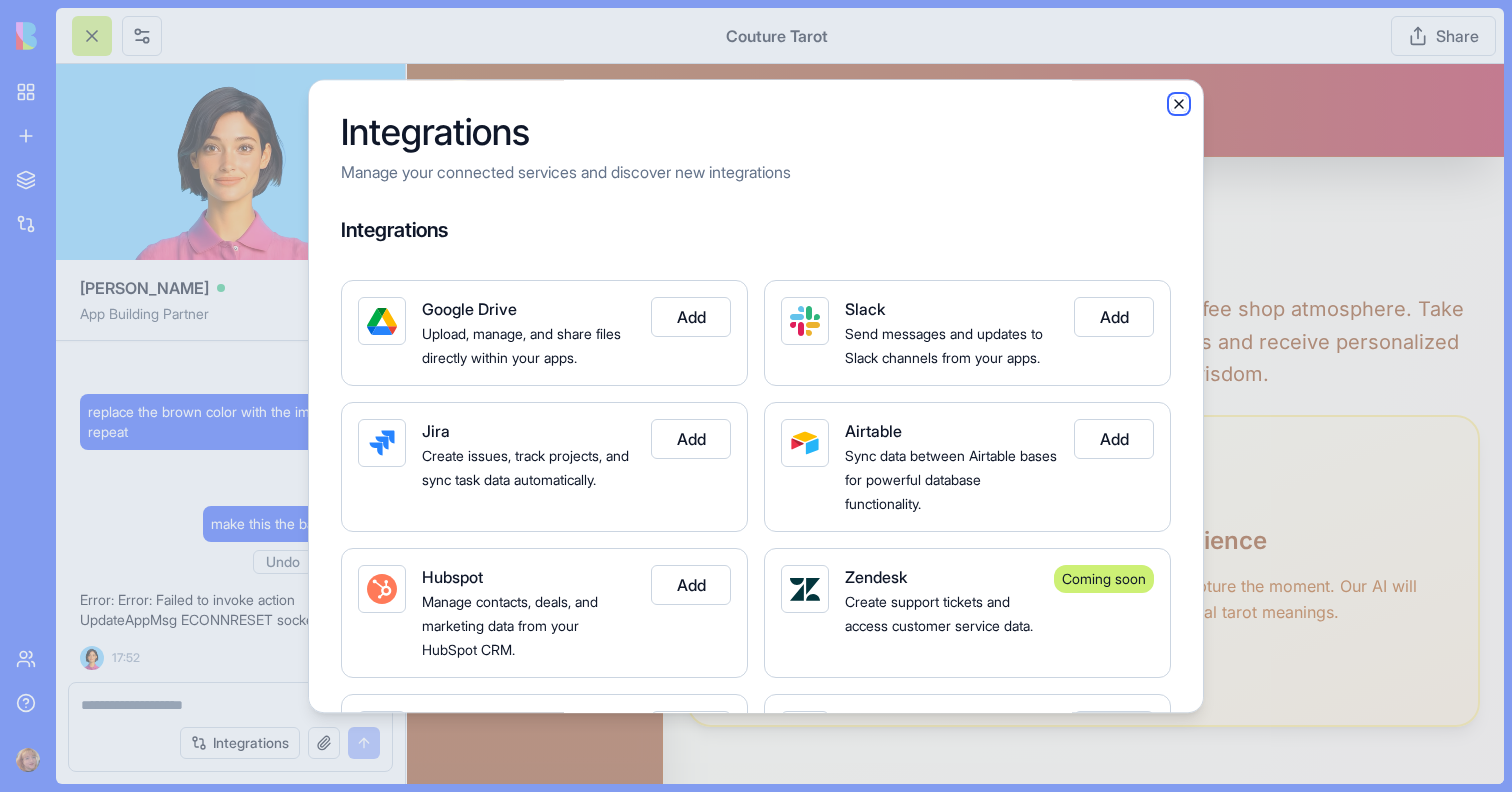 click 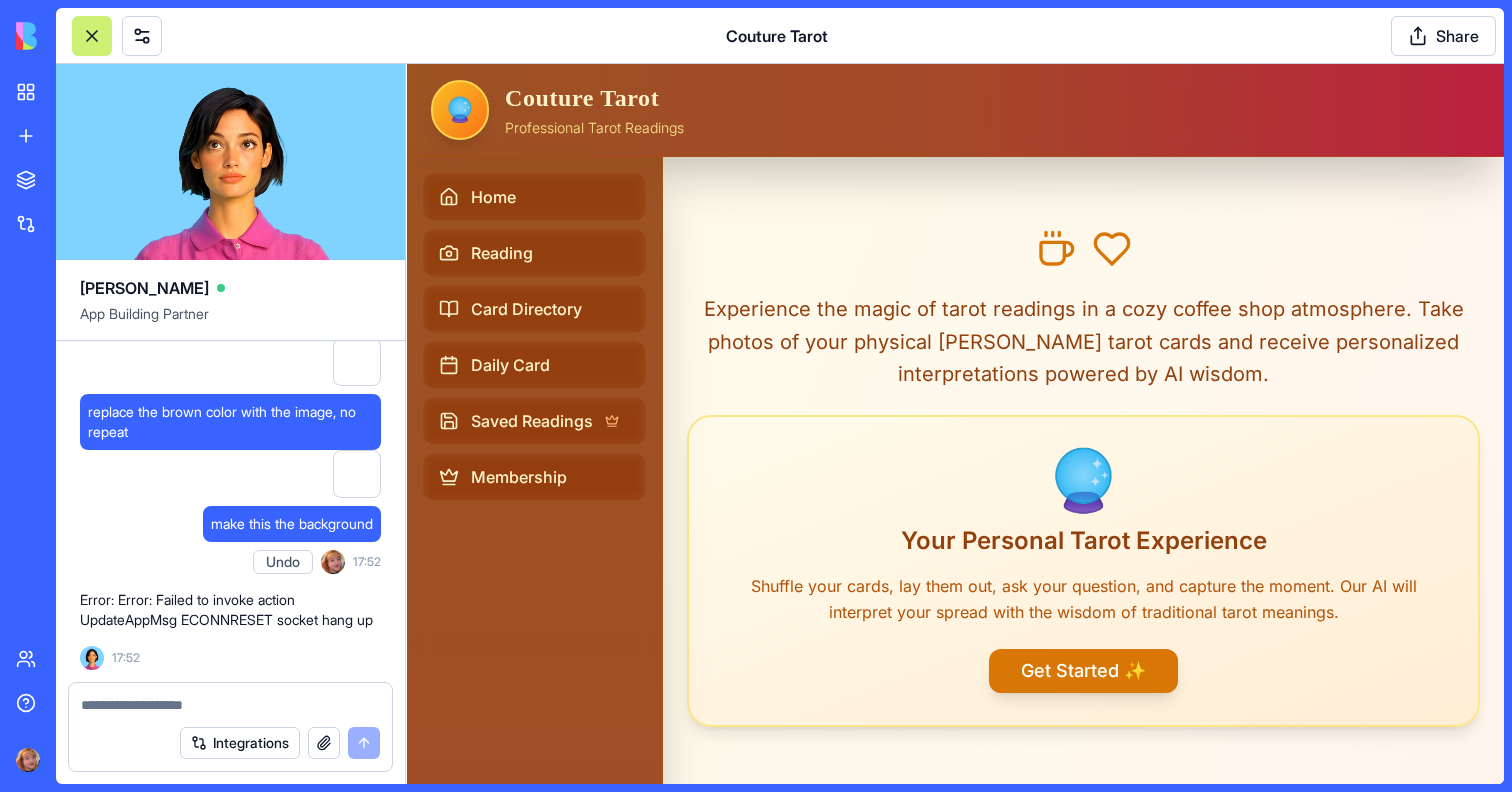 click at bounding box center [230, 705] 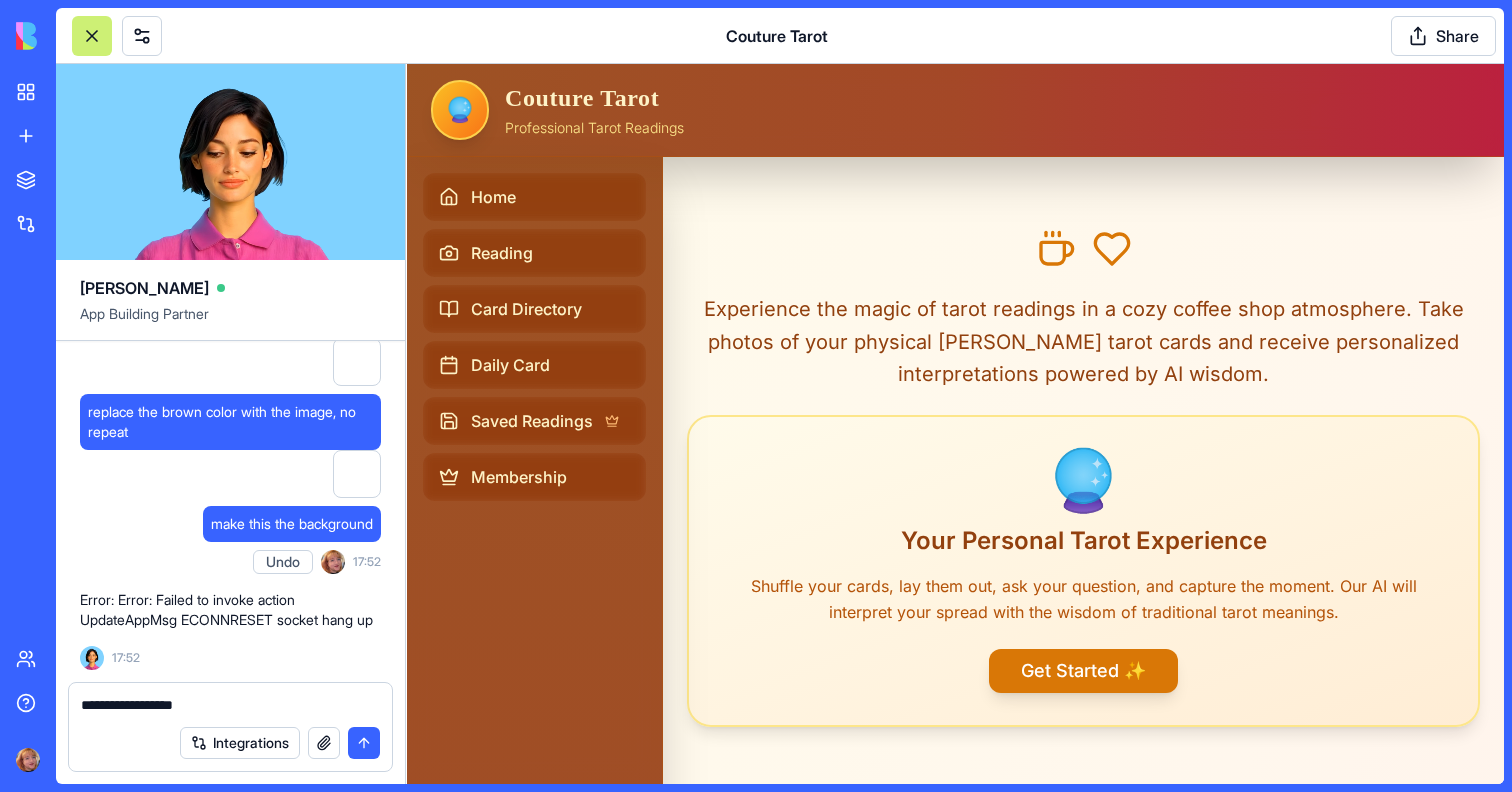type on "**********" 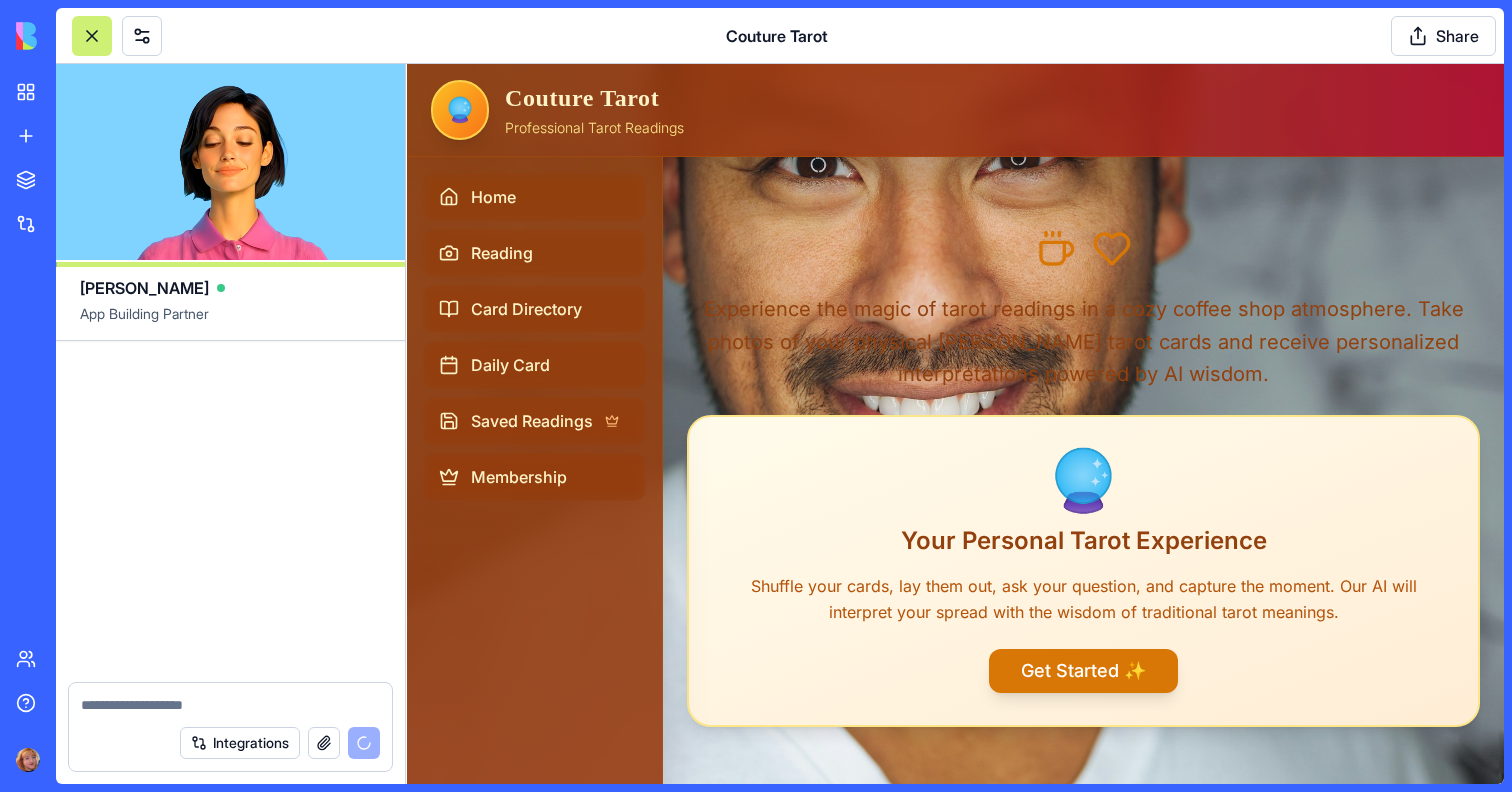 scroll, scrollTop: 88990, scrollLeft: 0, axis: vertical 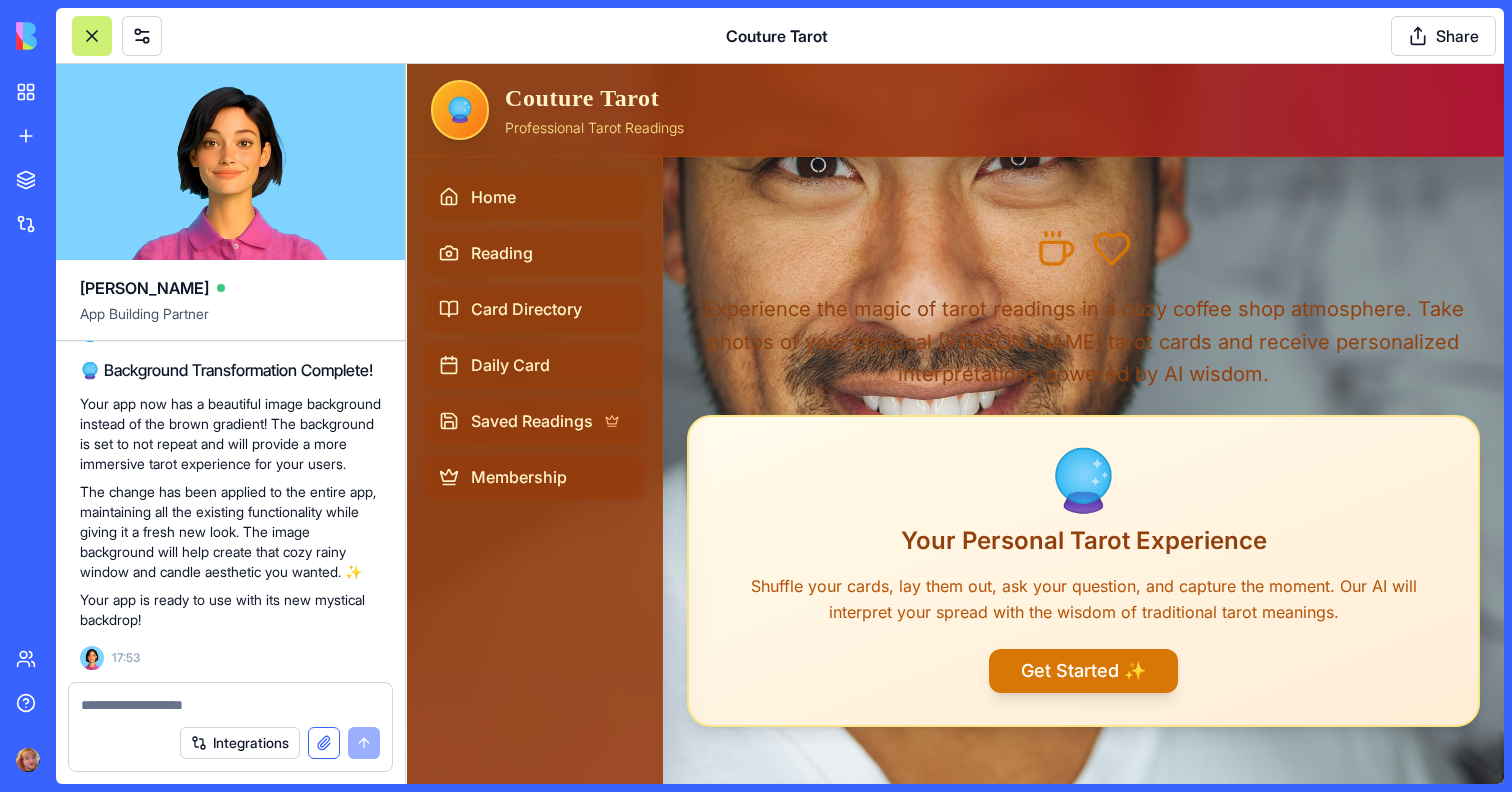 click at bounding box center [324, 743] 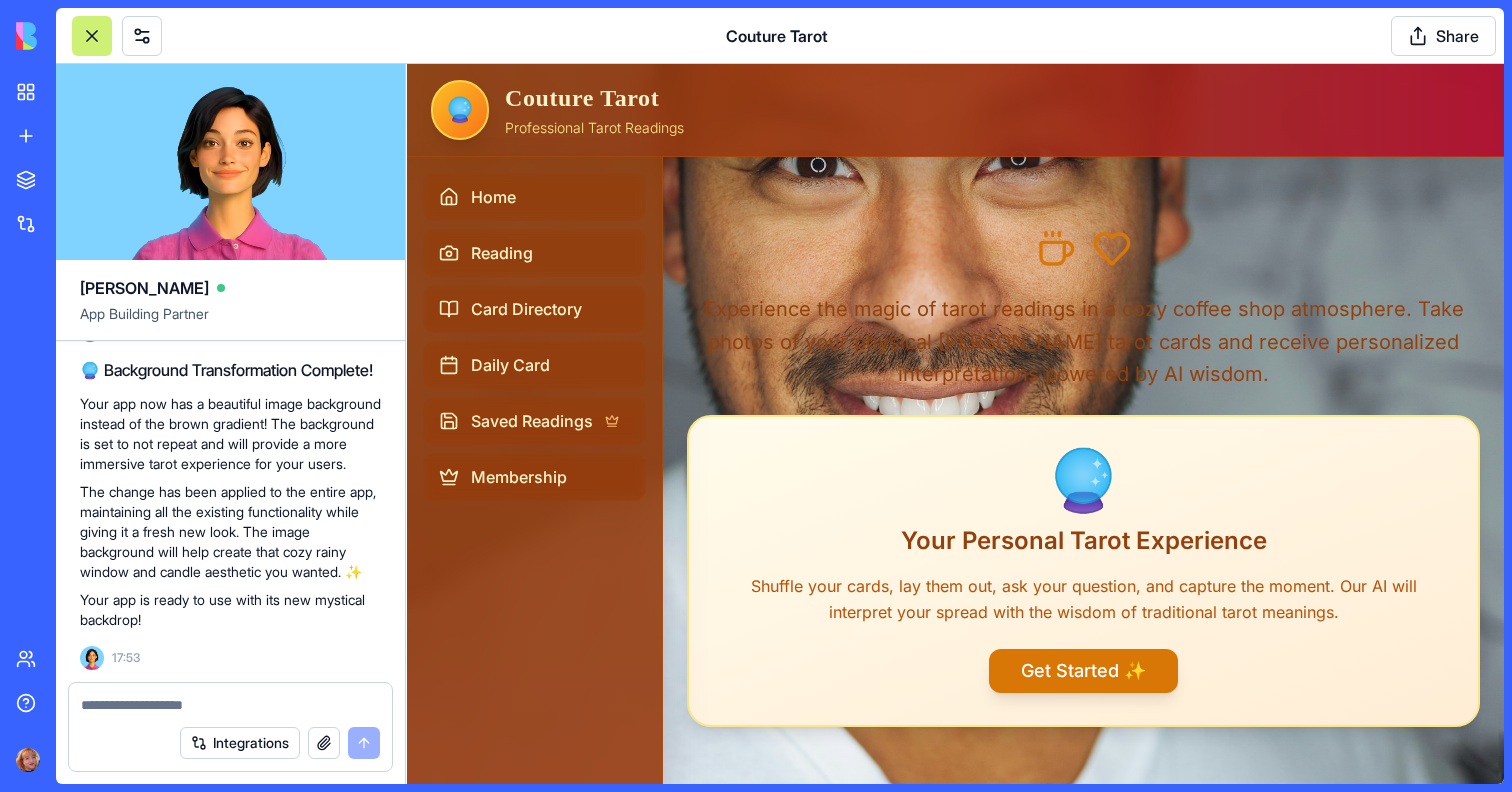 click at bounding box center (230, 705) 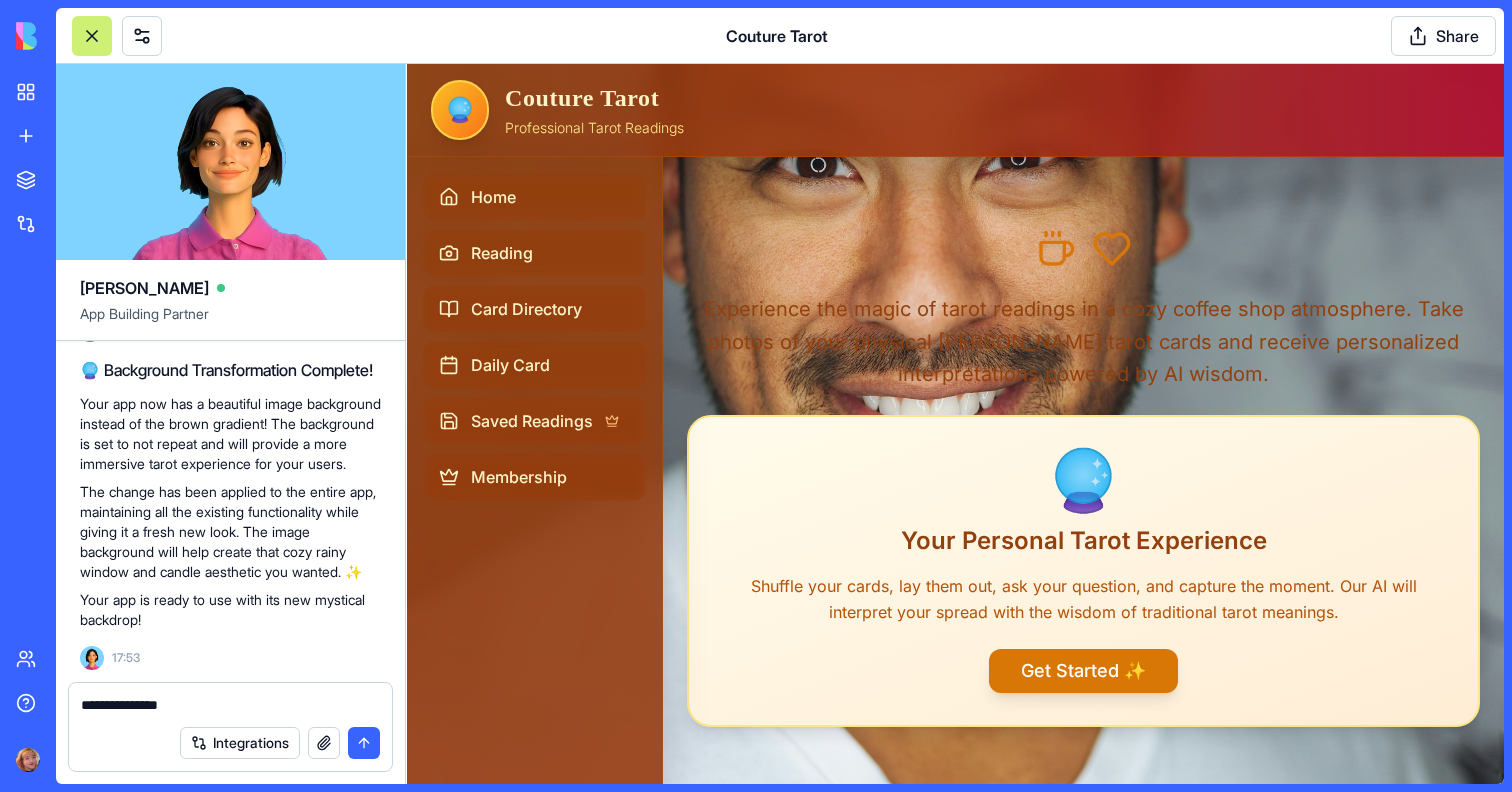 scroll, scrollTop: 88990, scrollLeft: 0, axis: vertical 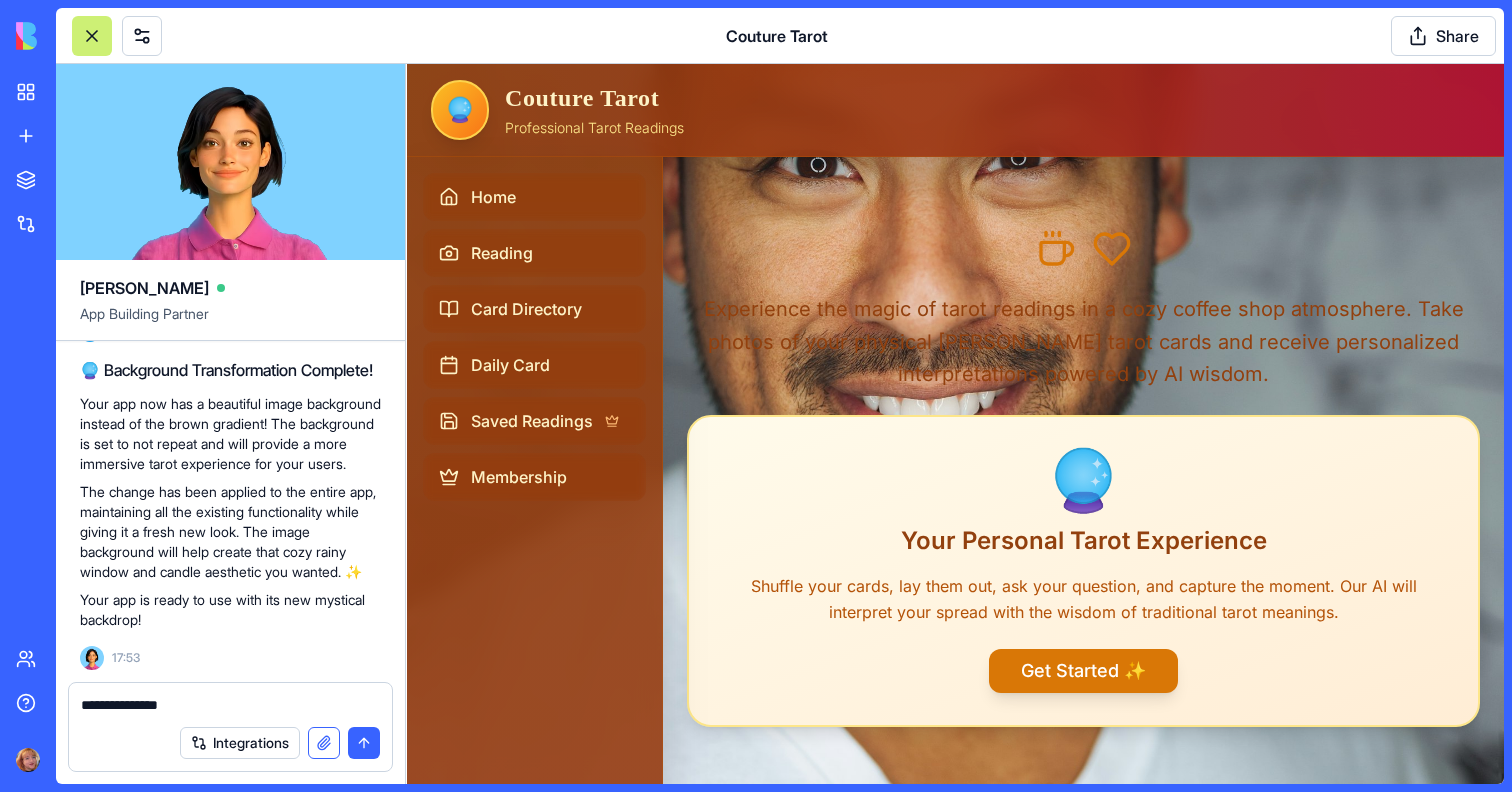 click at bounding box center [324, 743] 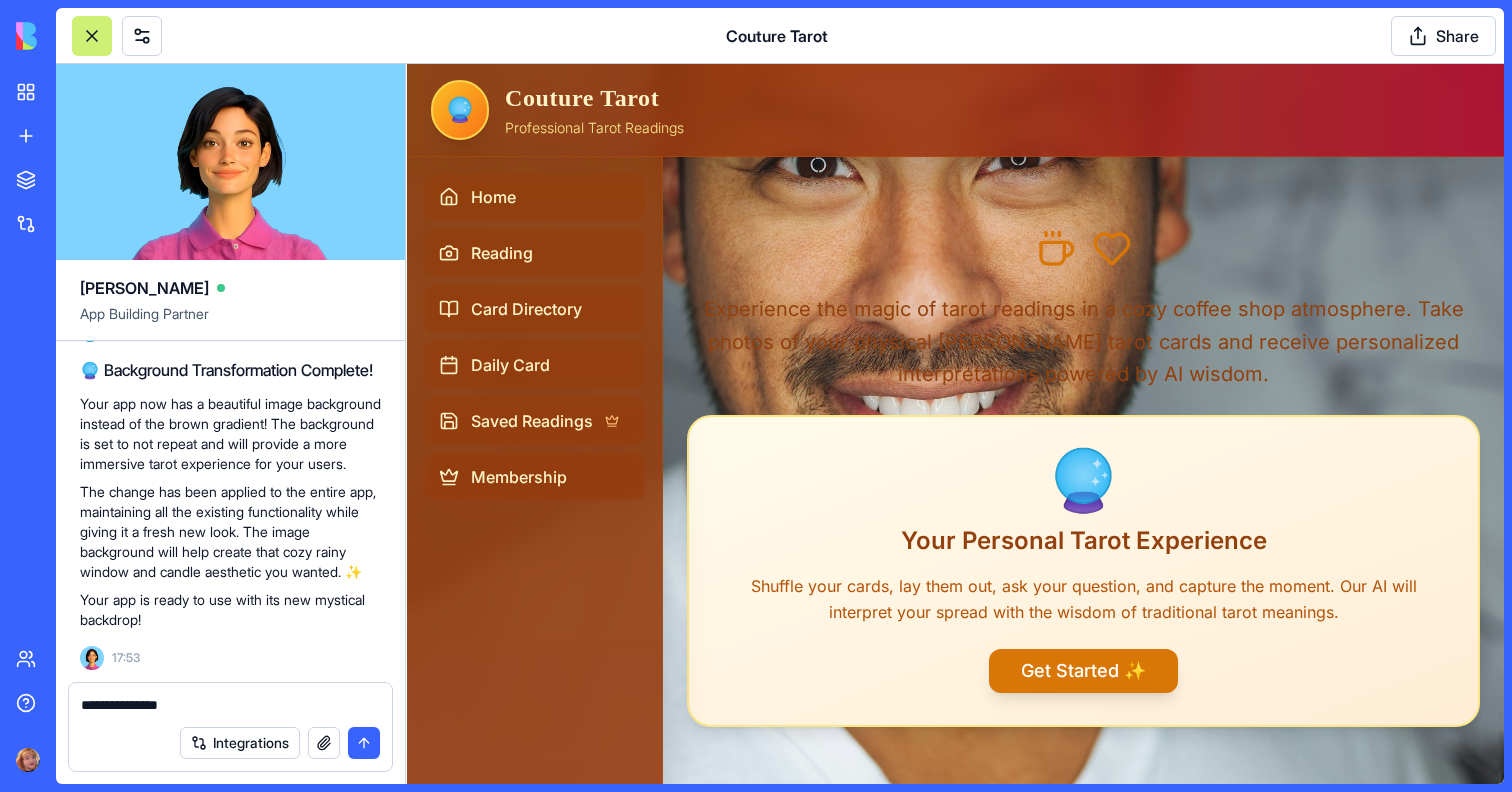click on "**********" at bounding box center (230, 705) 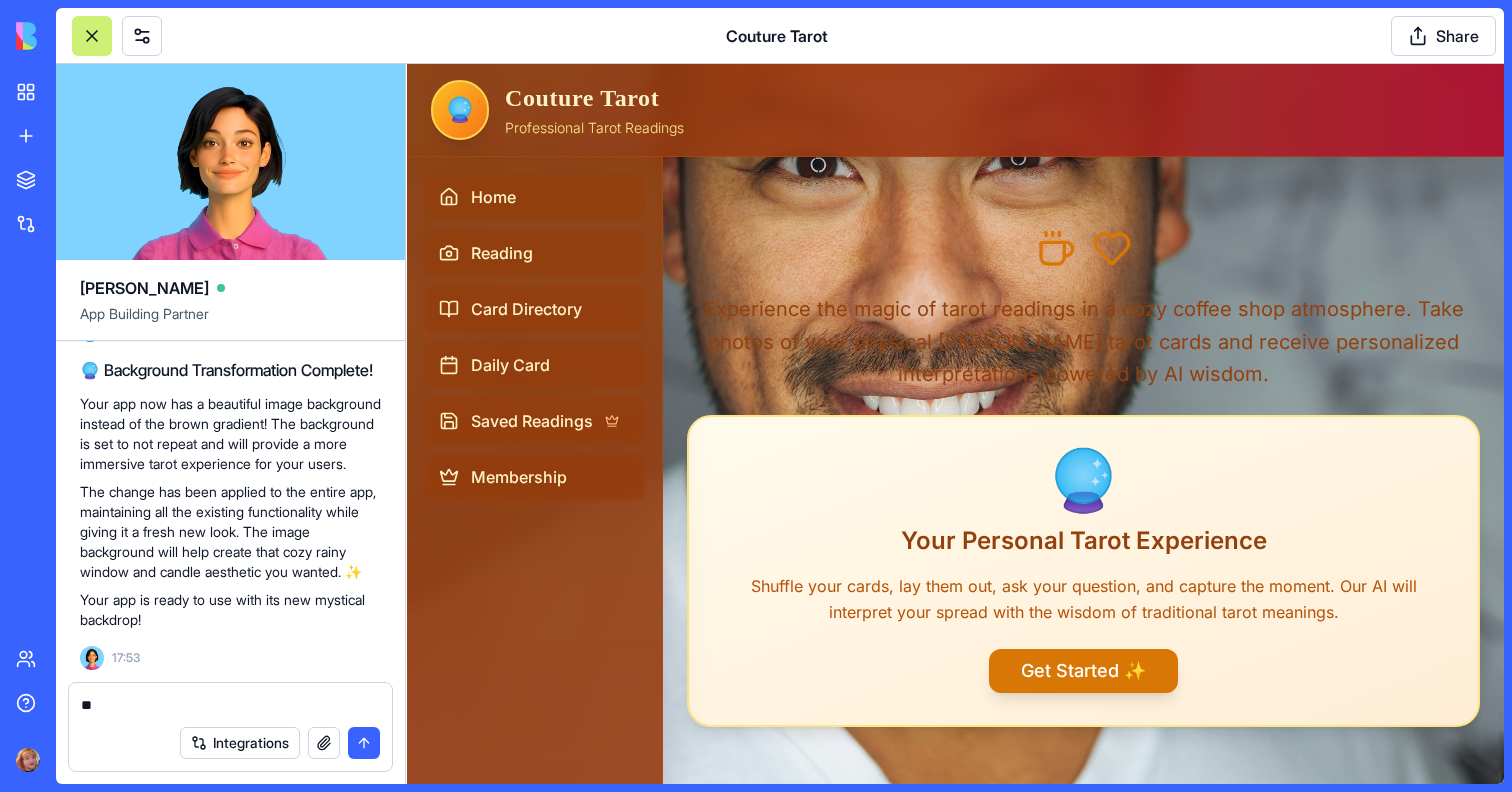 type on "*" 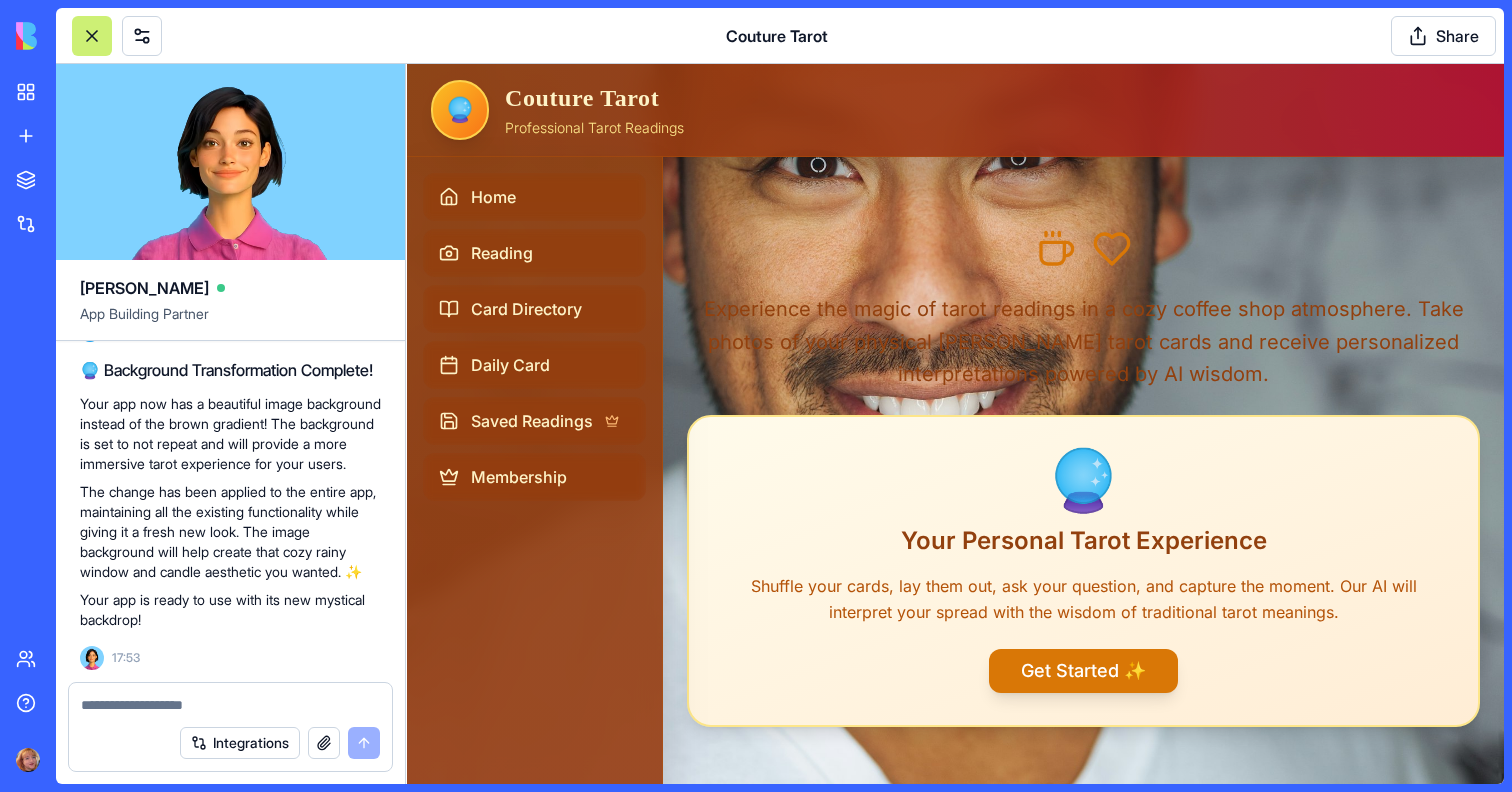 click at bounding box center [230, 705] 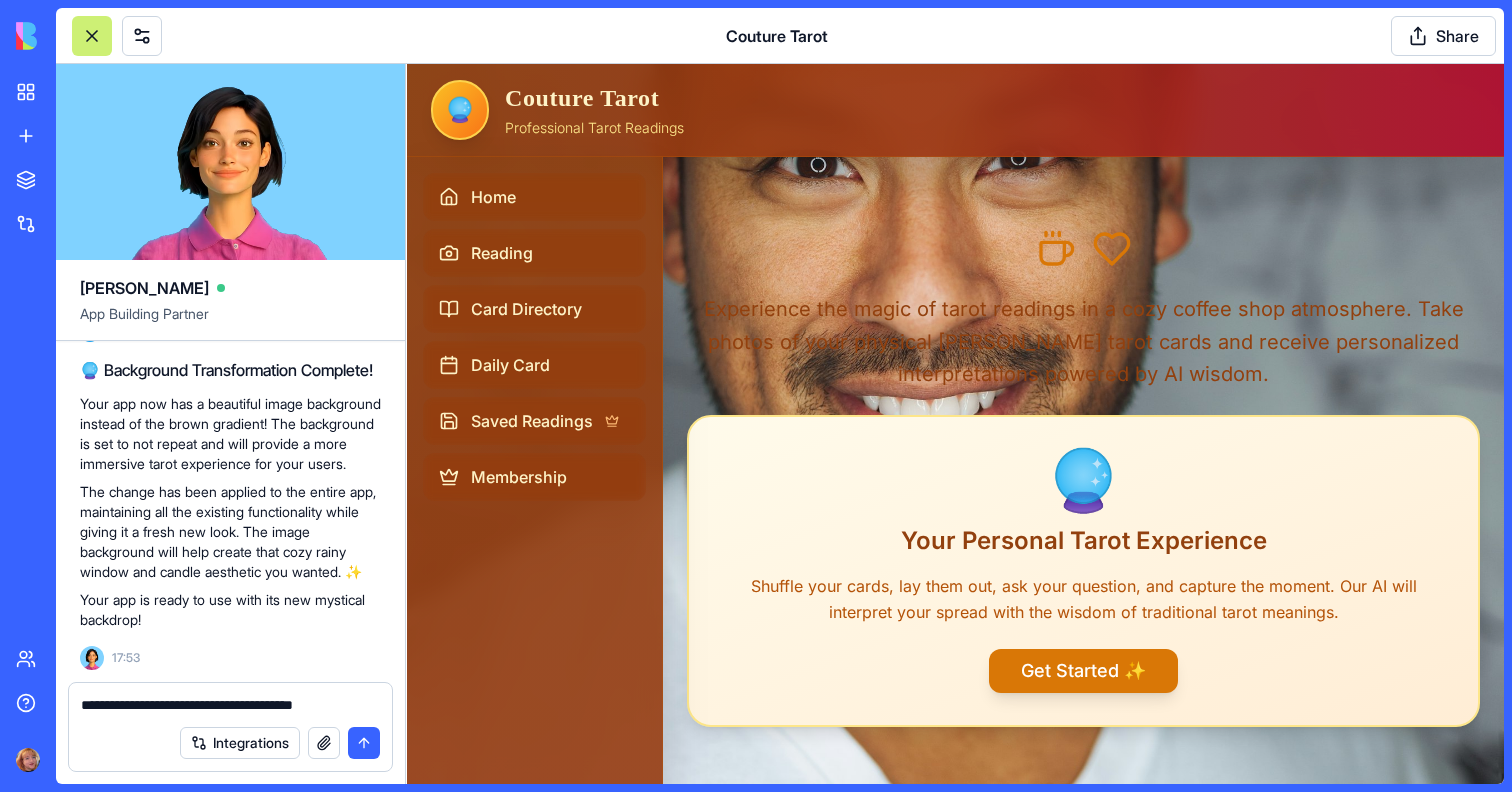 type on "**********" 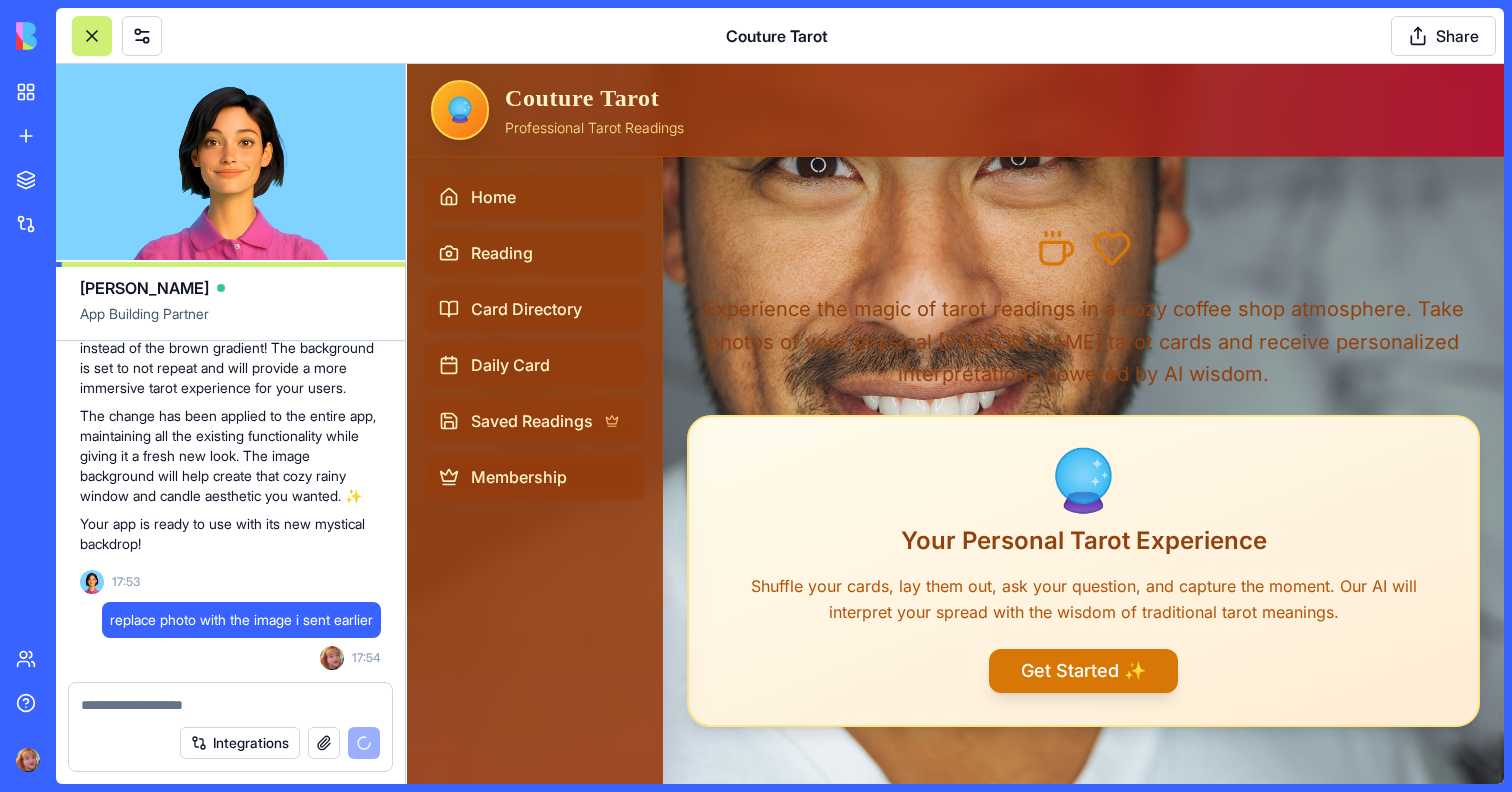 scroll, scrollTop: 89262, scrollLeft: 0, axis: vertical 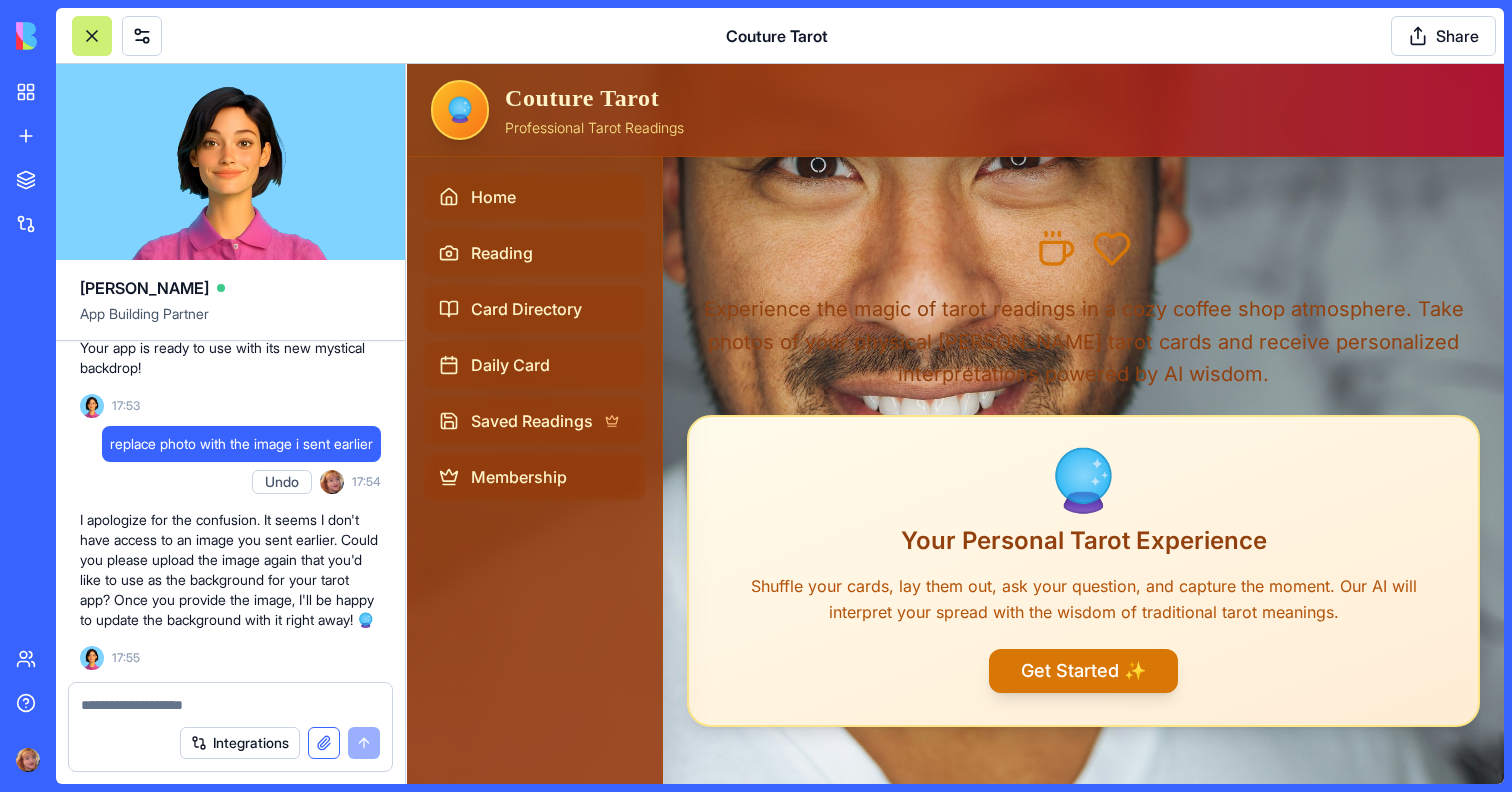 click at bounding box center (324, 743) 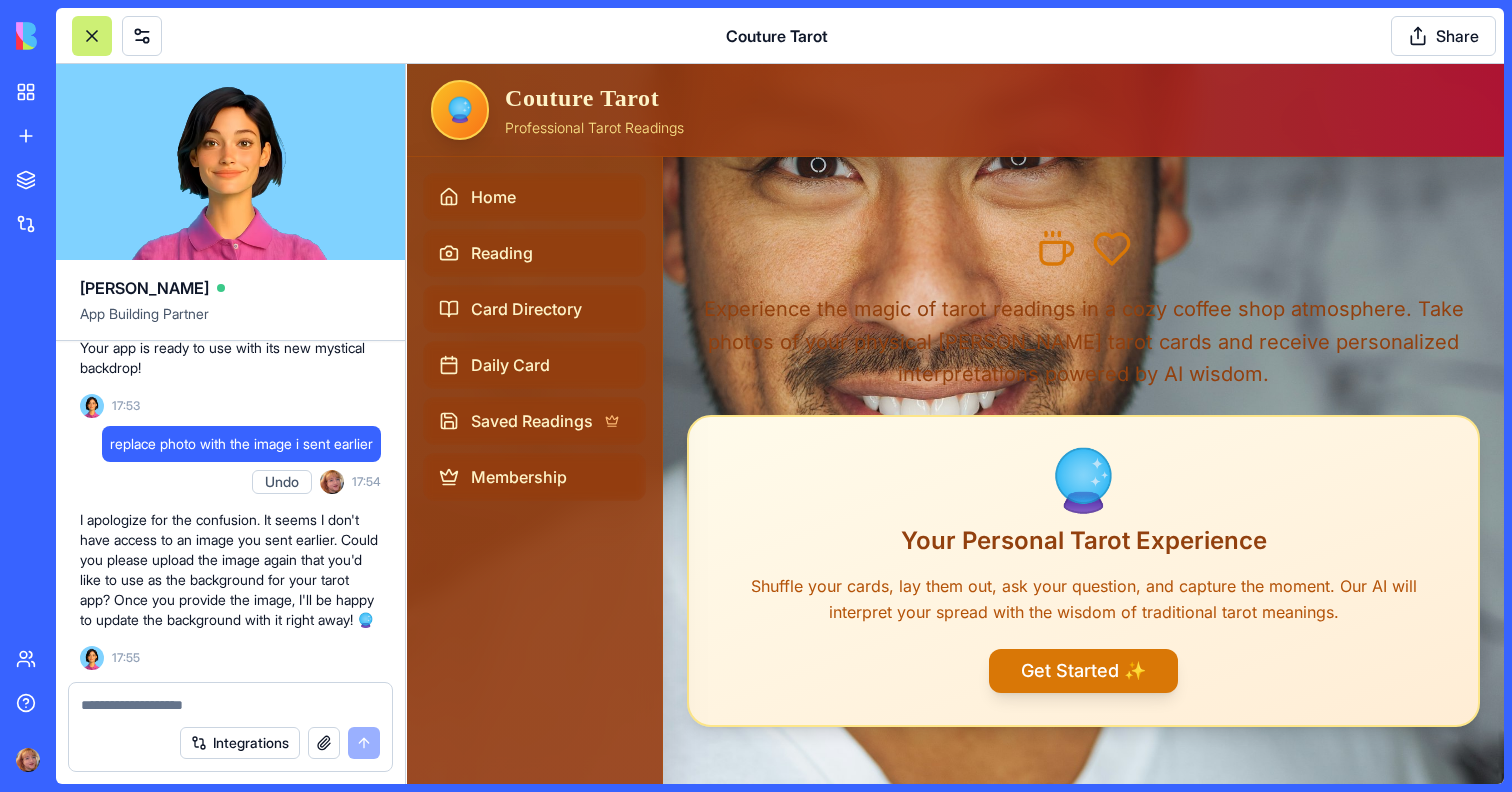 click at bounding box center (230, 705) 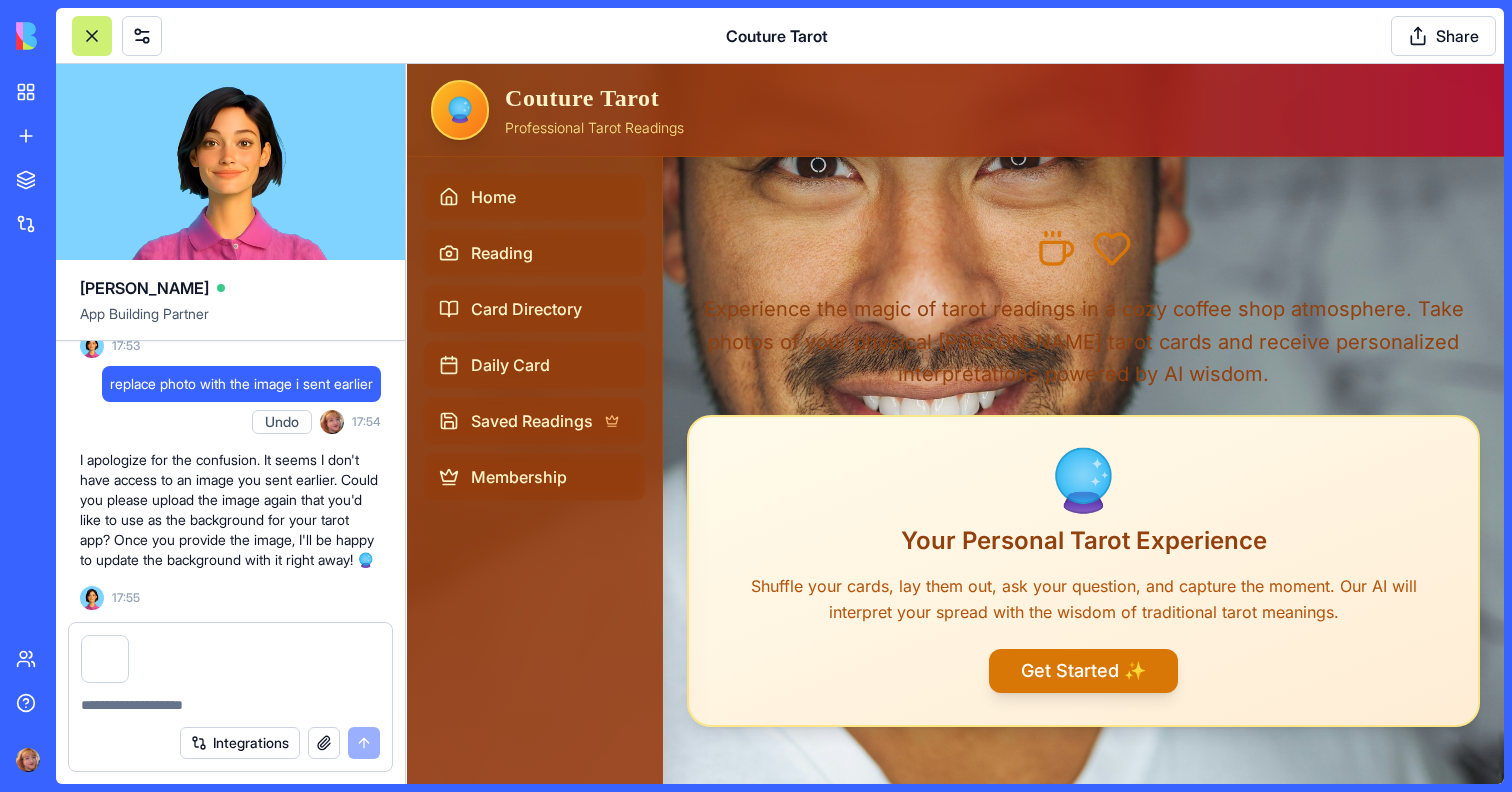 click at bounding box center [230, 699] 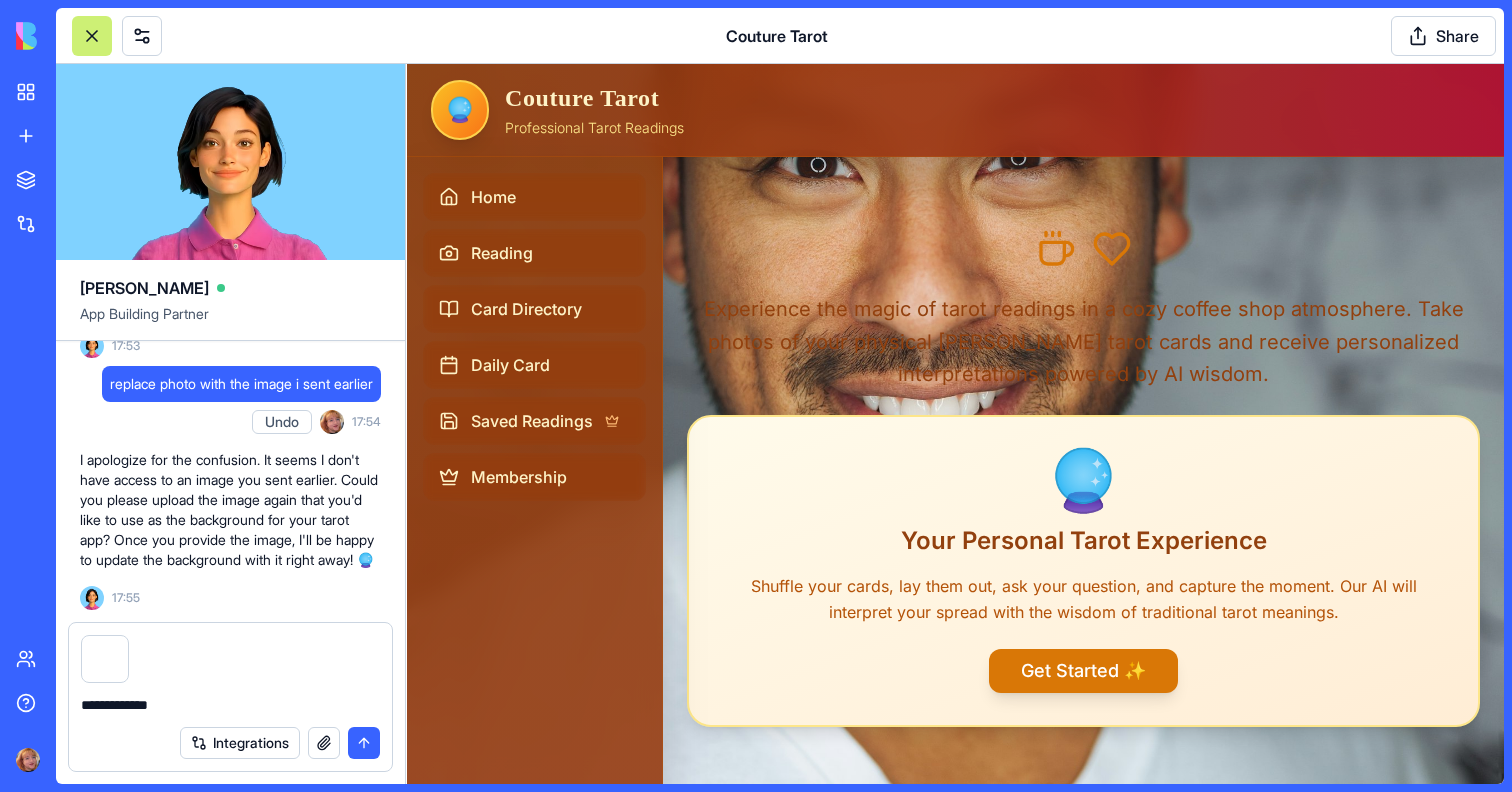 type on "**********" 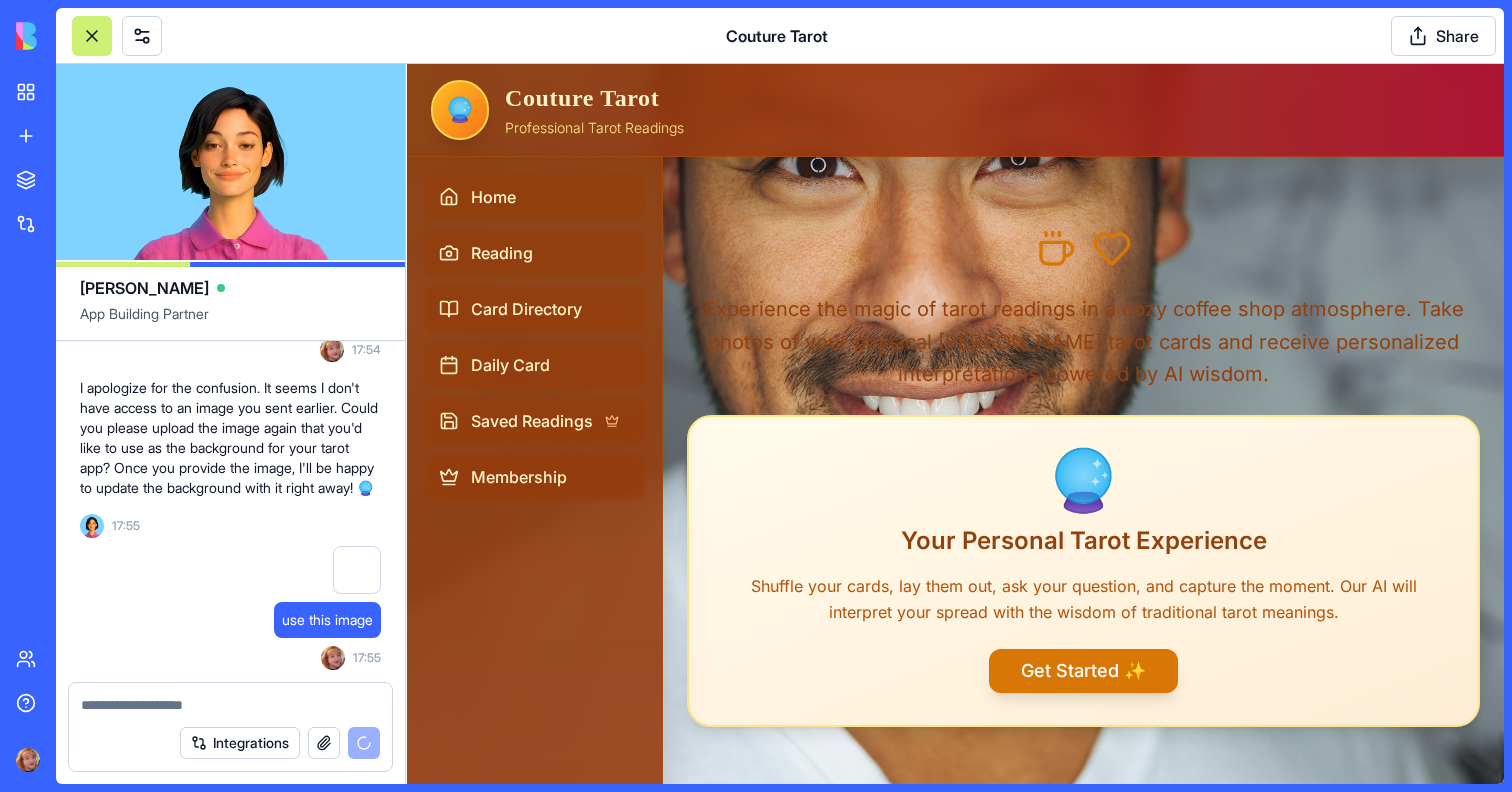 scroll, scrollTop: 89630, scrollLeft: 0, axis: vertical 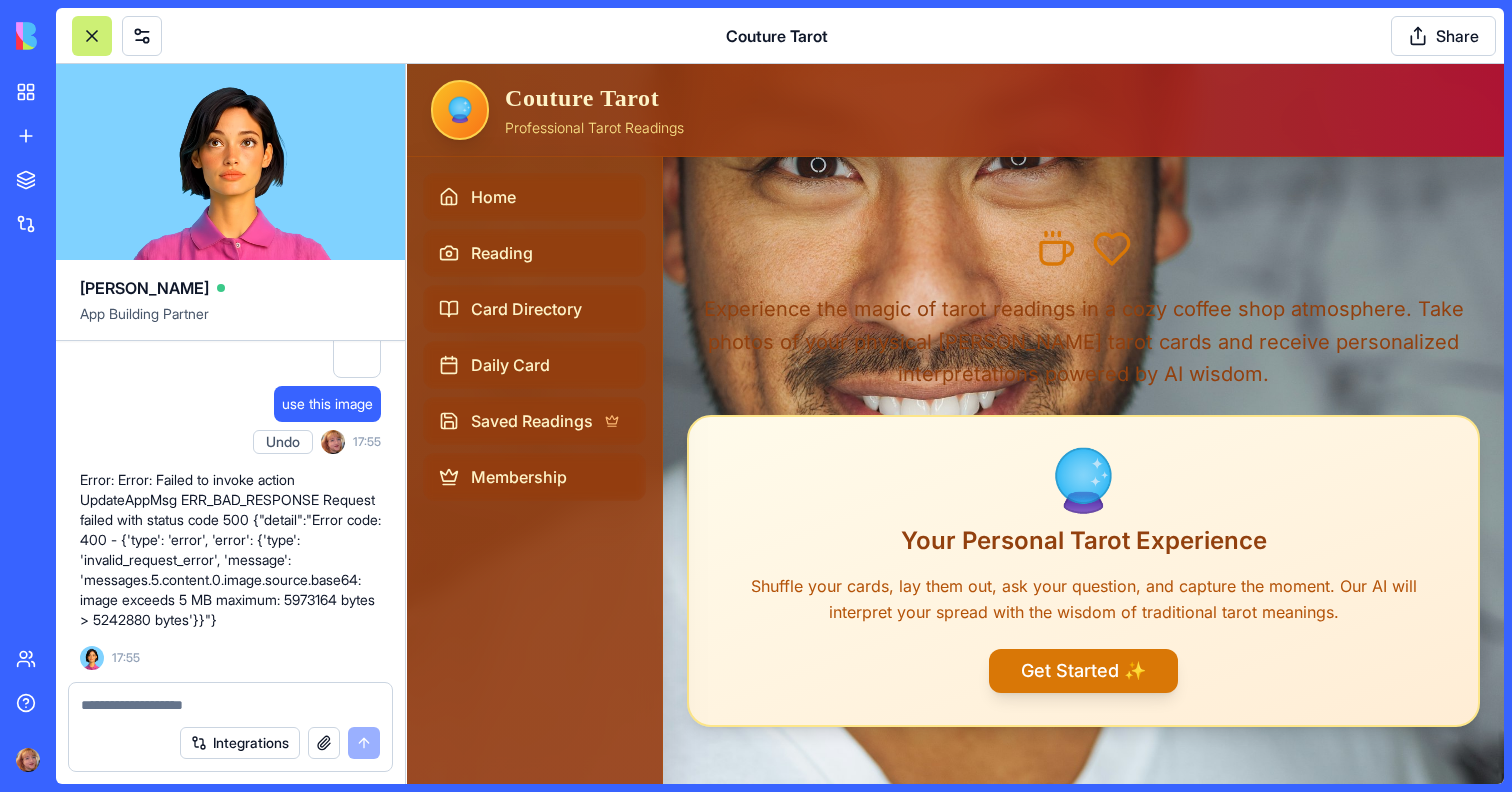 click at bounding box center (230, 705) 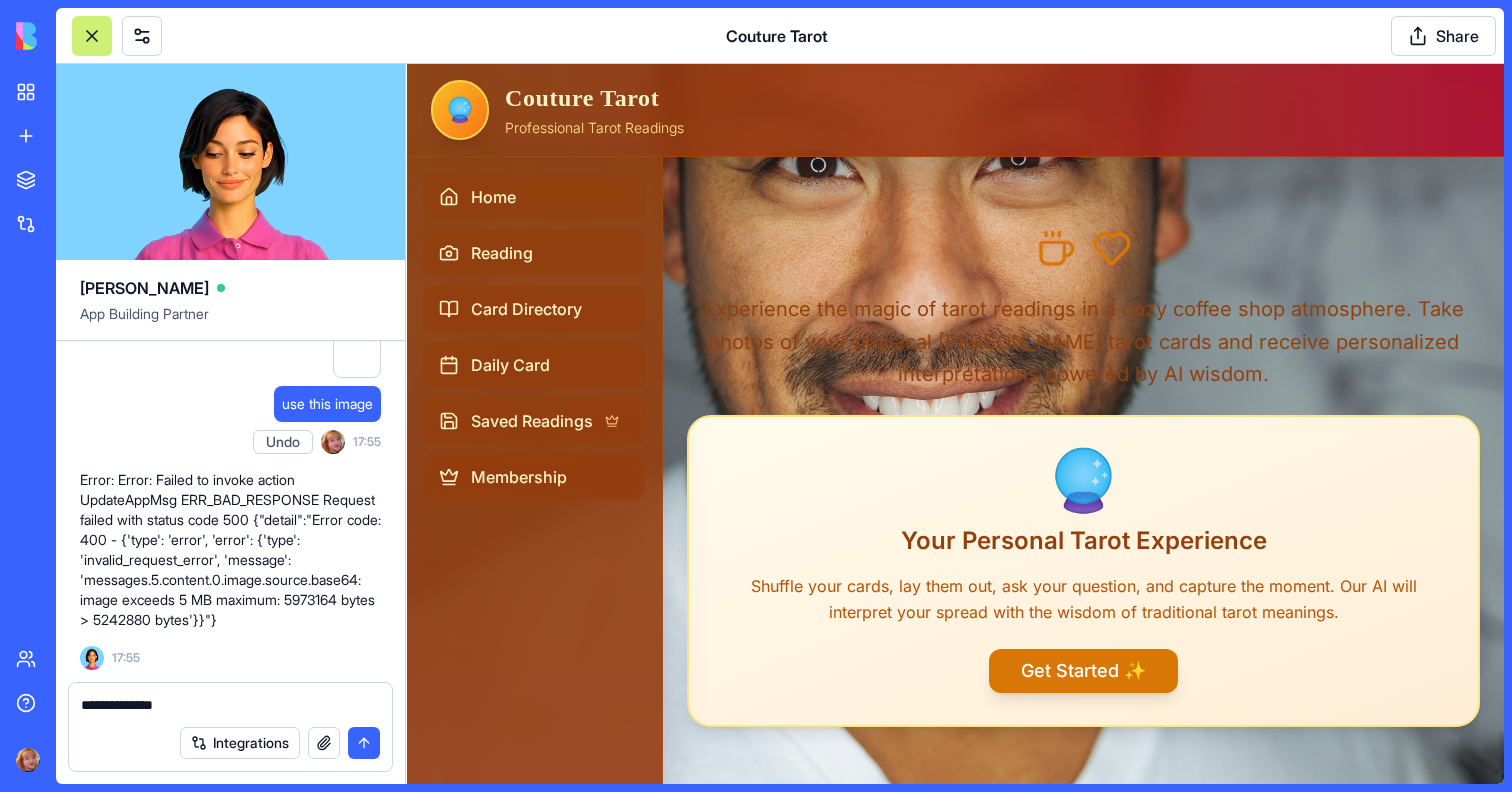 type on "**********" 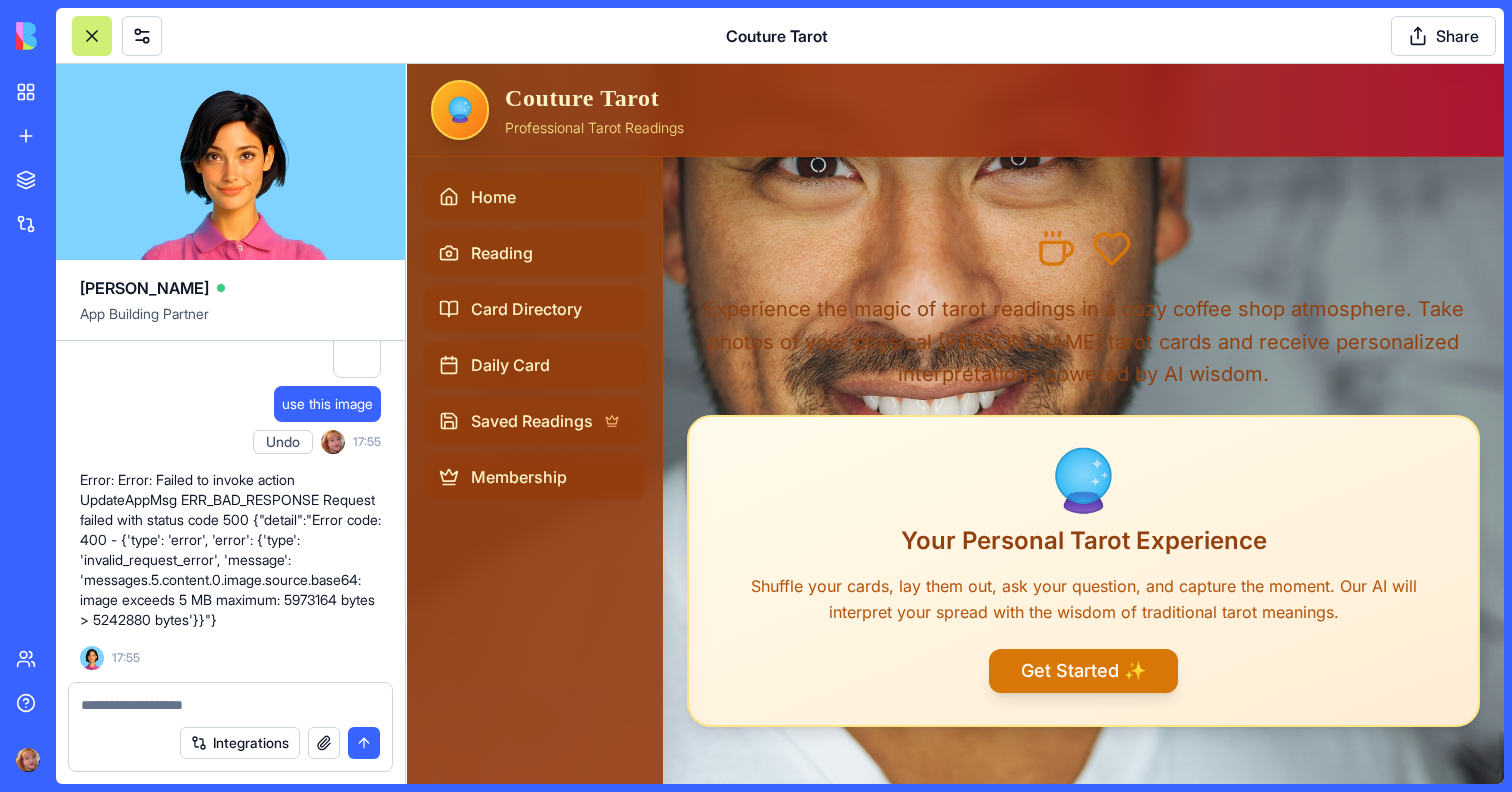 scroll, scrollTop: 89706, scrollLeft: 0, axis: vertical 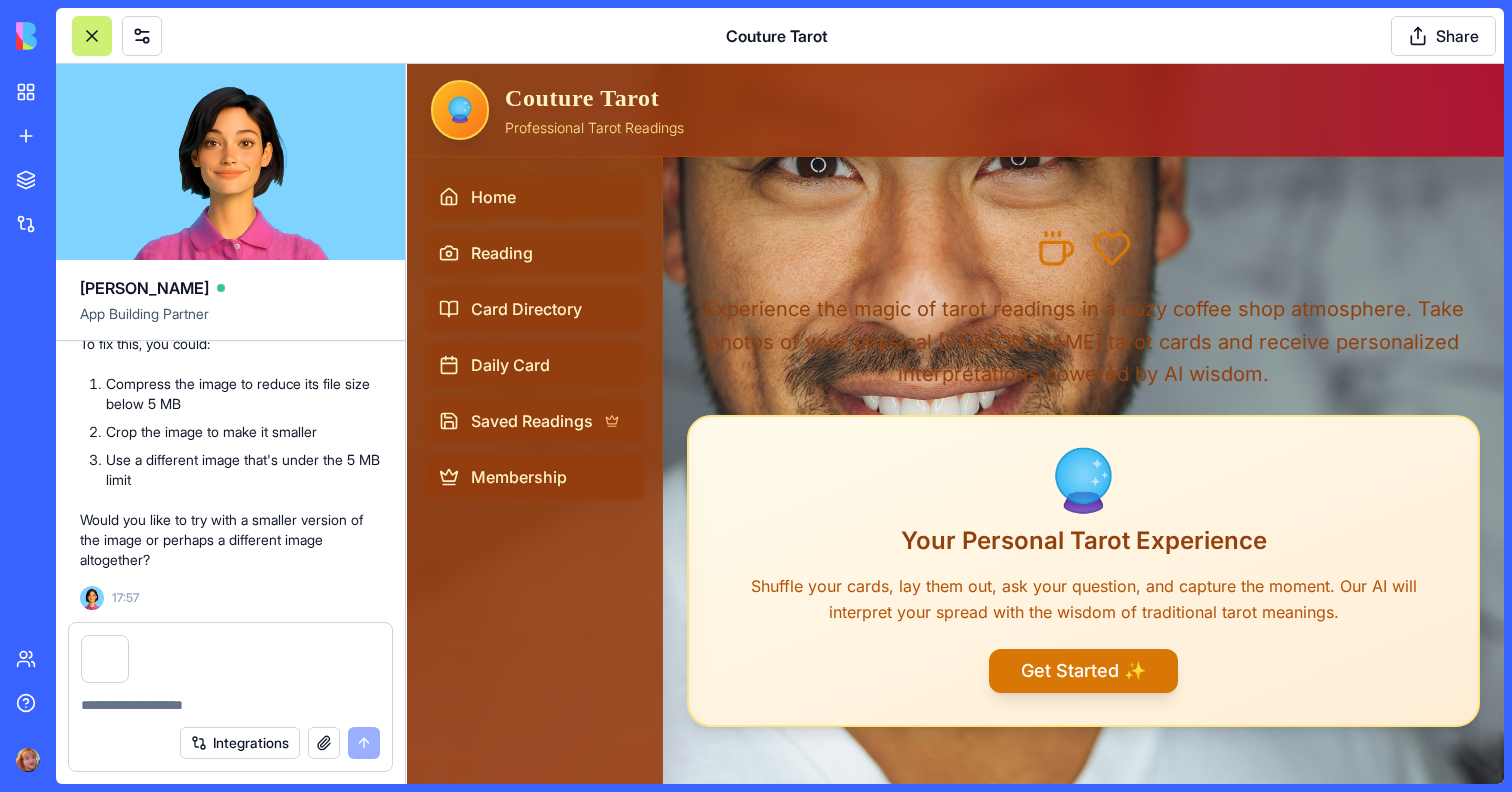 click at bounding box center (230, 705) 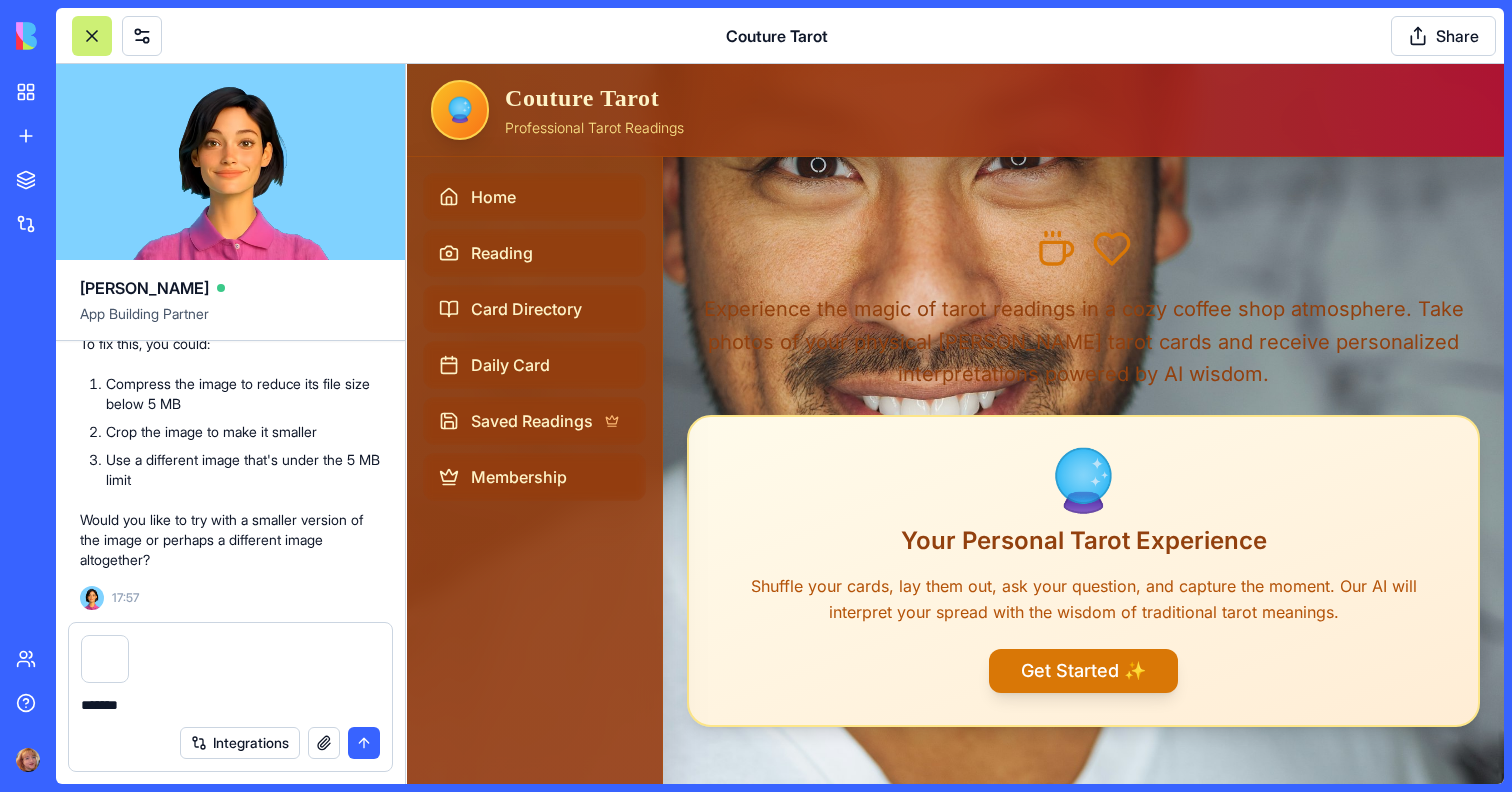 type on "********" 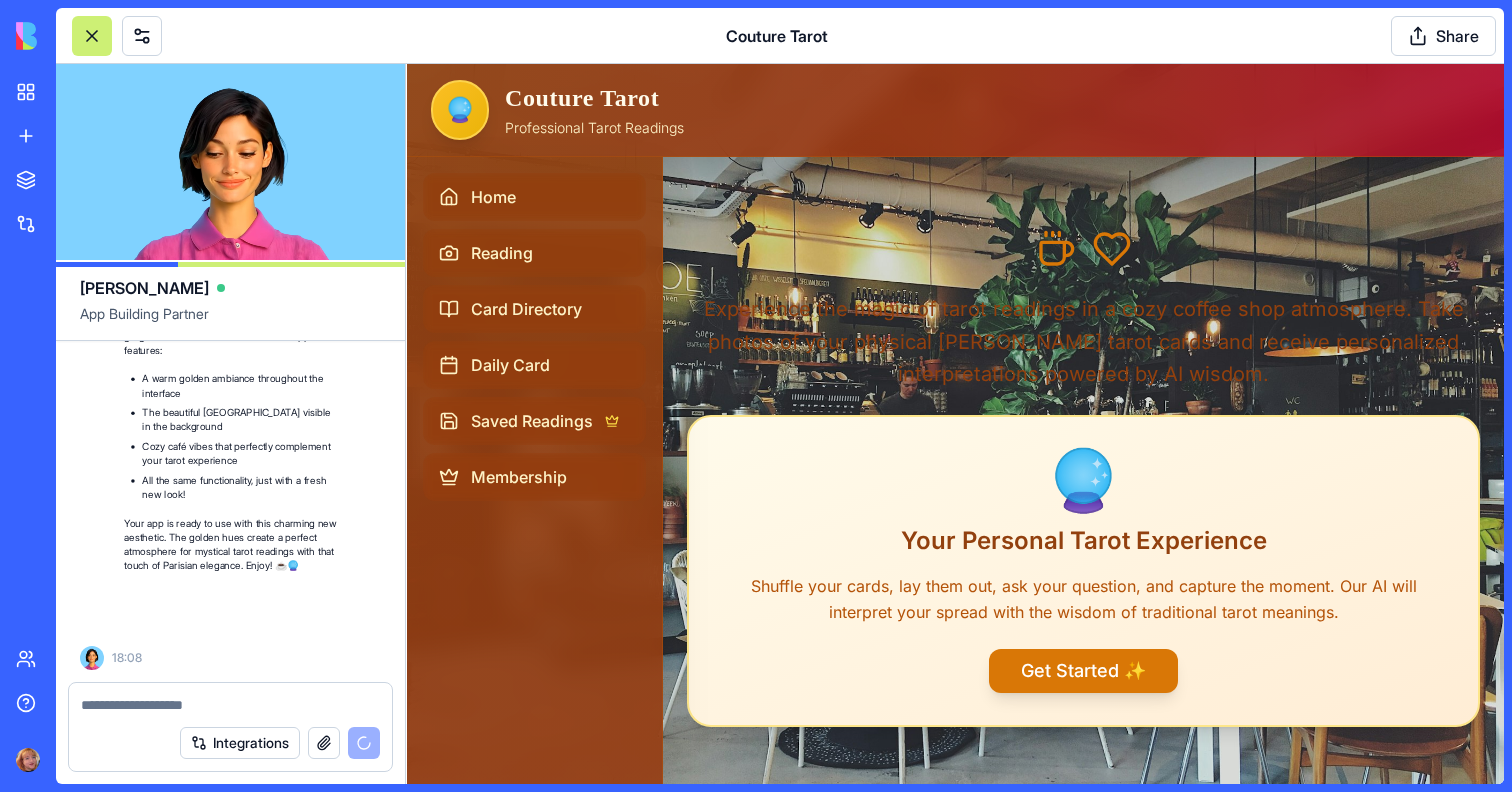 scroll, scrollTop: 90898, scrollLeft: 0, axis: vertical 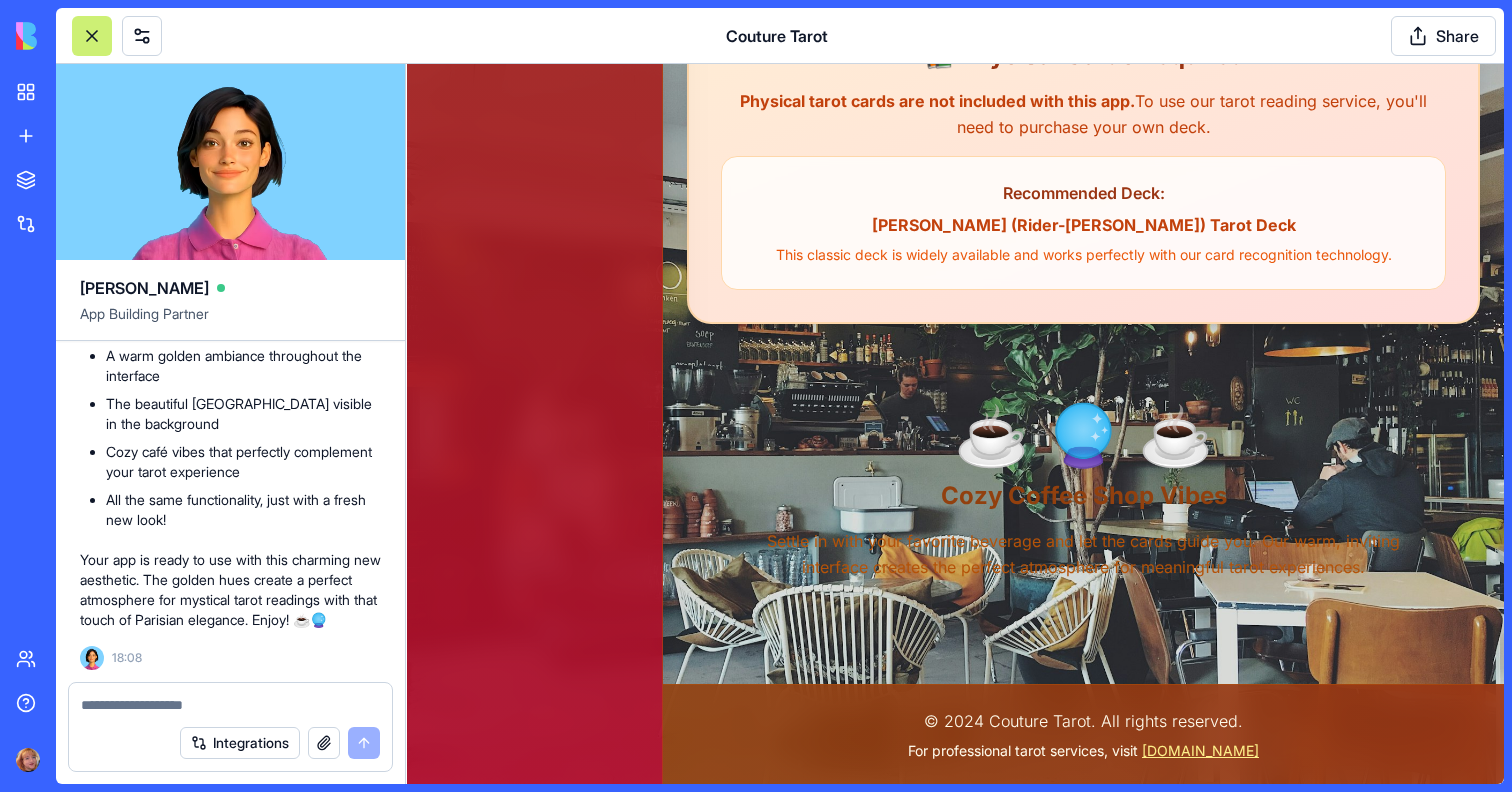 click at bounding box center (230, 705) 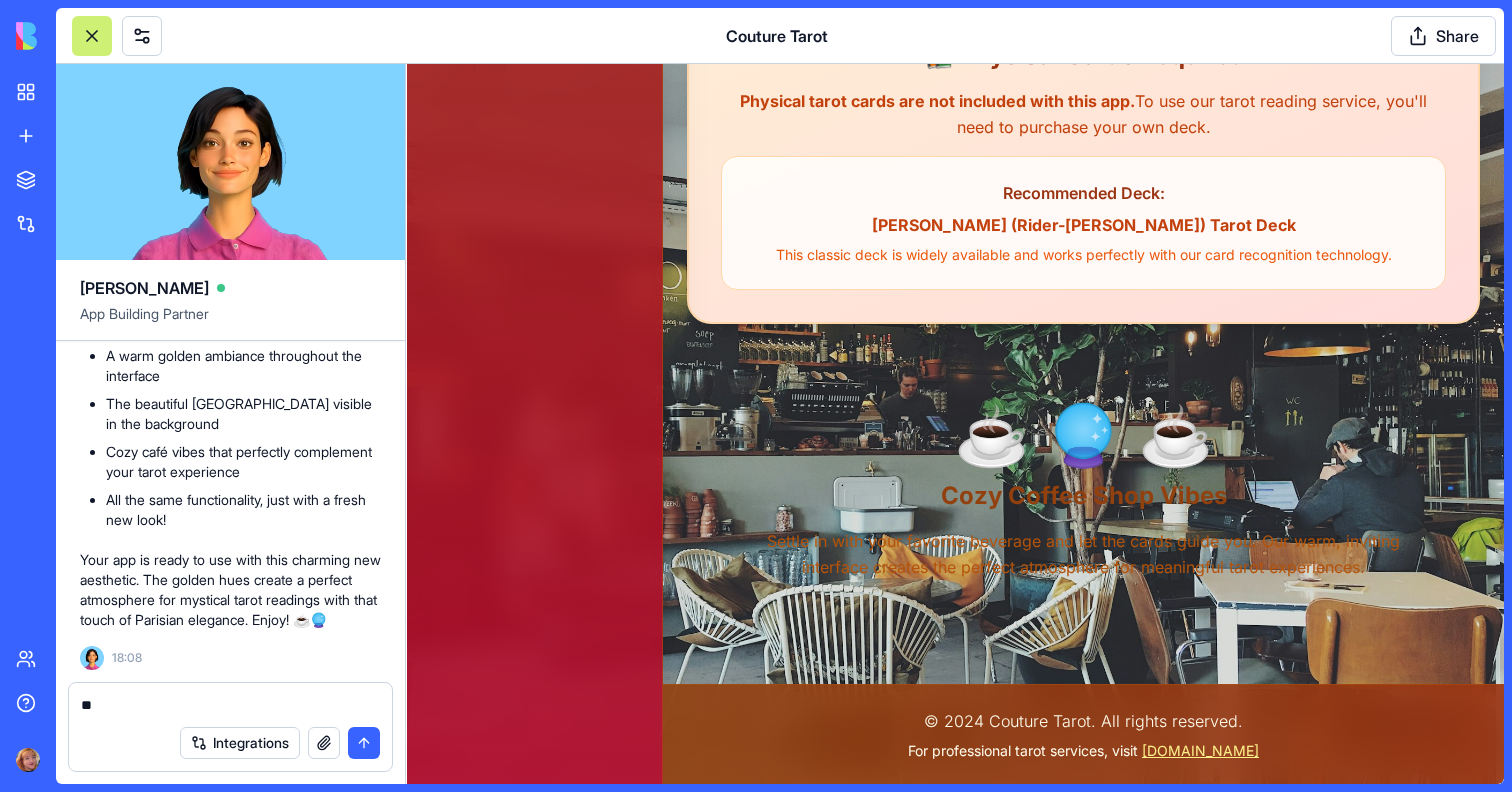 type on "*" 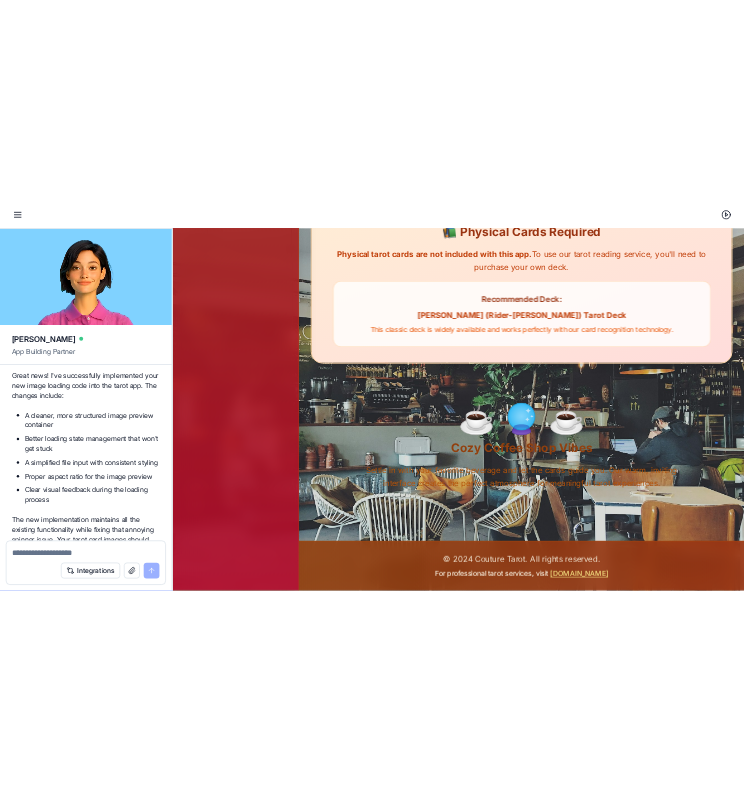 scroll, scrollTop: 1950, scrollLeft: 0, axis: vertical 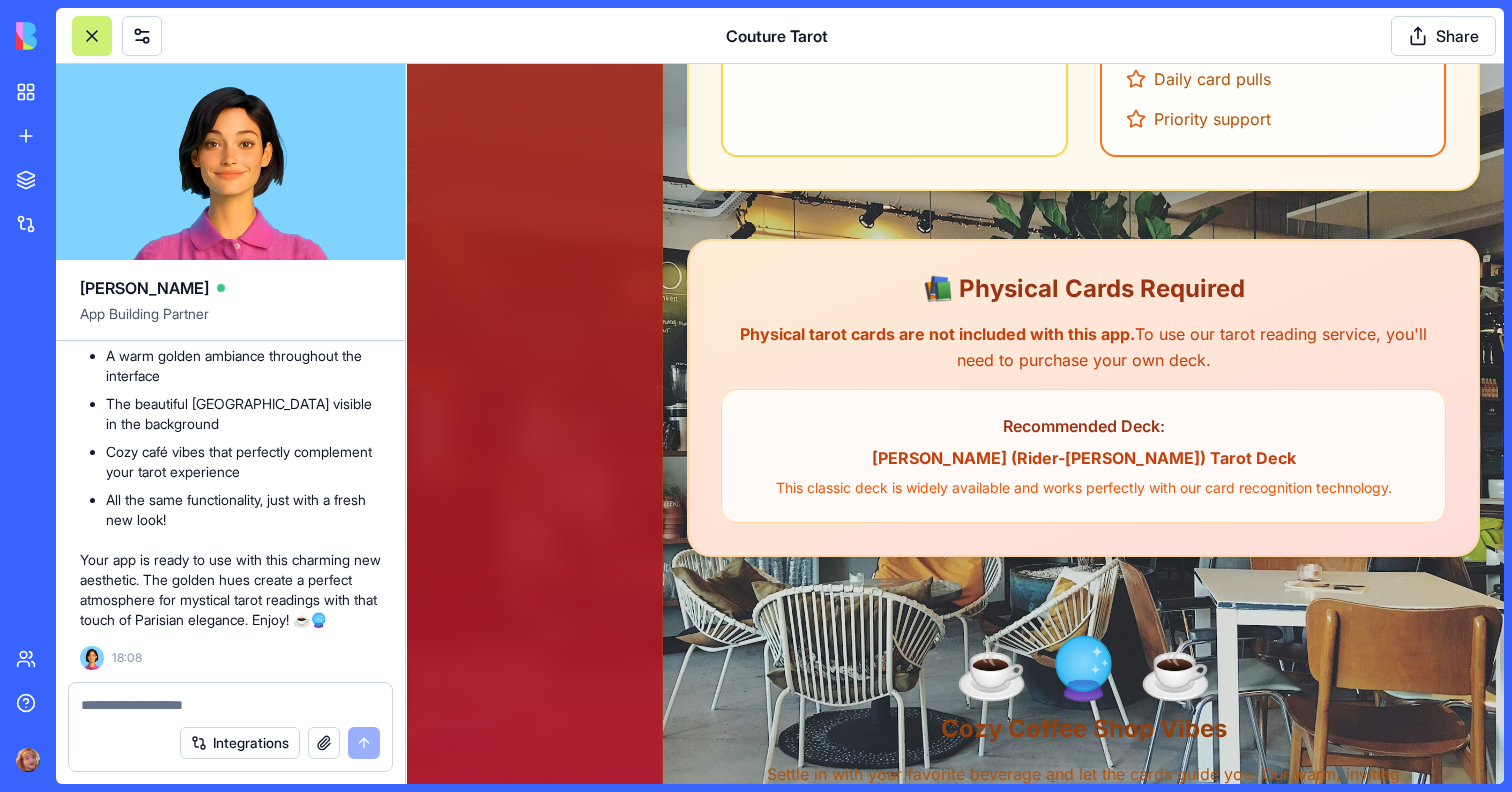 click at bounding box center [230, 705] 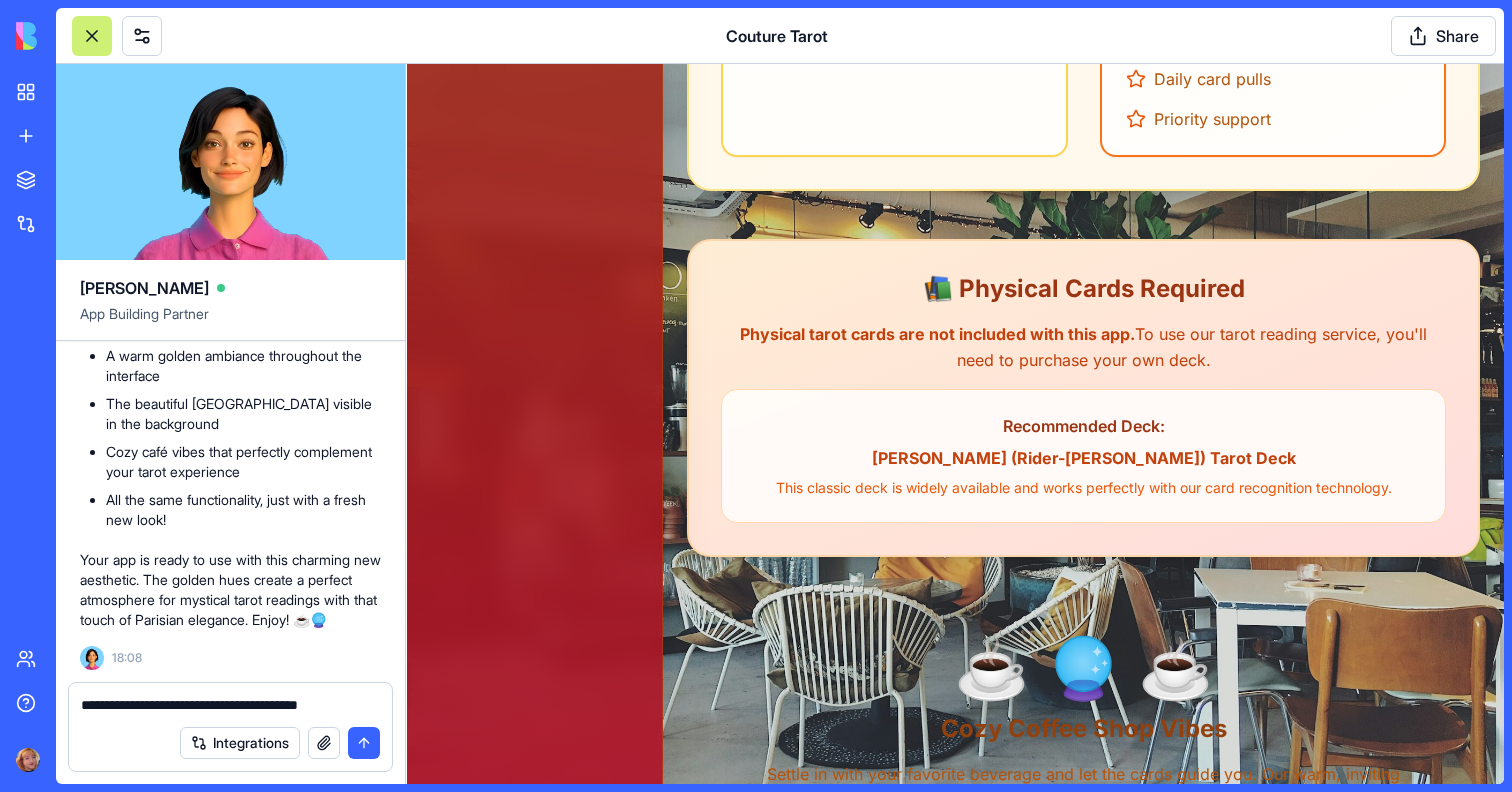 paste on "**********" 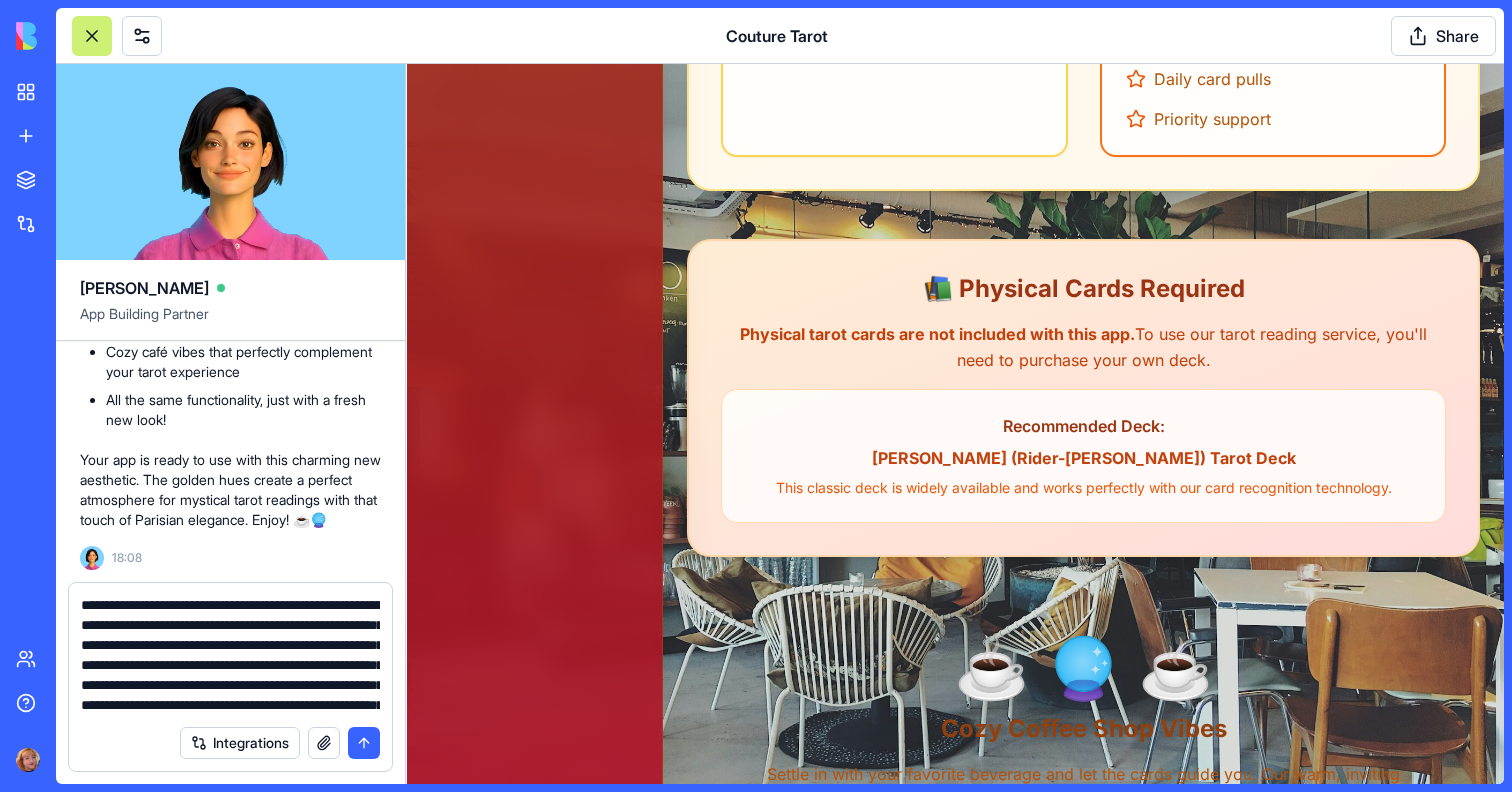 scroll, scrollTop: 98, scrollLeft: 0, axis: vertical 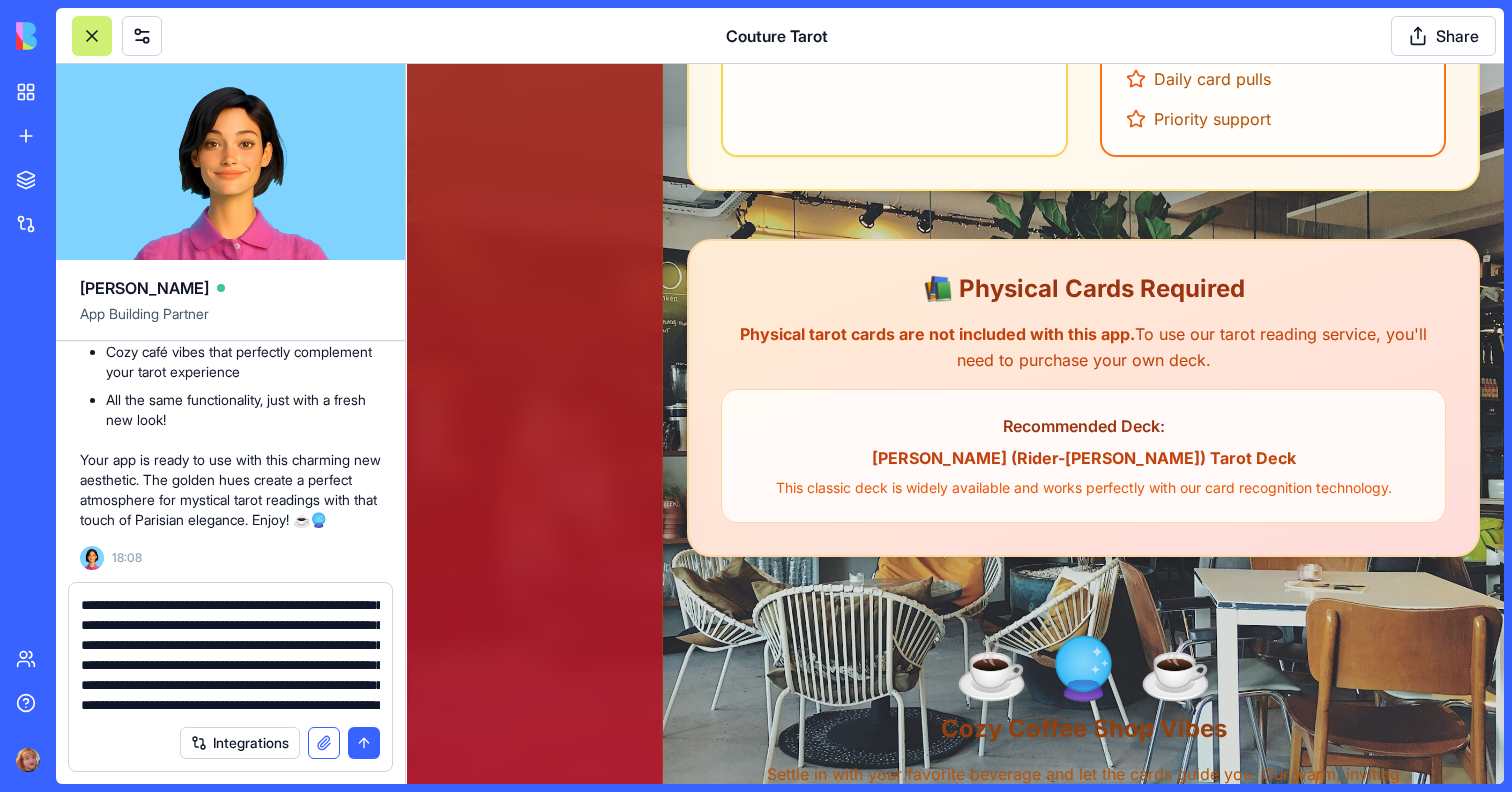 type on "**********" 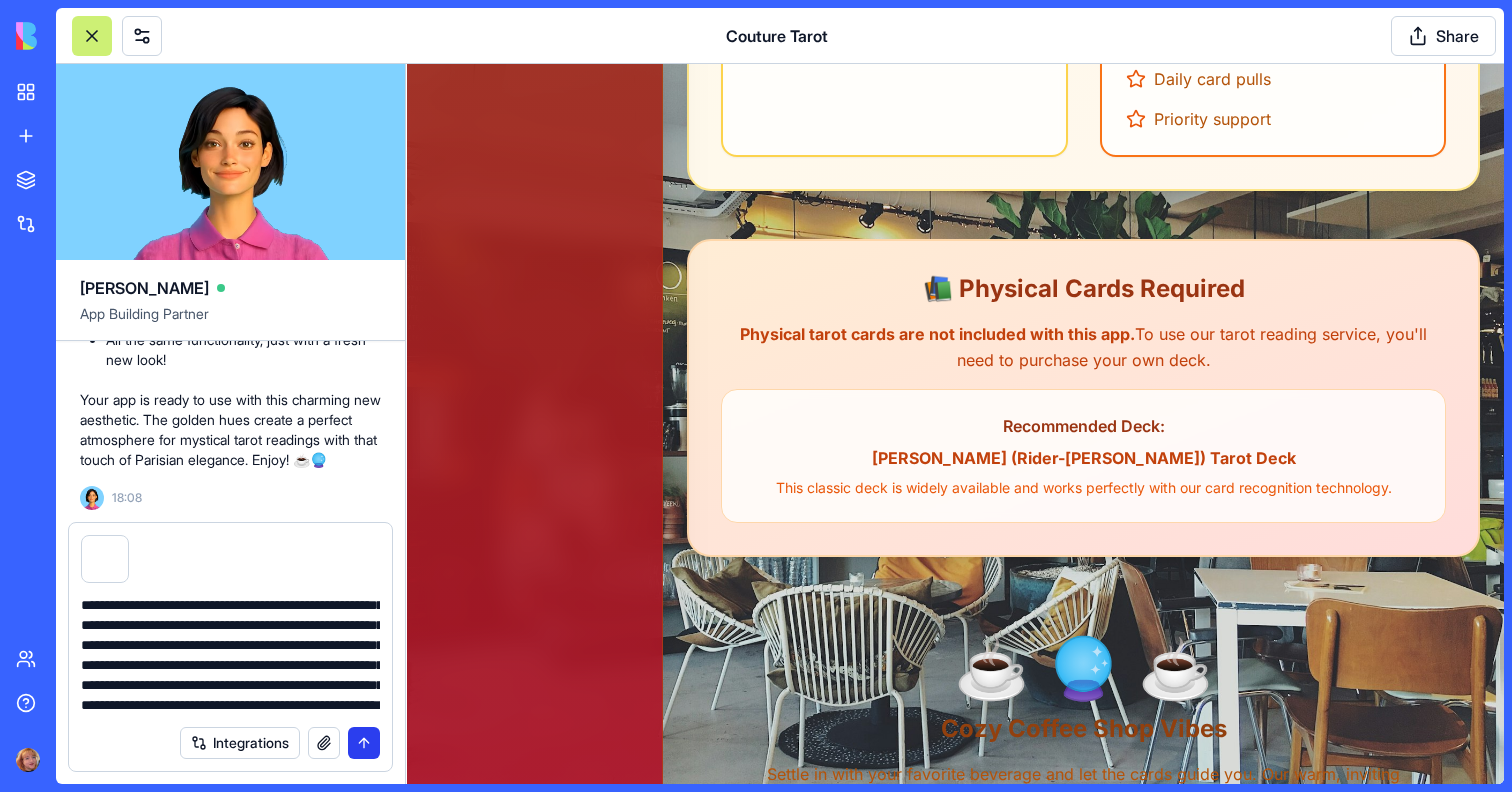 click at bounding box center [364, 743] 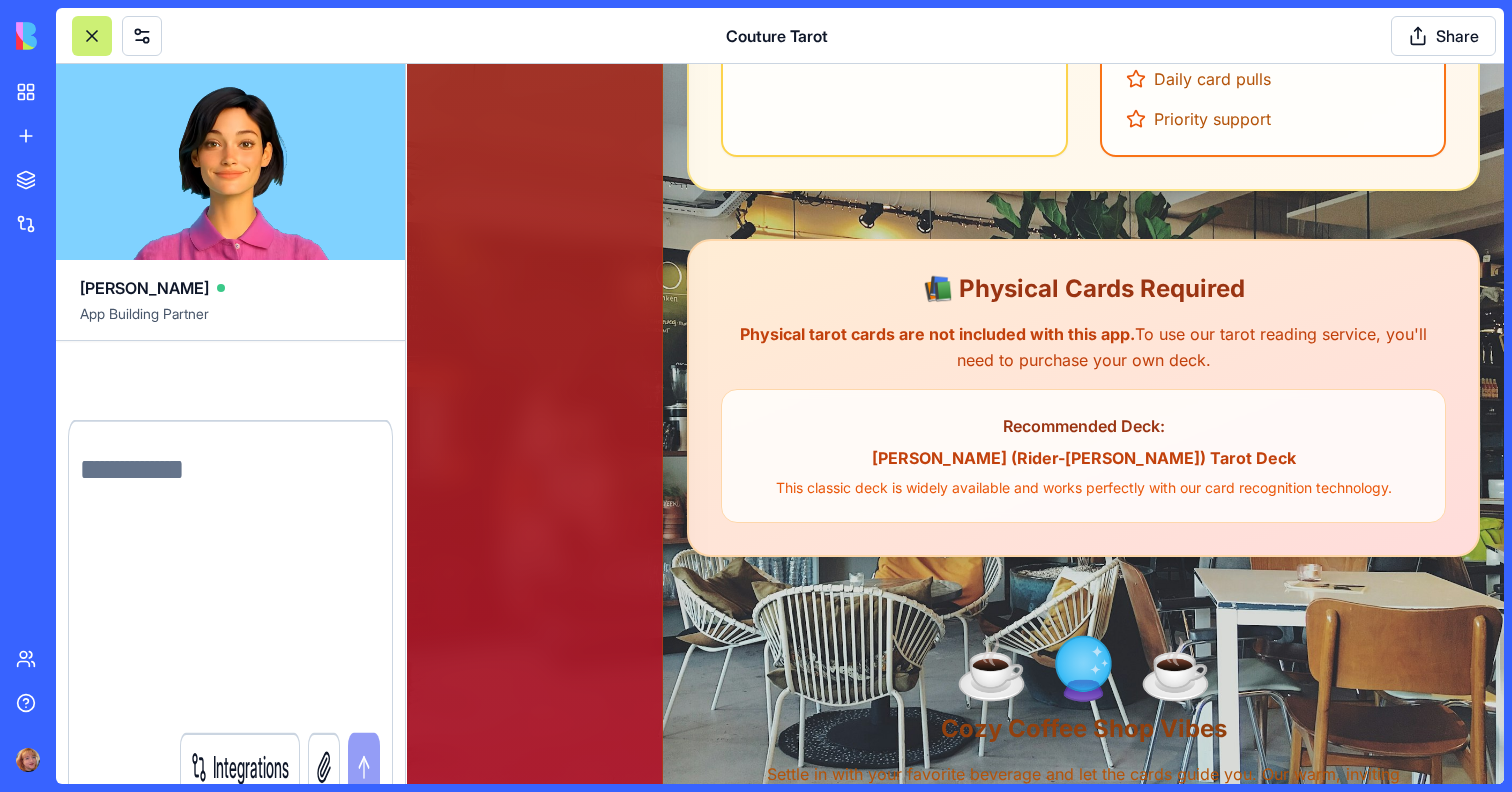 scroll, scrollTop: 0, scrollLeft: 0, axis: both 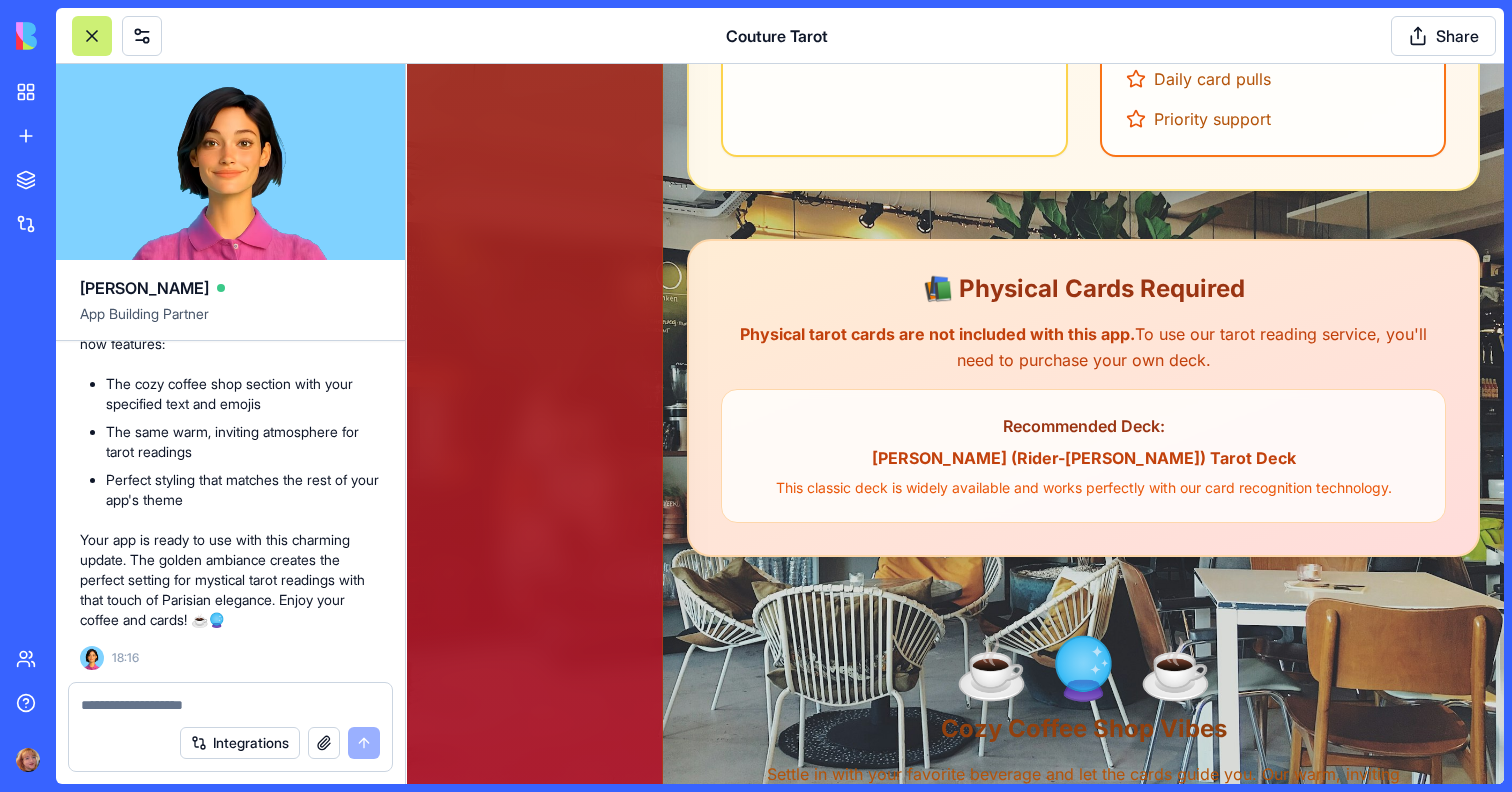 click at bounding box center [230, 705] 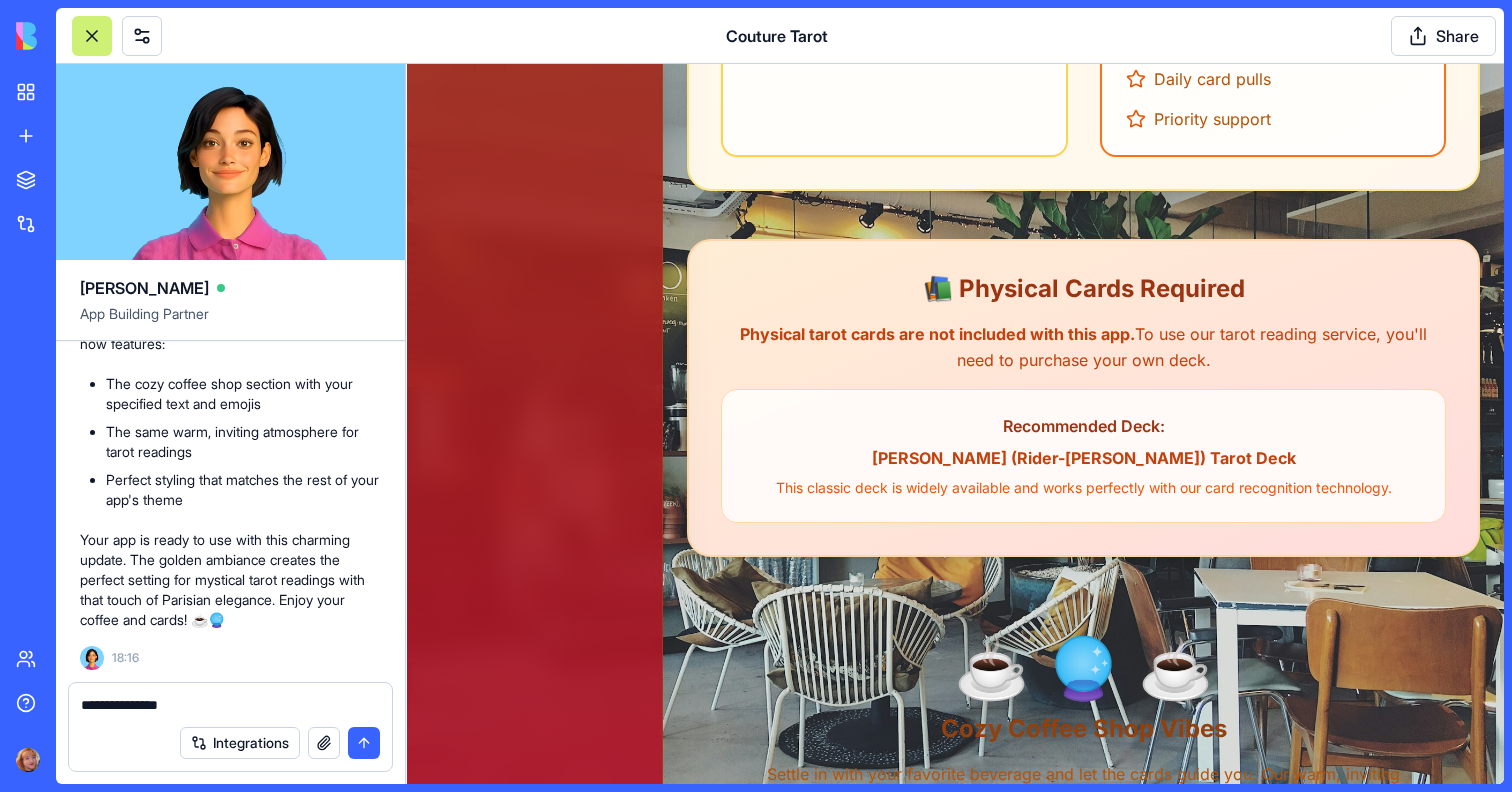 type on "**********" 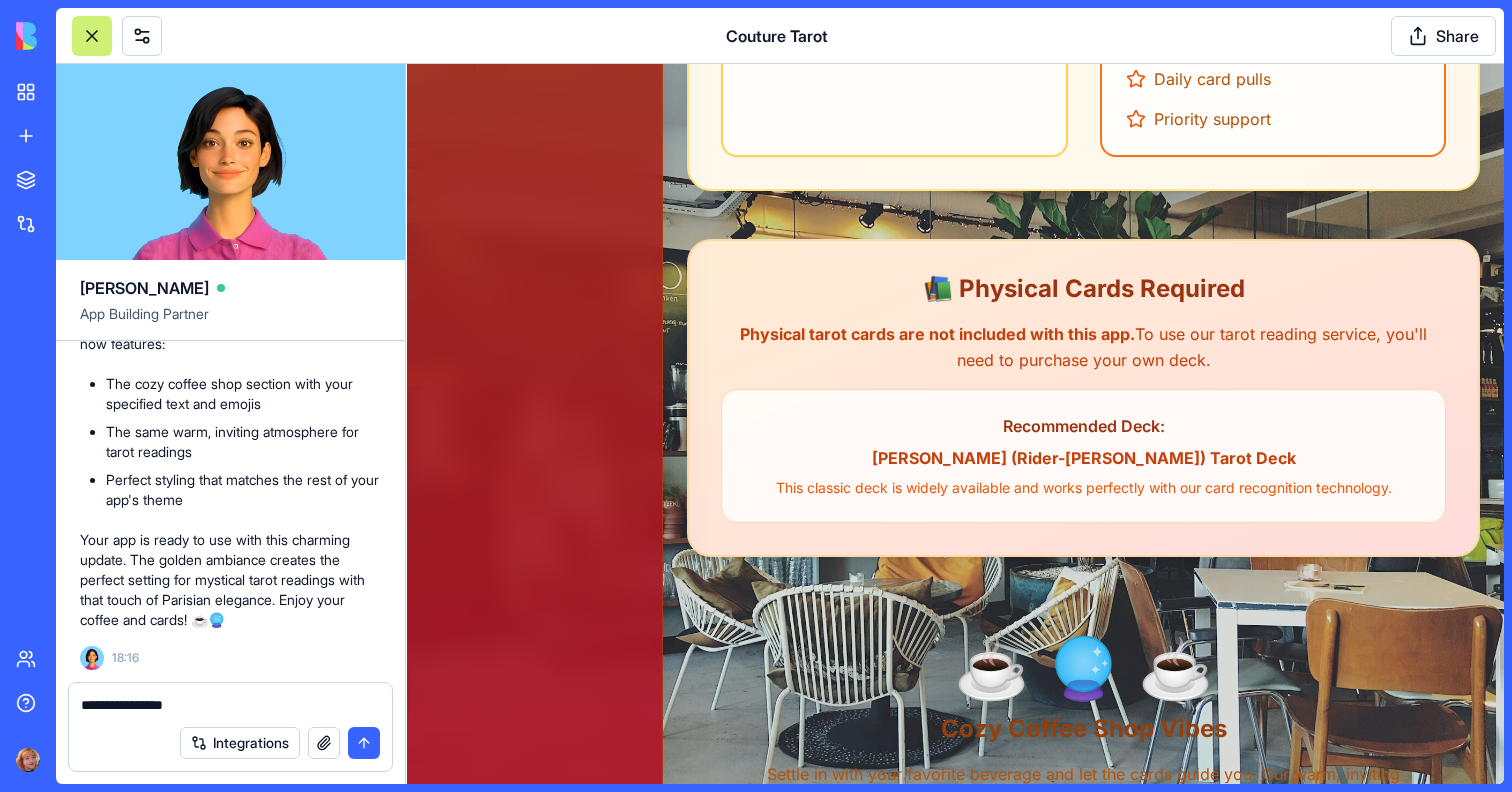 type 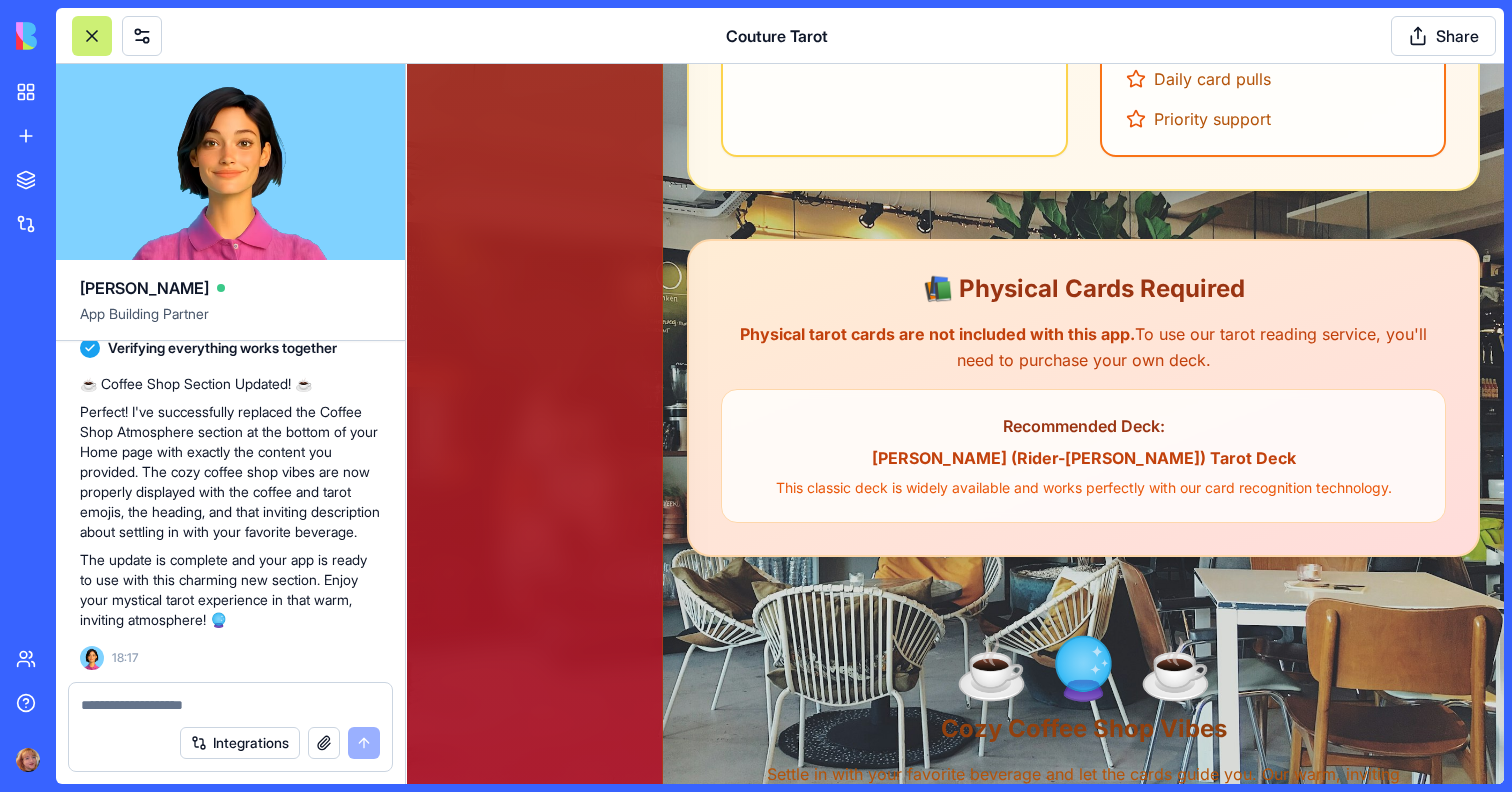 scroll, scrollTop: 92298, scrollLeft: 0, axis: vertical 